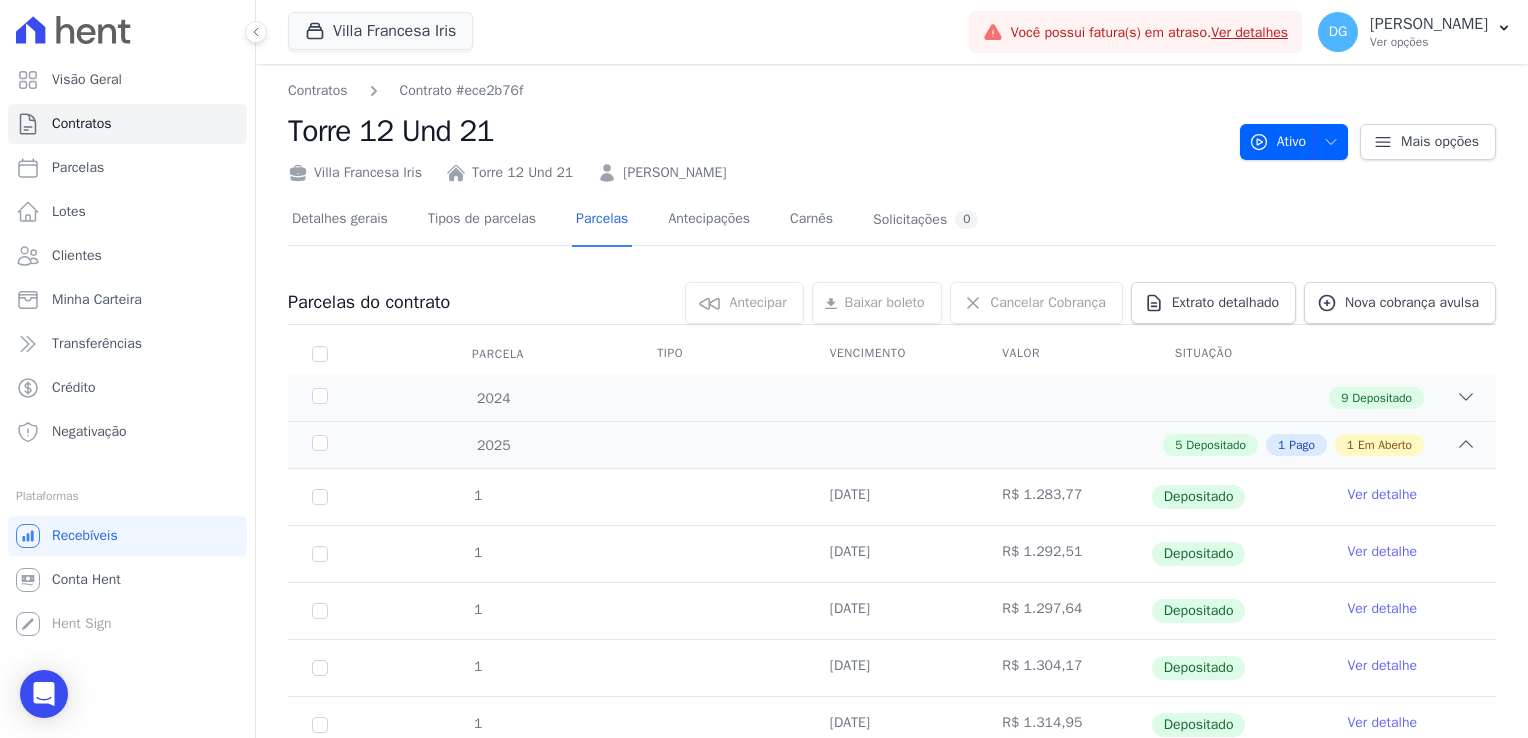 scroll, scrollTop: 0, scrollLeft: 0, axis: both 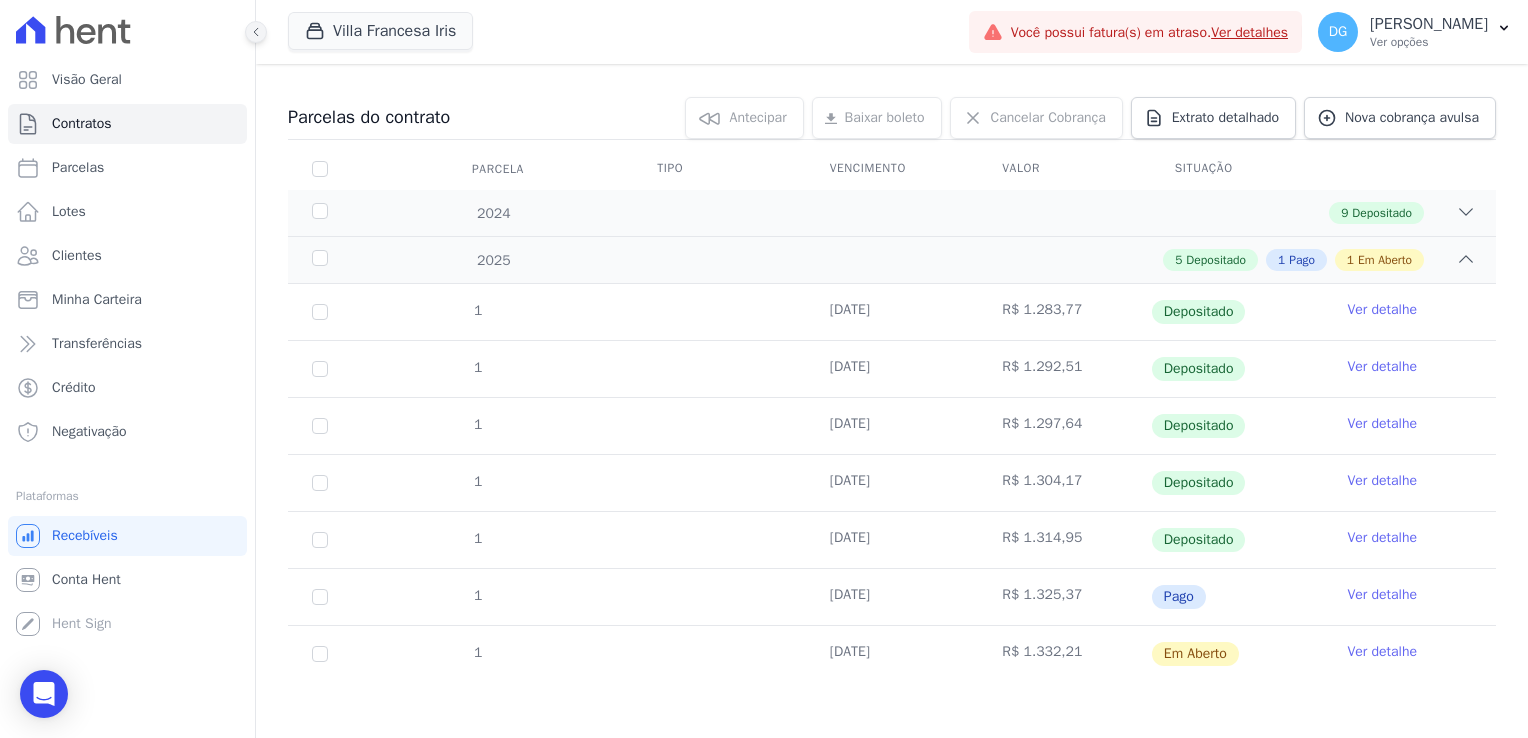 click 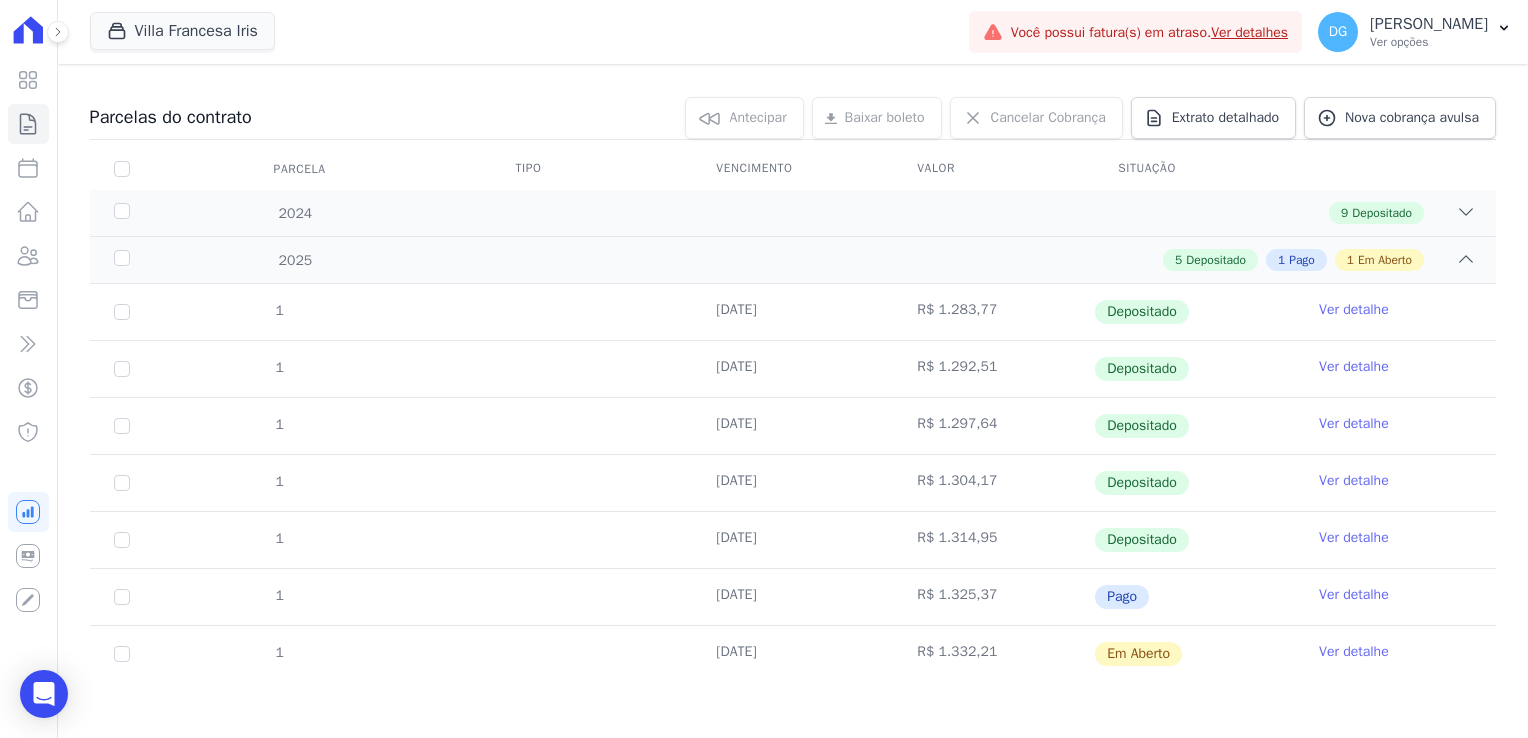 scroll, scrollTop: 0, scrollLeft: 0, axis: both 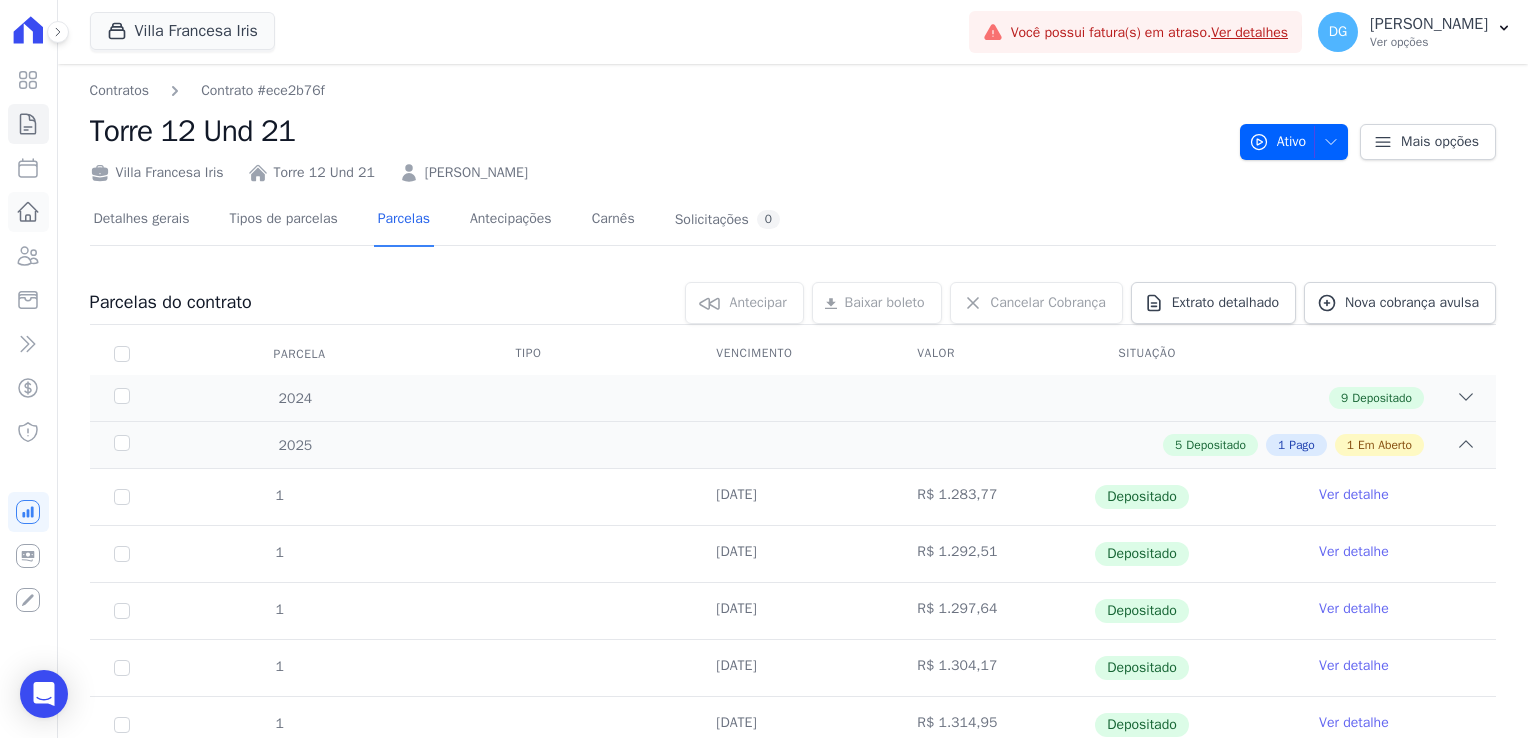 click 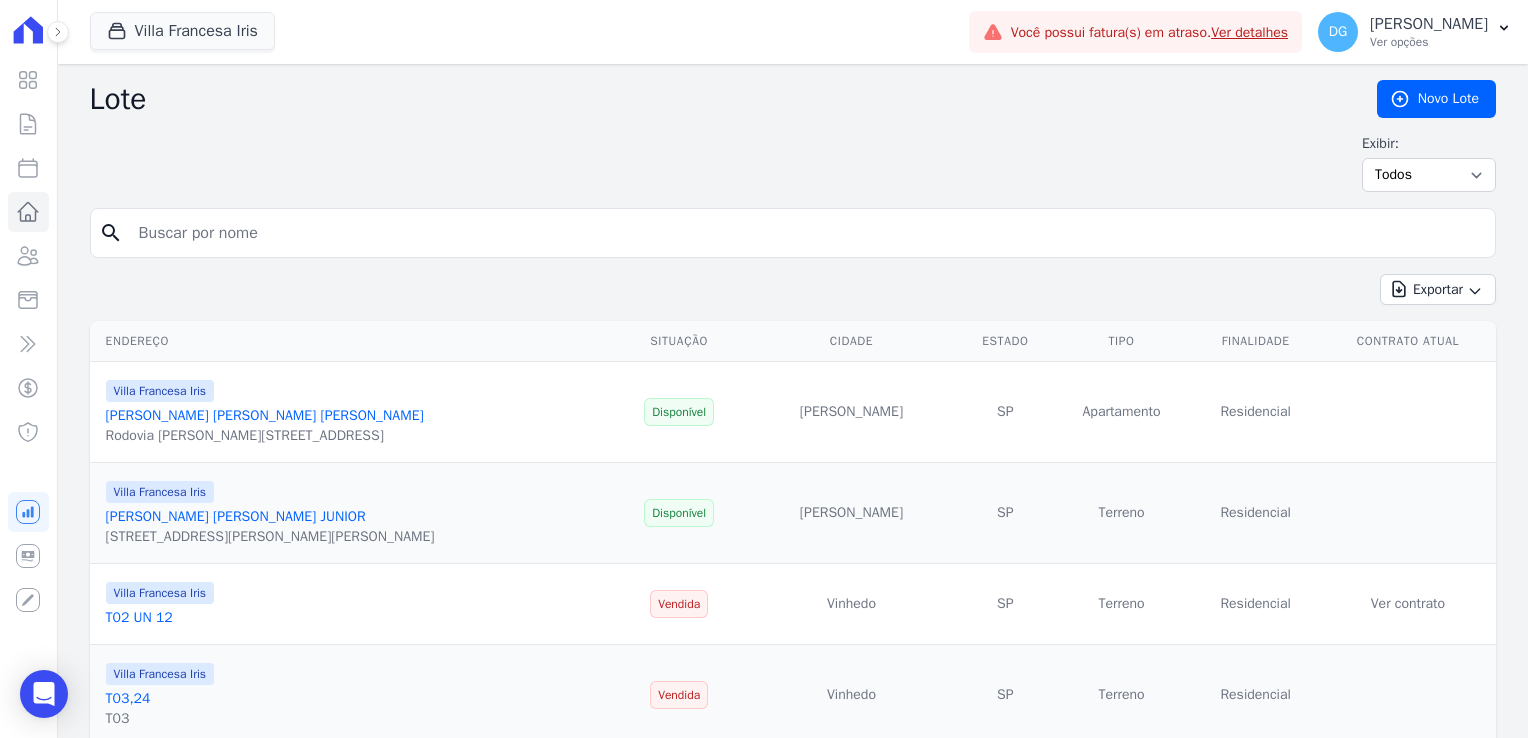 click at bounding box center (807, 233) 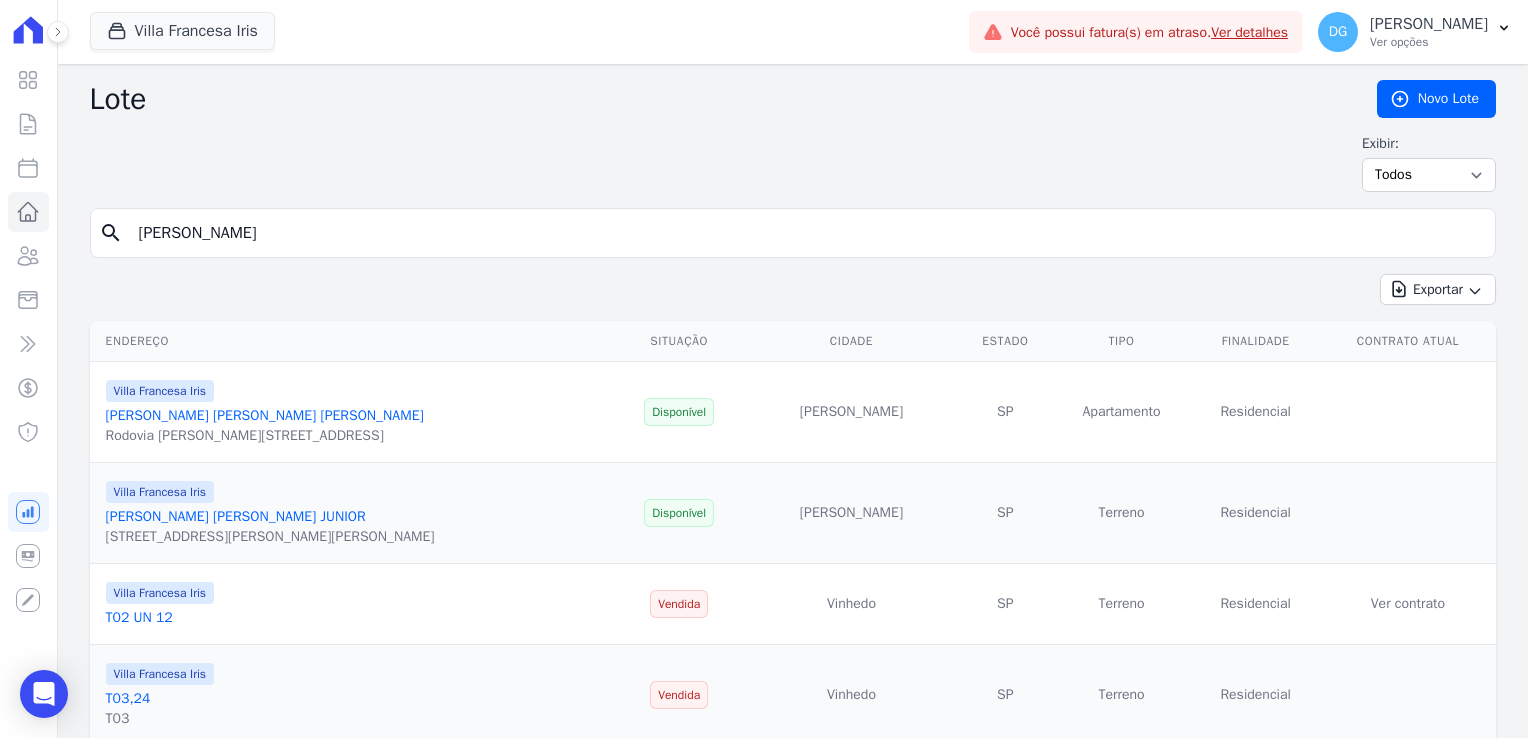 type on "[PERSON_NAME]" 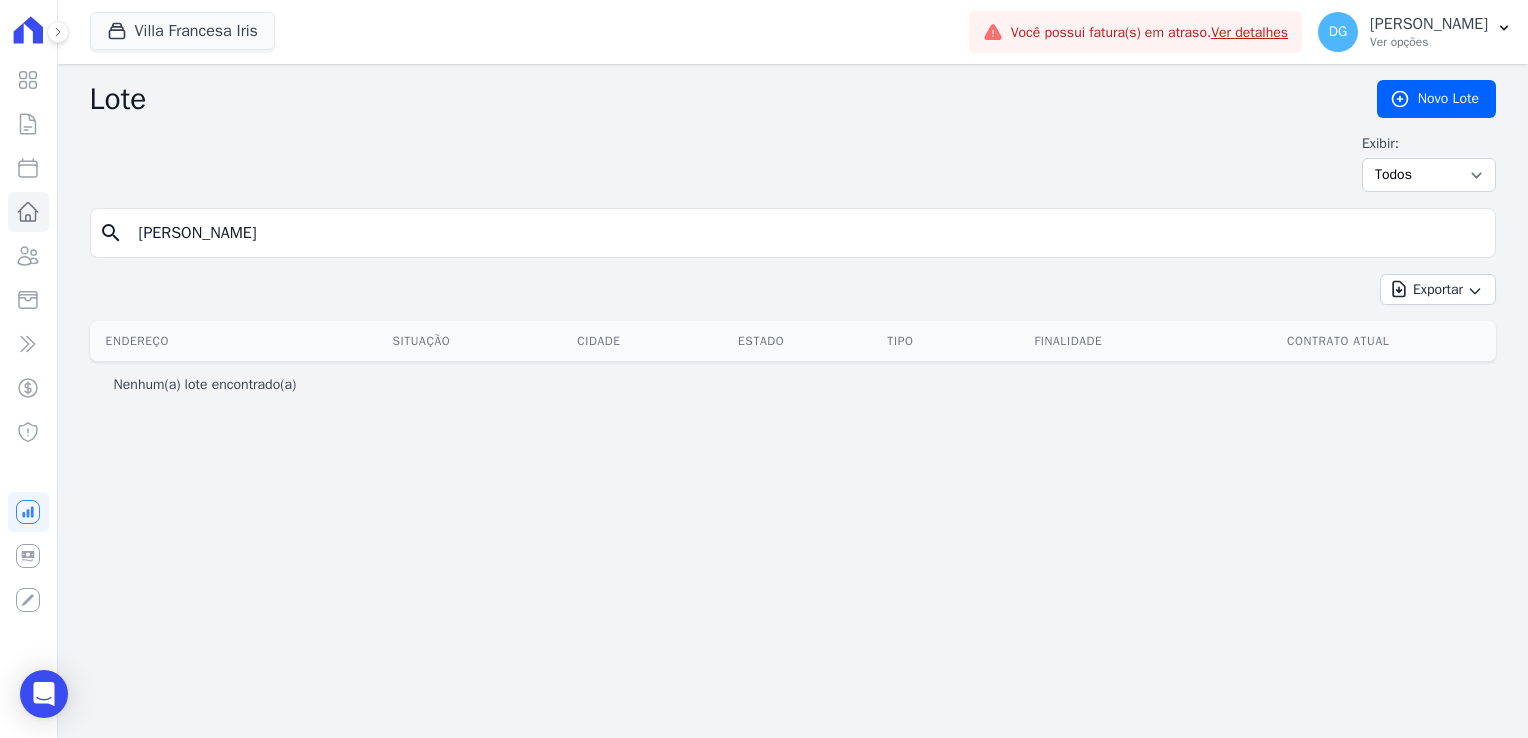 drag, startPoint x: 172, startPoint y: 226, endPoint x: 92, endPoint y: 240, distance: 81.21576 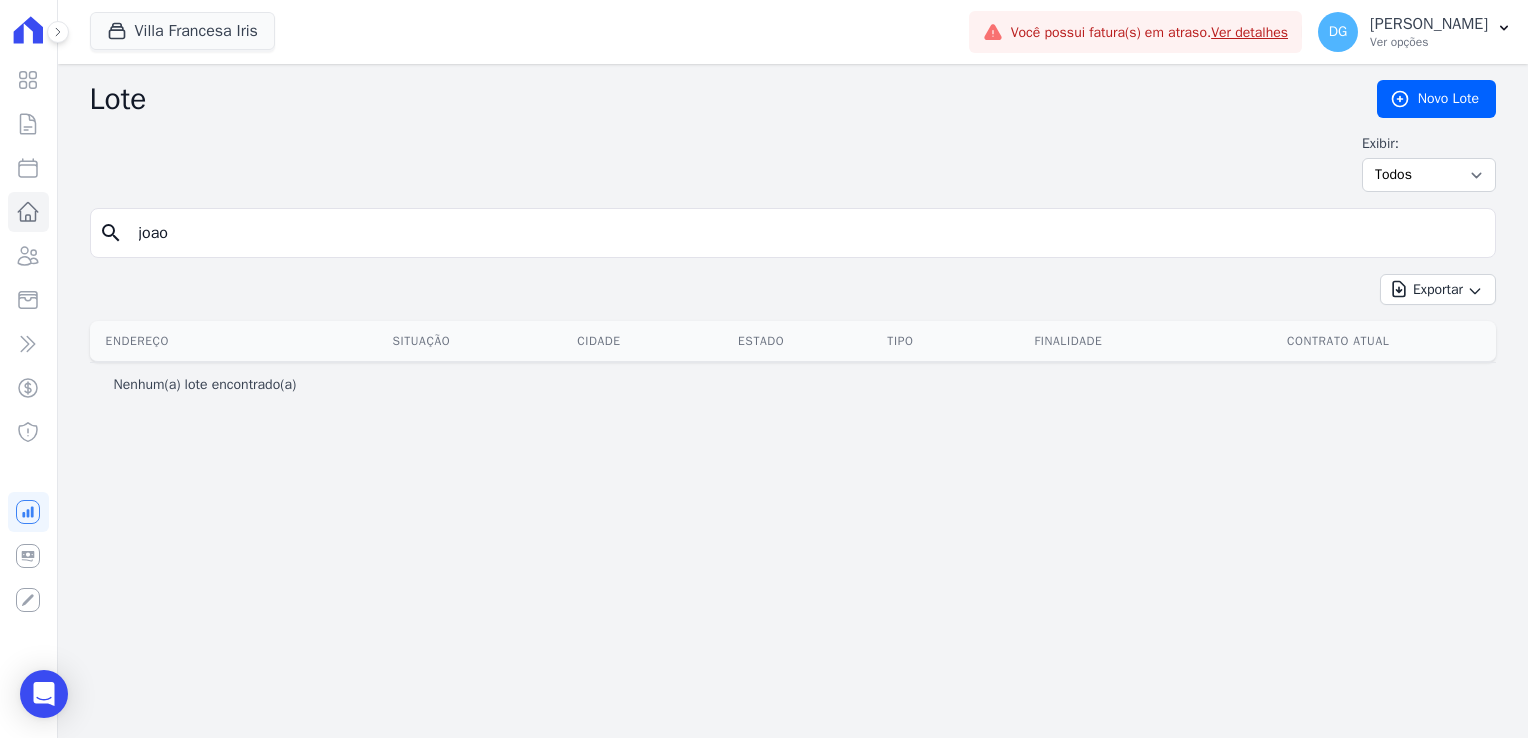 type on "joao" 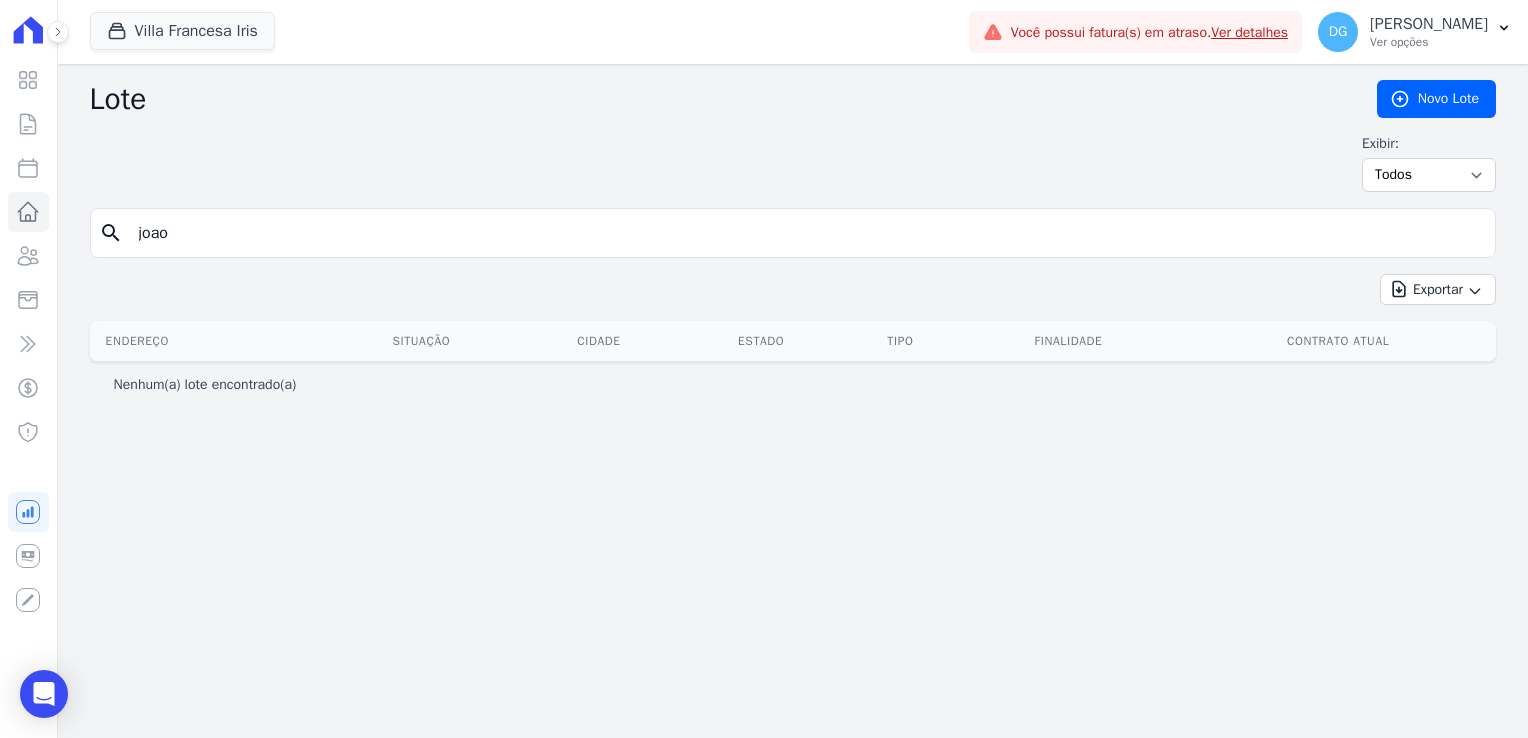 drag, startPoint x: 120, startPoint y: 243, endPoint x: 59, endPoint y: 250, distance: 61.400326 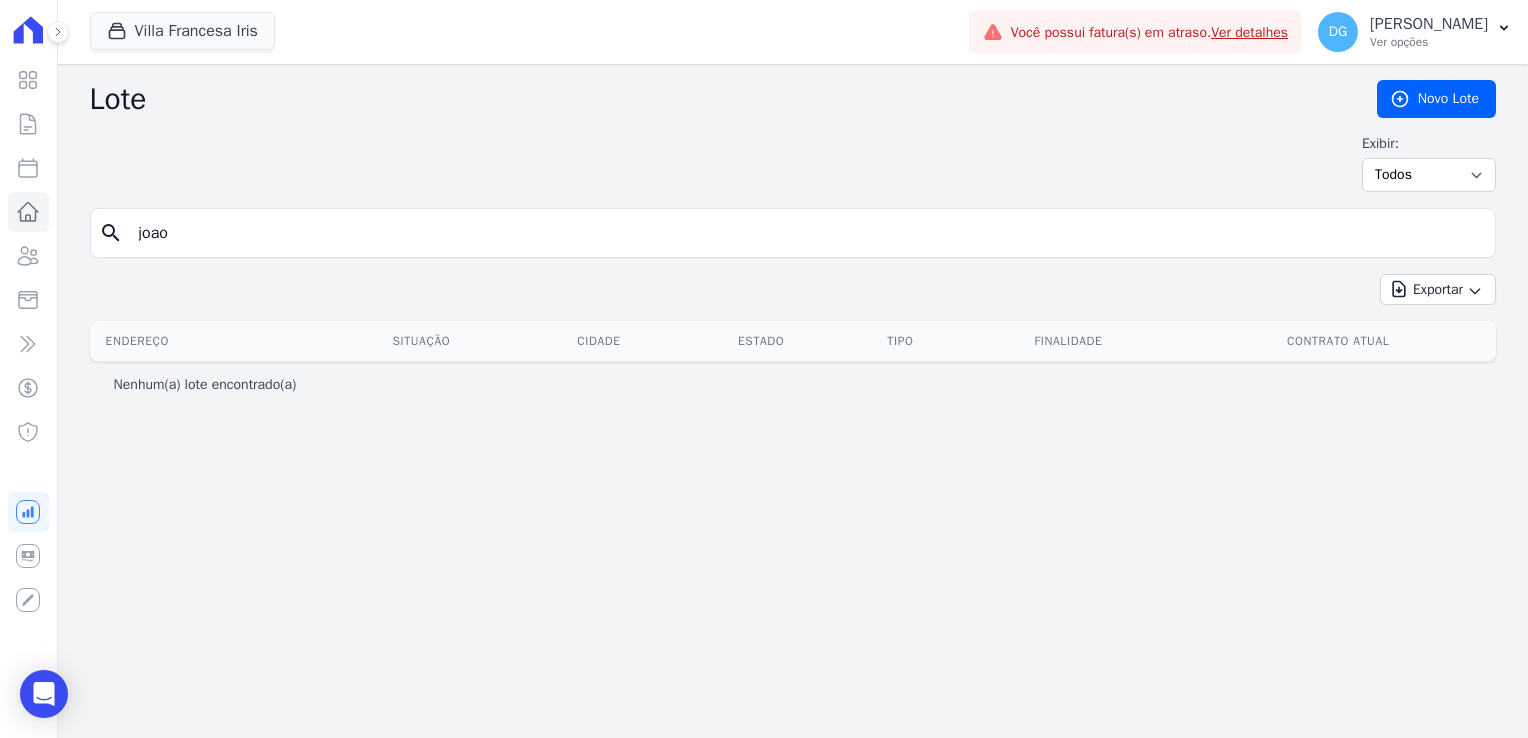 click on "Lote
[GEOGRAPHIC_DATA]
Exibir:
Todos
Disponíveis
Vendidas
Reservadas
Indisponíveis
search
joao
Exportar
Exportar PDF
Exportar CSV
Endereço
Situação
Cidade
Estado
Tipo
Finalidade
Contrato Atual" at bounding box center [793, 401] 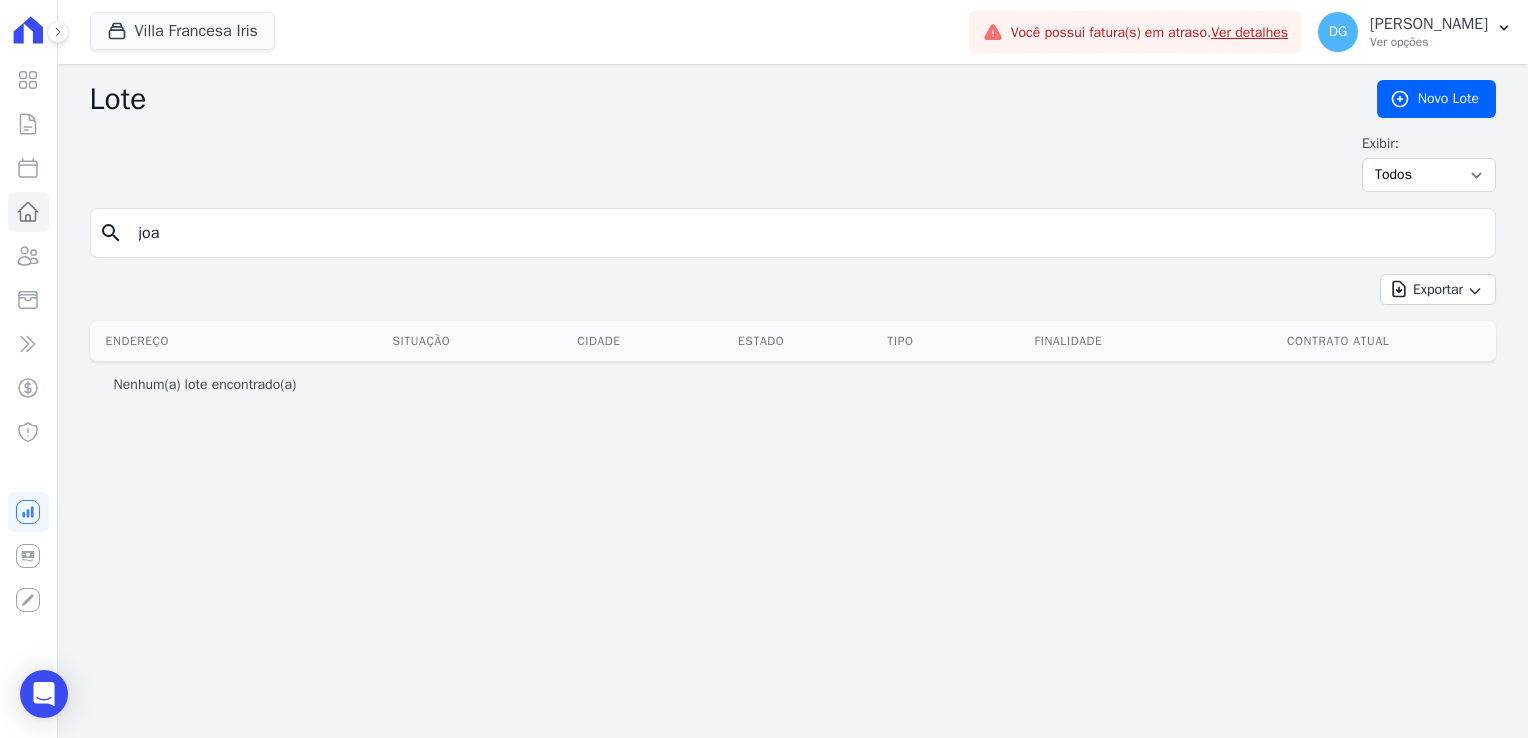 type on "joao" 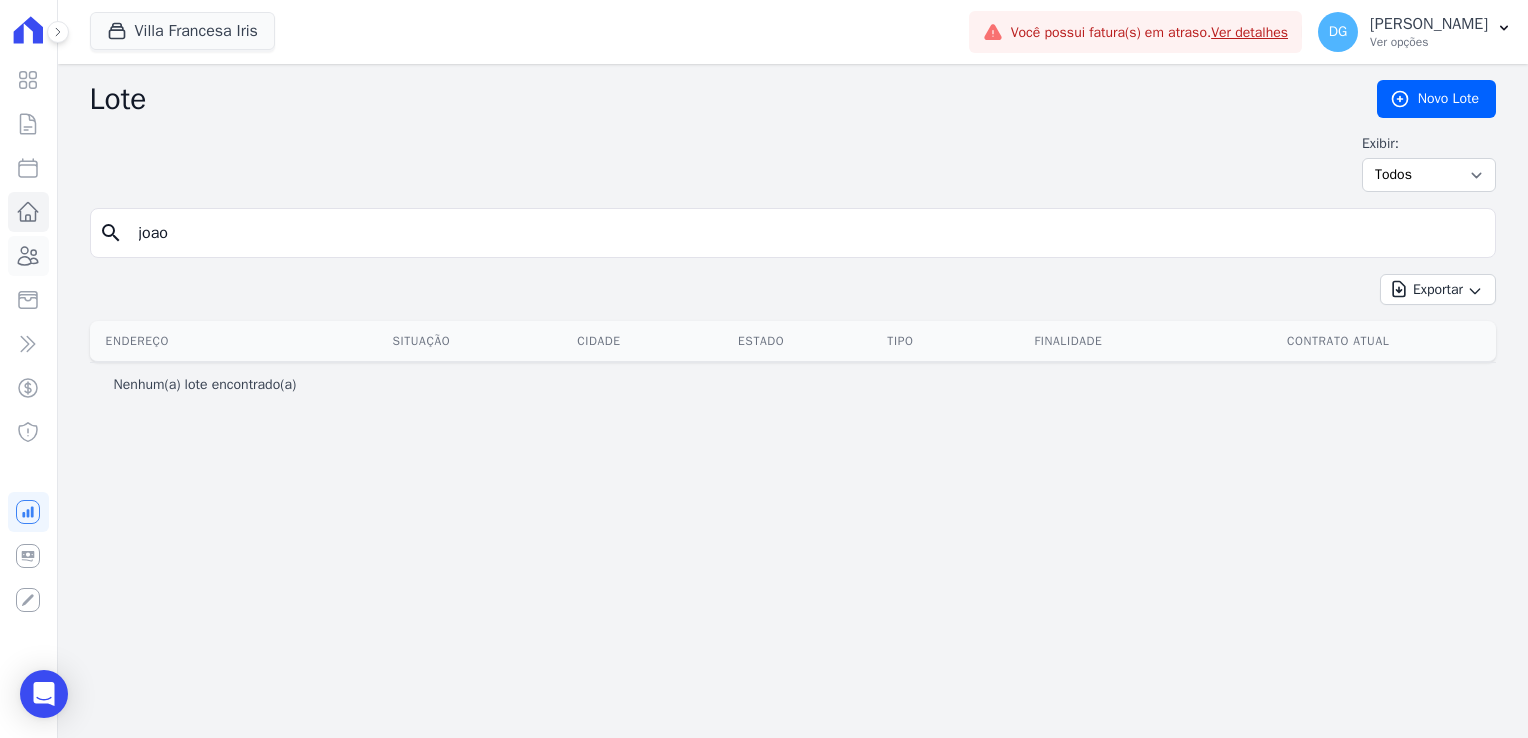 click 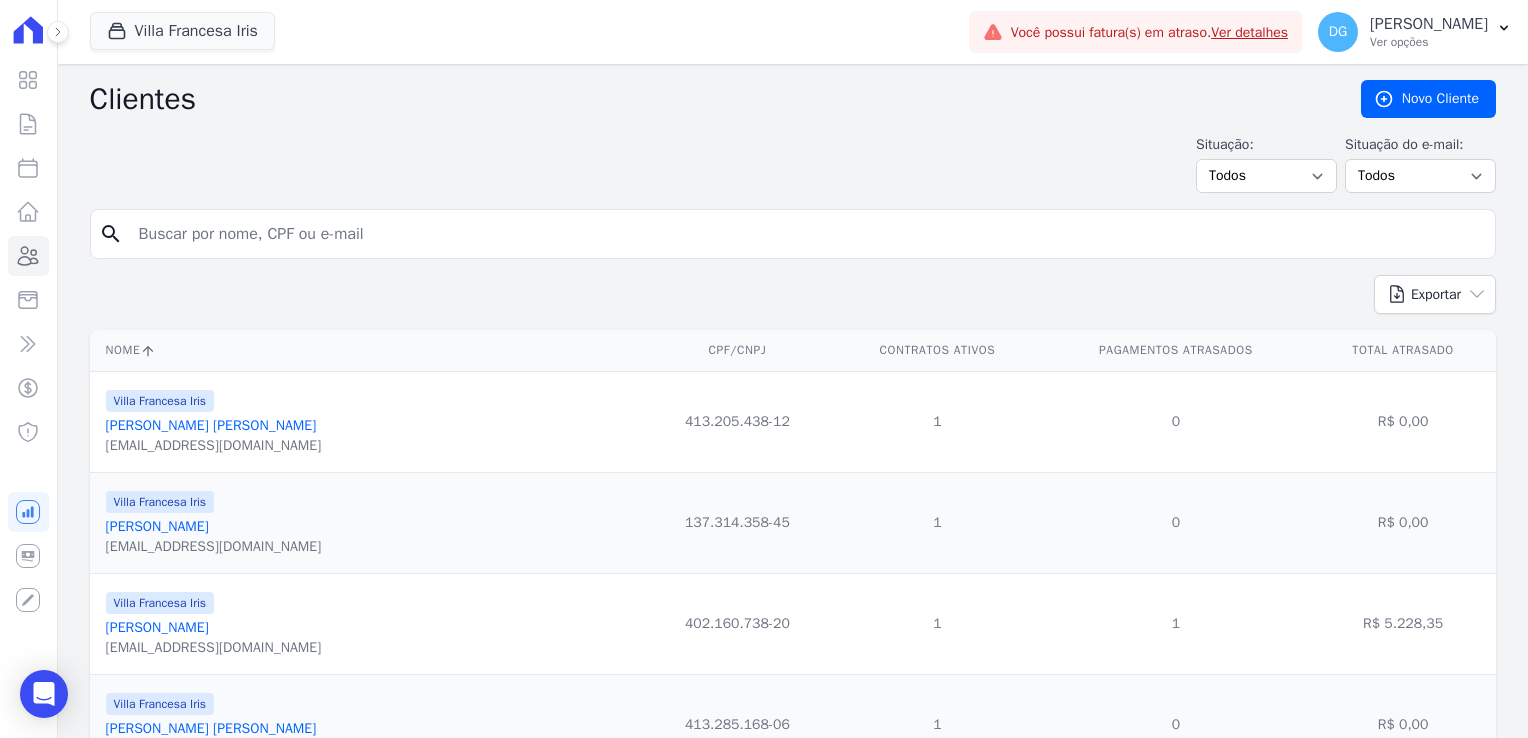 click at bounding box center [807, 234] 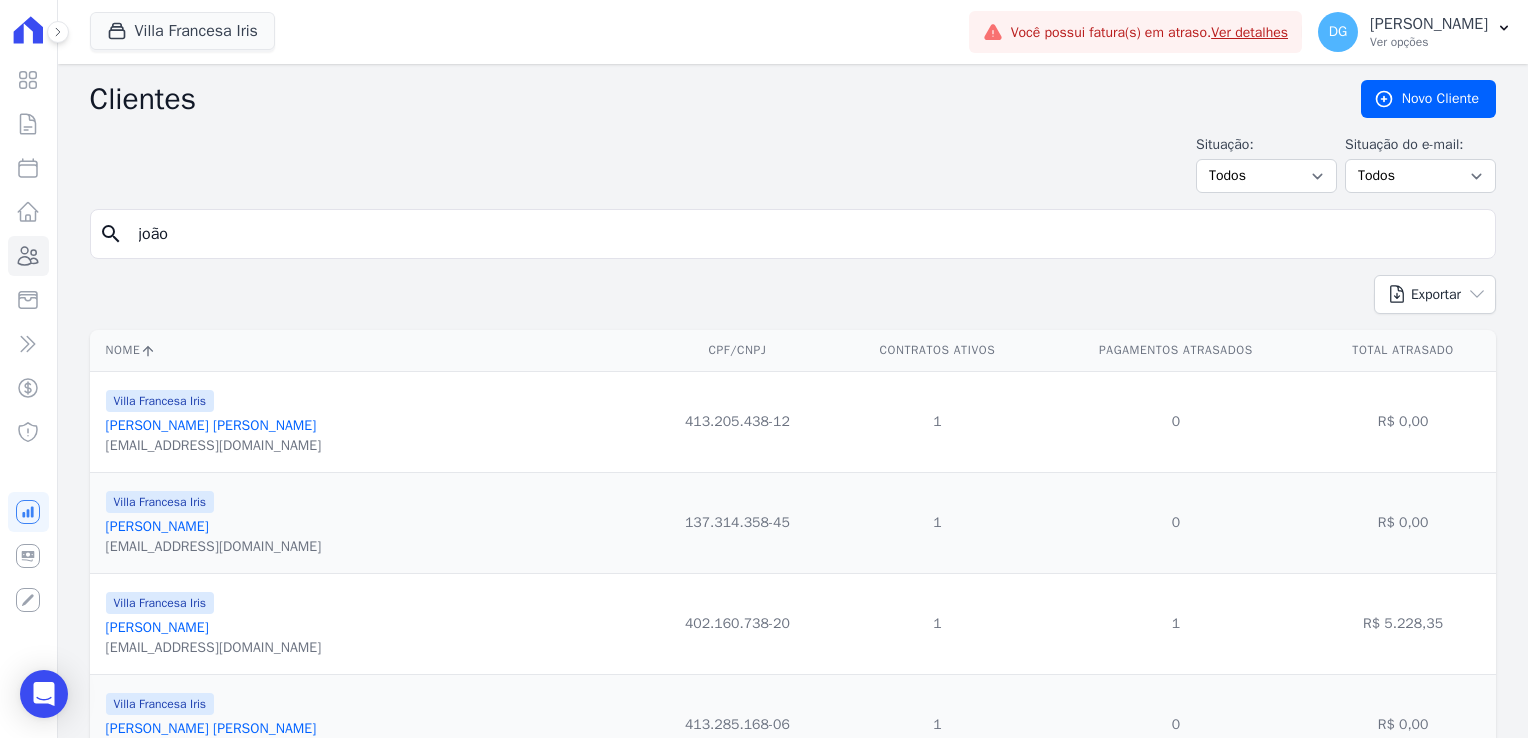 type on "joão" 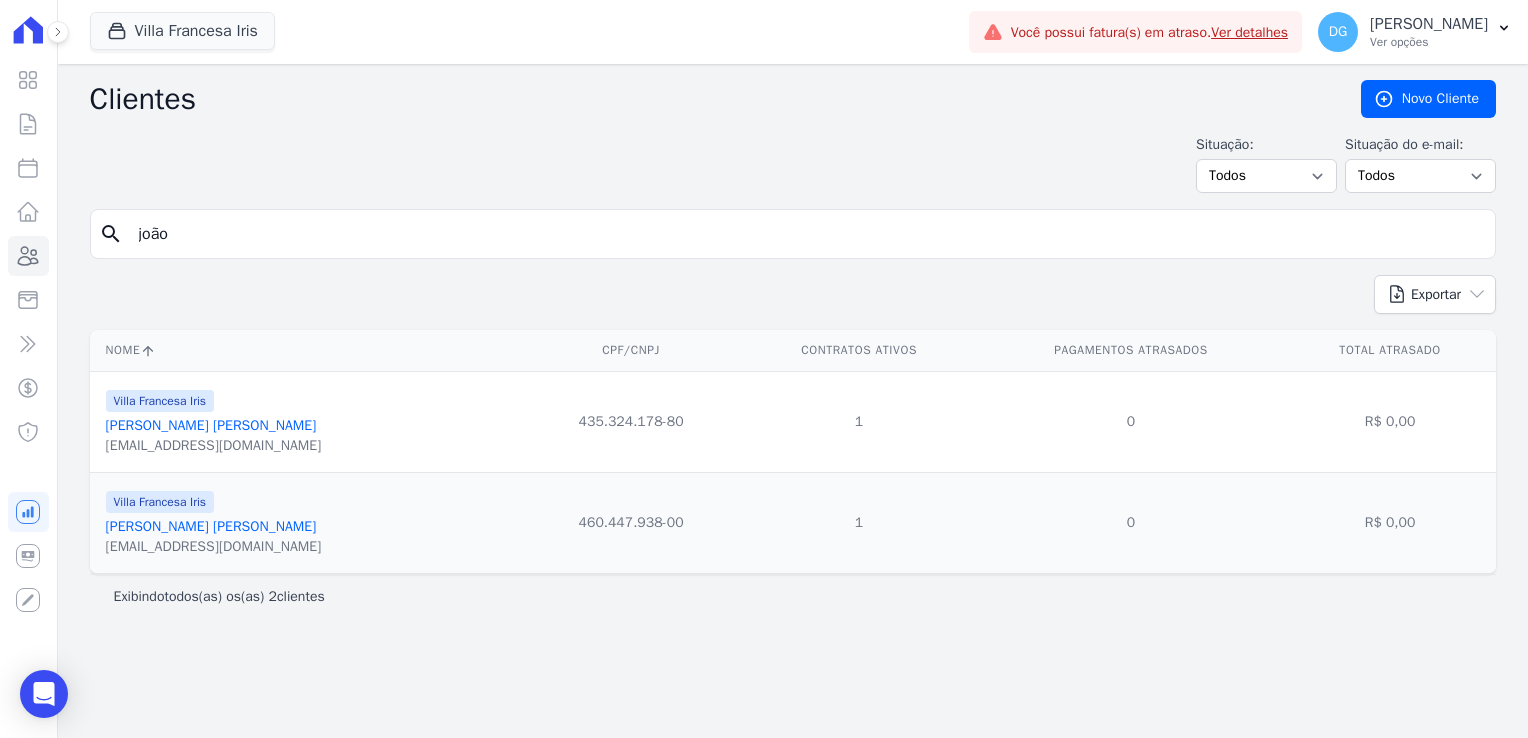 click on "[PERSON_NAME] [PERSON_NAME]" at bounding box center (211, 425) 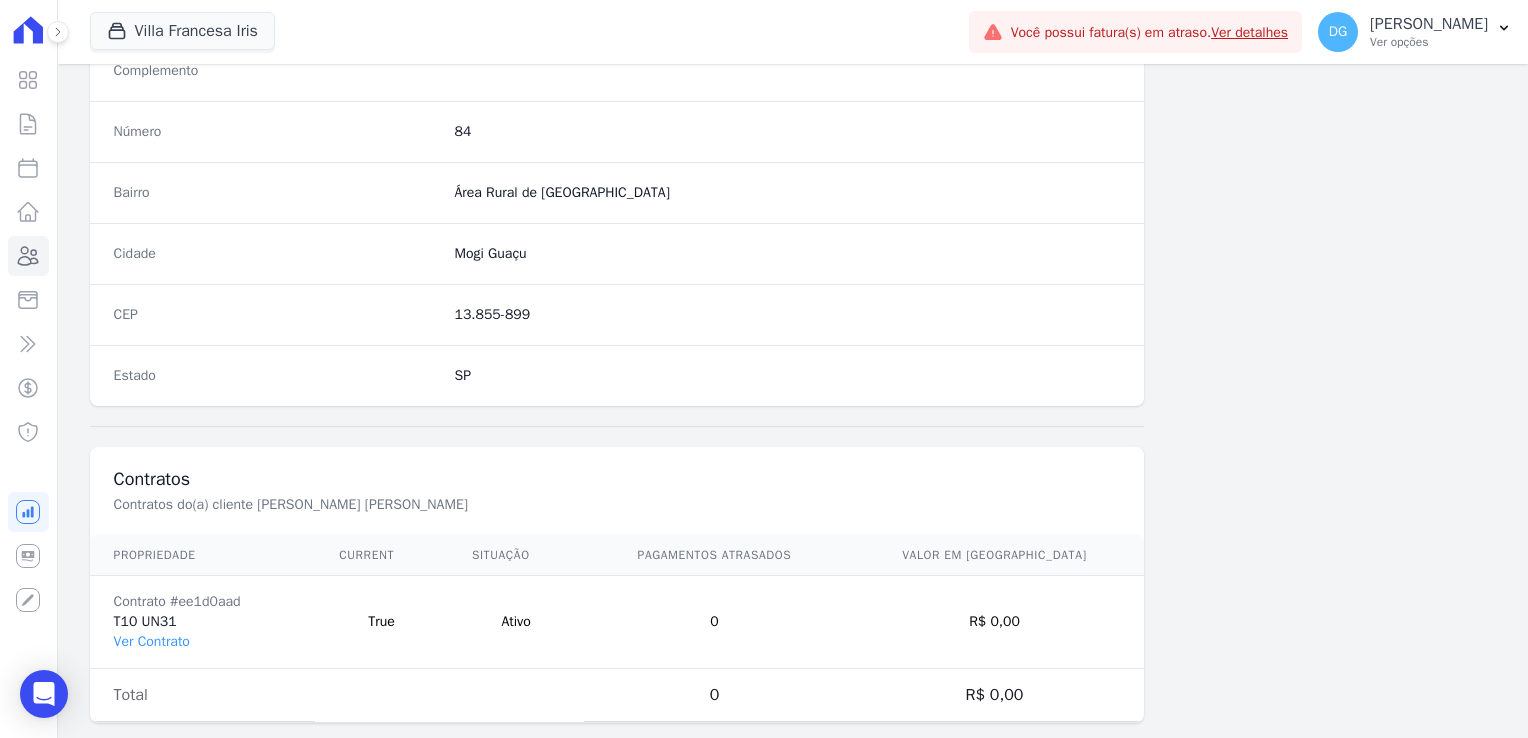 scroll, scrollTop: 1126, scrollLeft: 0, axis: vertical 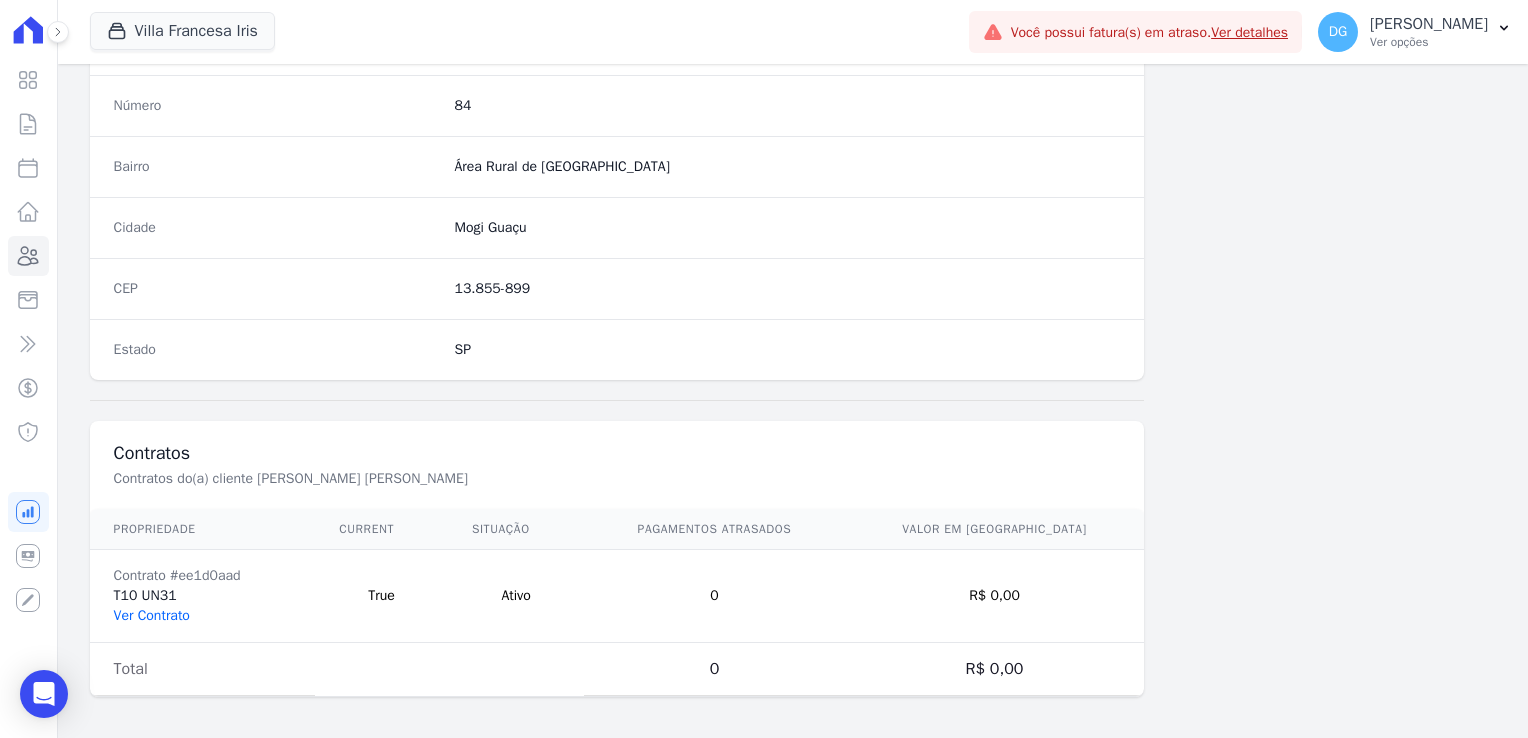 click on "Ver Contrato" at bounding box center (152, 615) 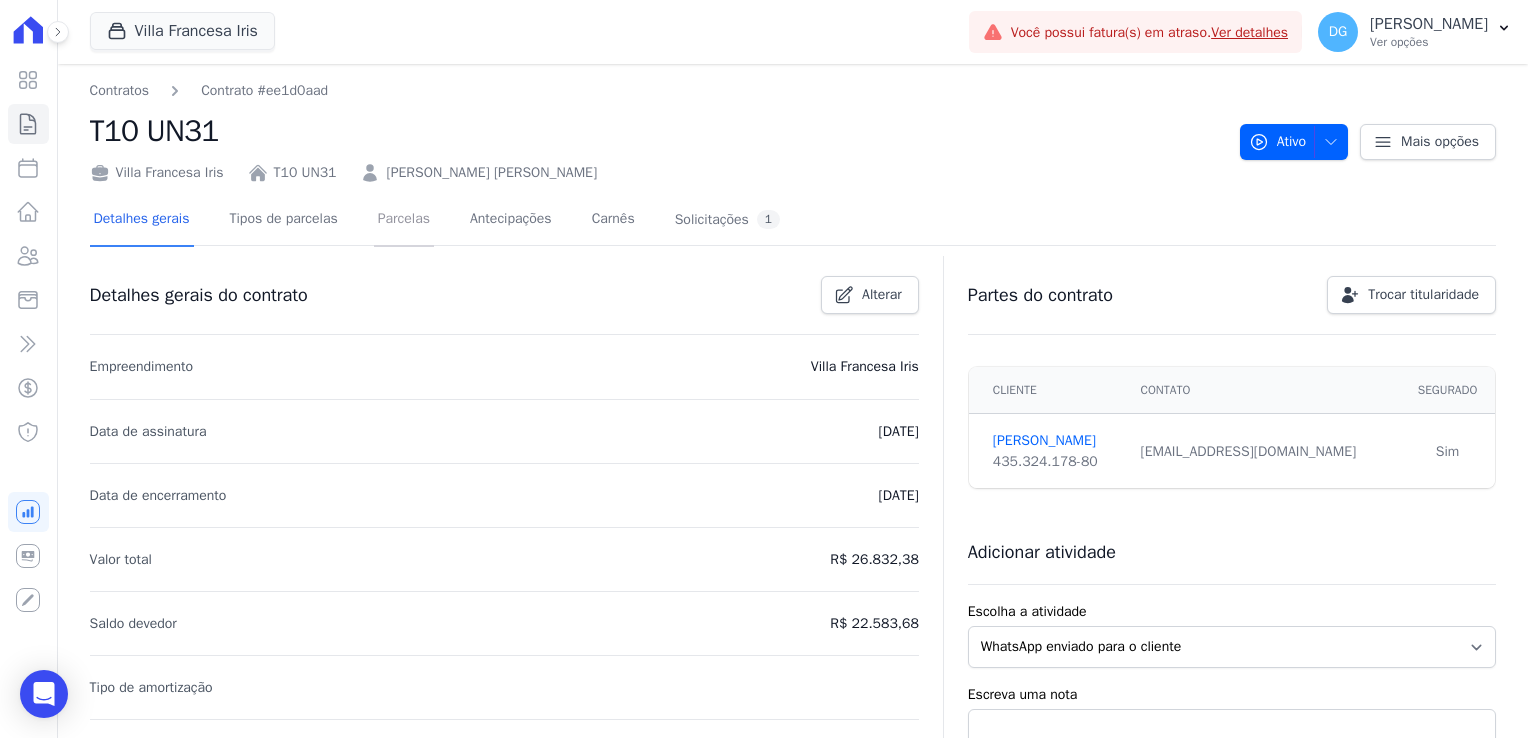 click on "Parcelas" at bounding box center (404, 220) 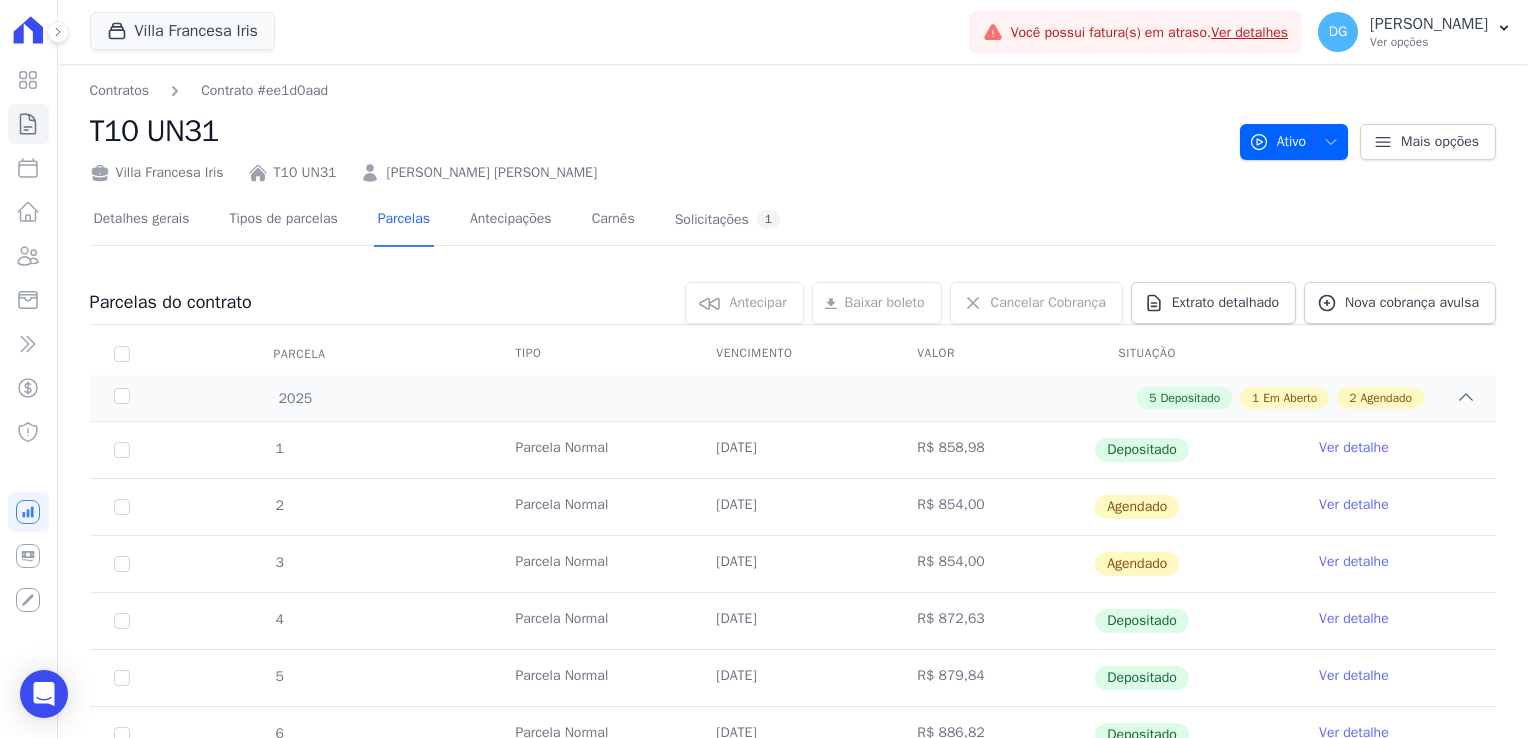 scroll, scrollTop: 196, scrollLeft: 0, axis: vertical 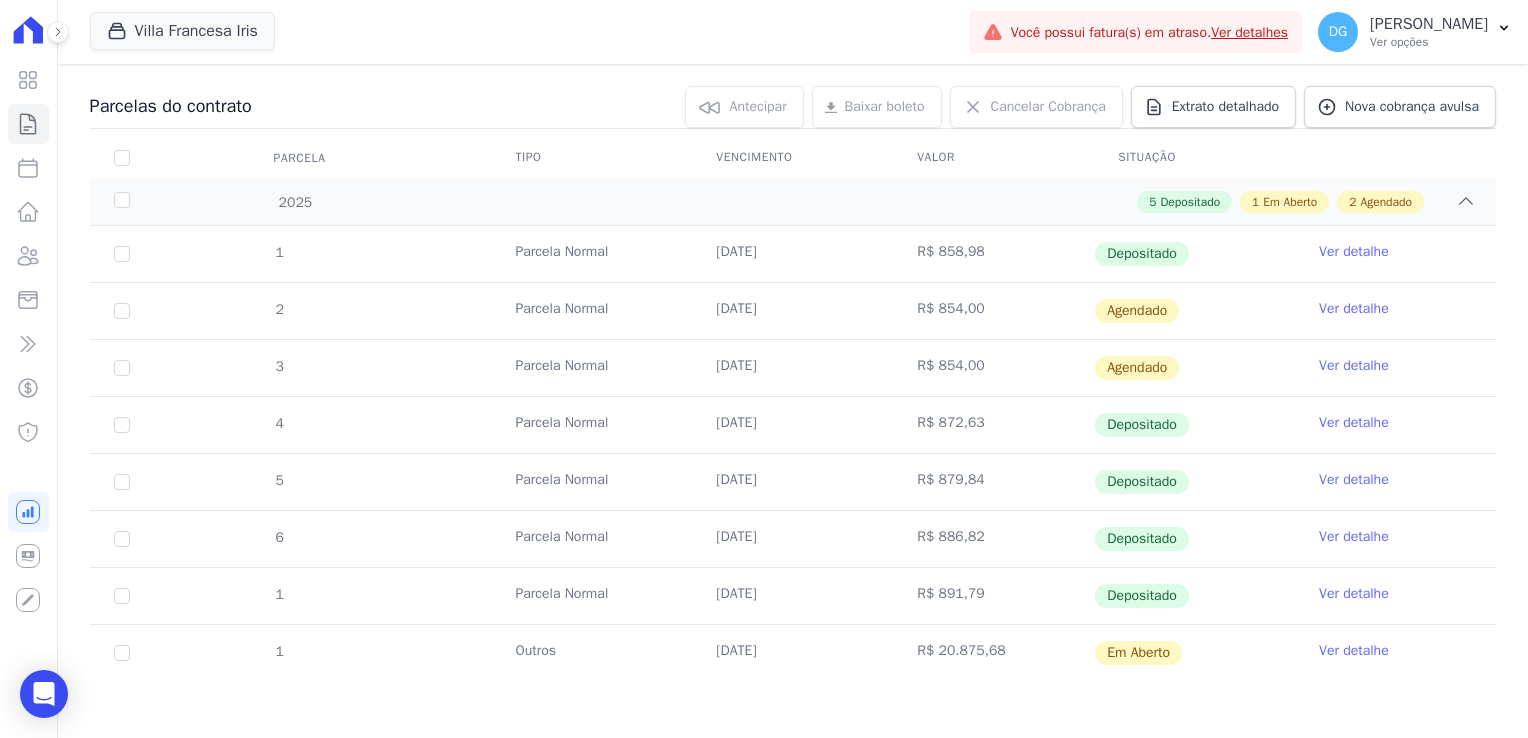 click on "Ver detalhe" at bounding box center [1354, 651] 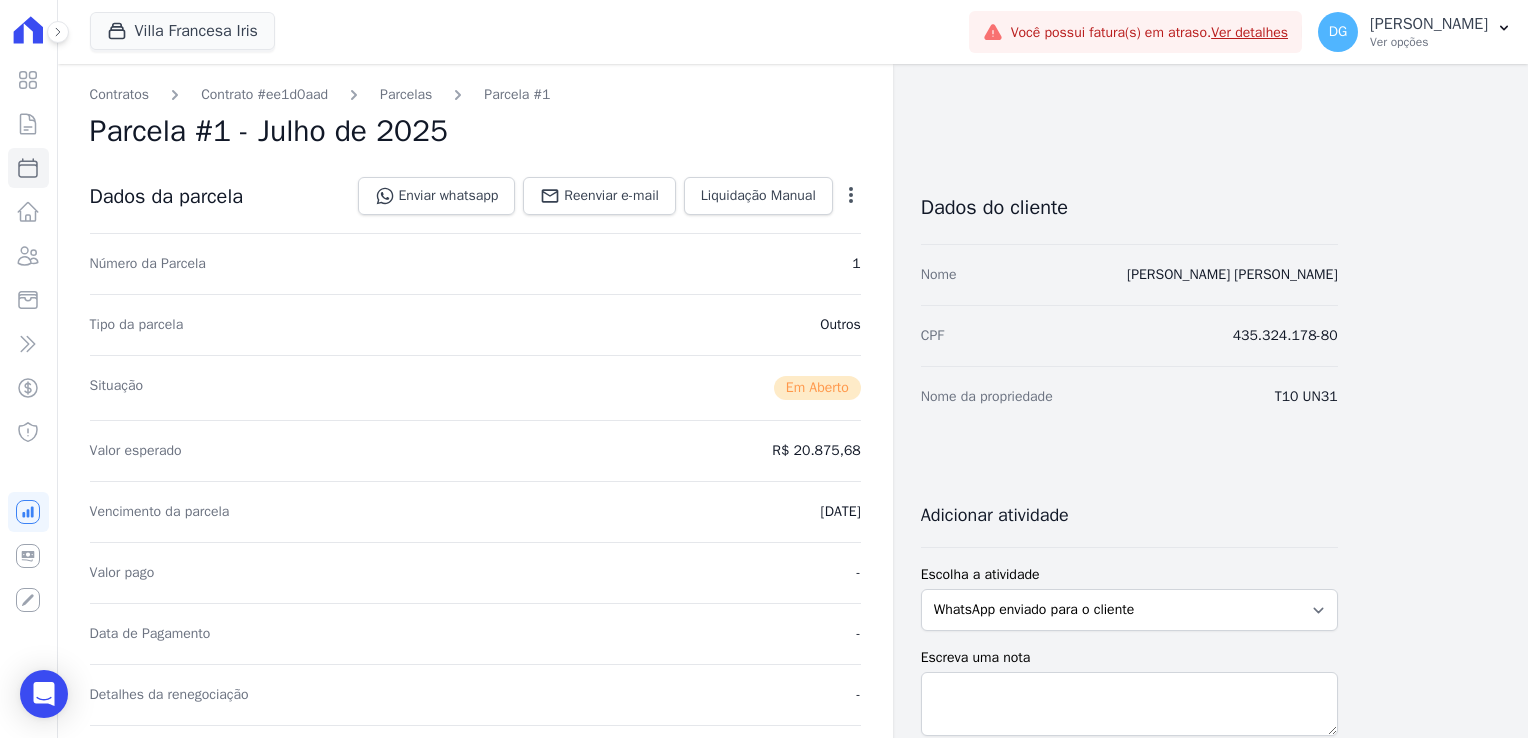 click 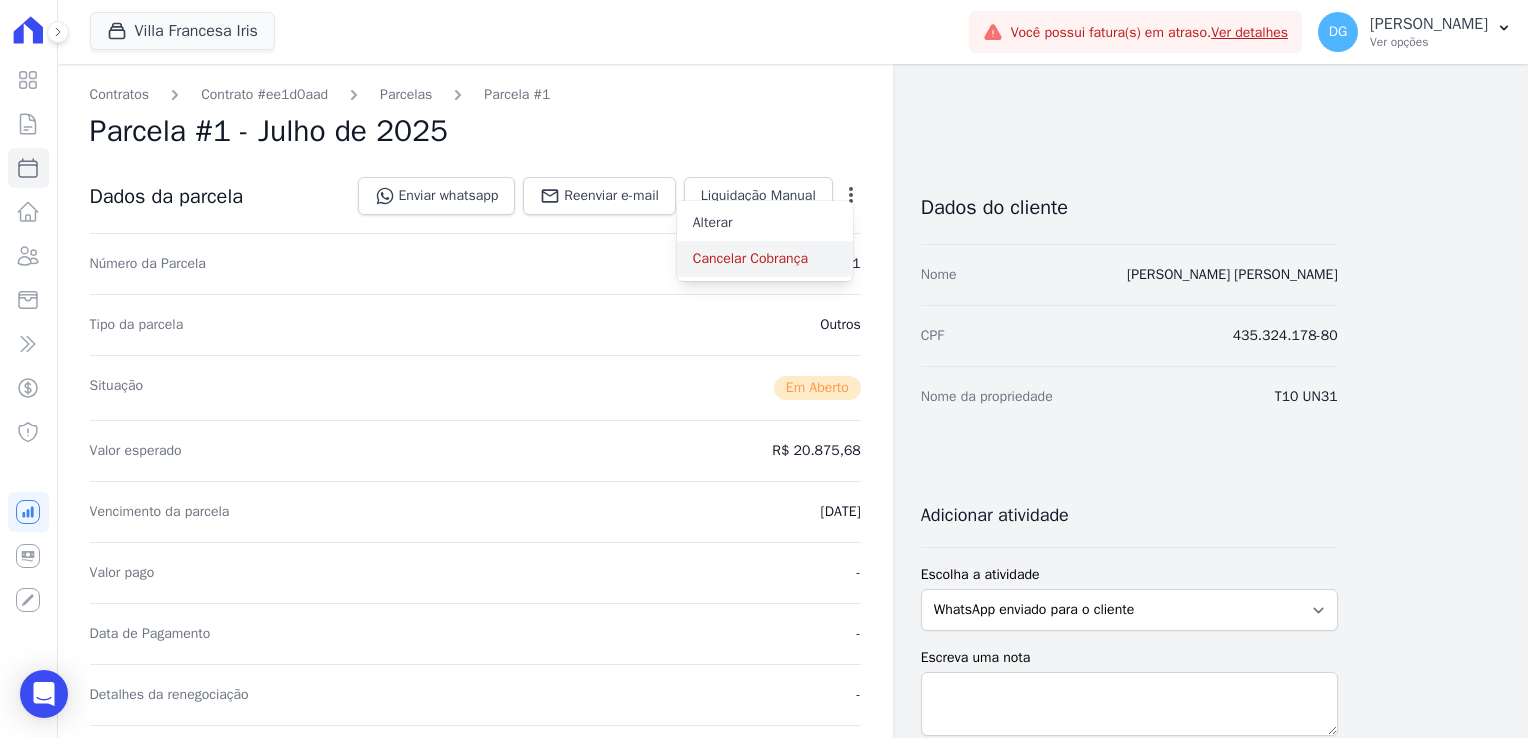click on "Cancelar Cobrança" at bounding box center (765, 259) 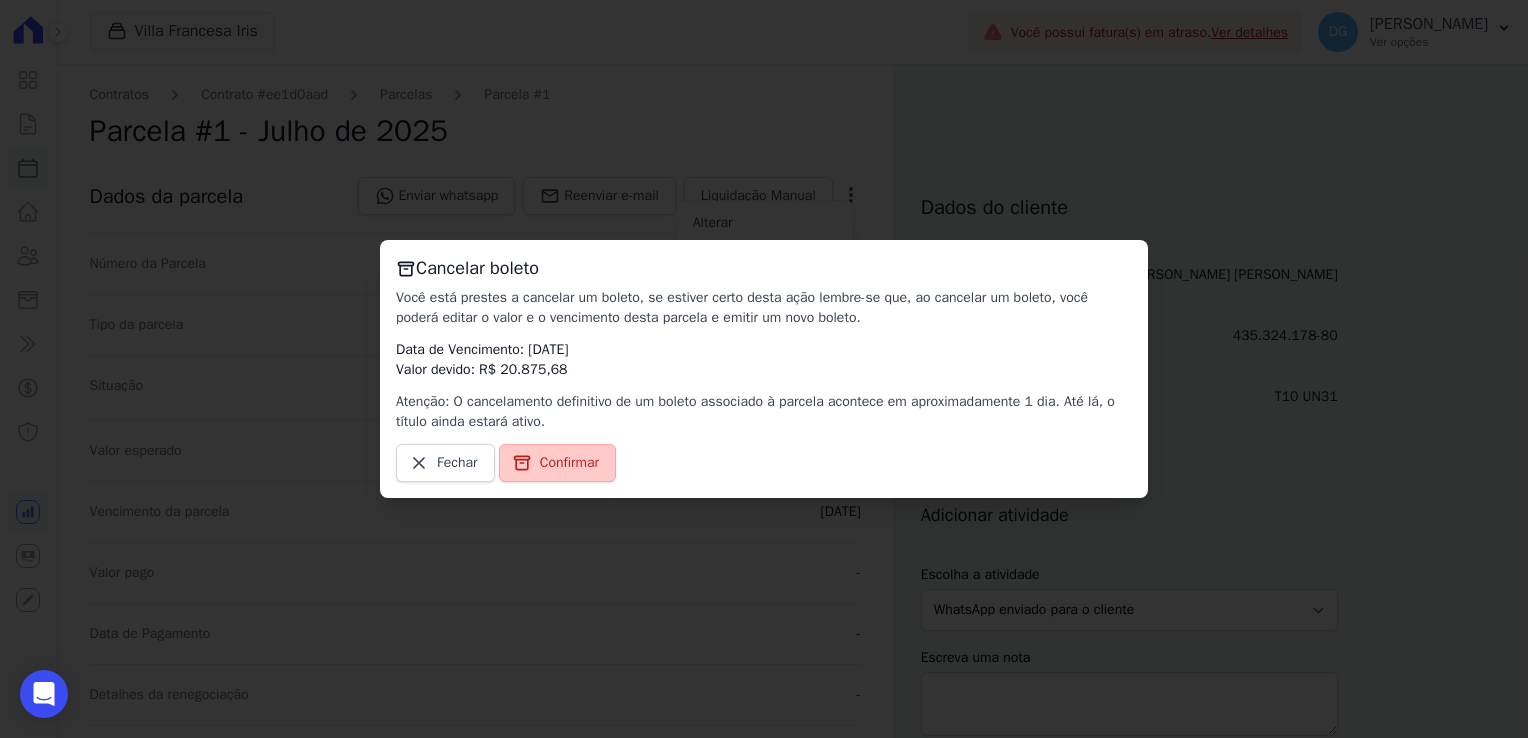 click on "Confirmar" at bounding box center [569, 463] 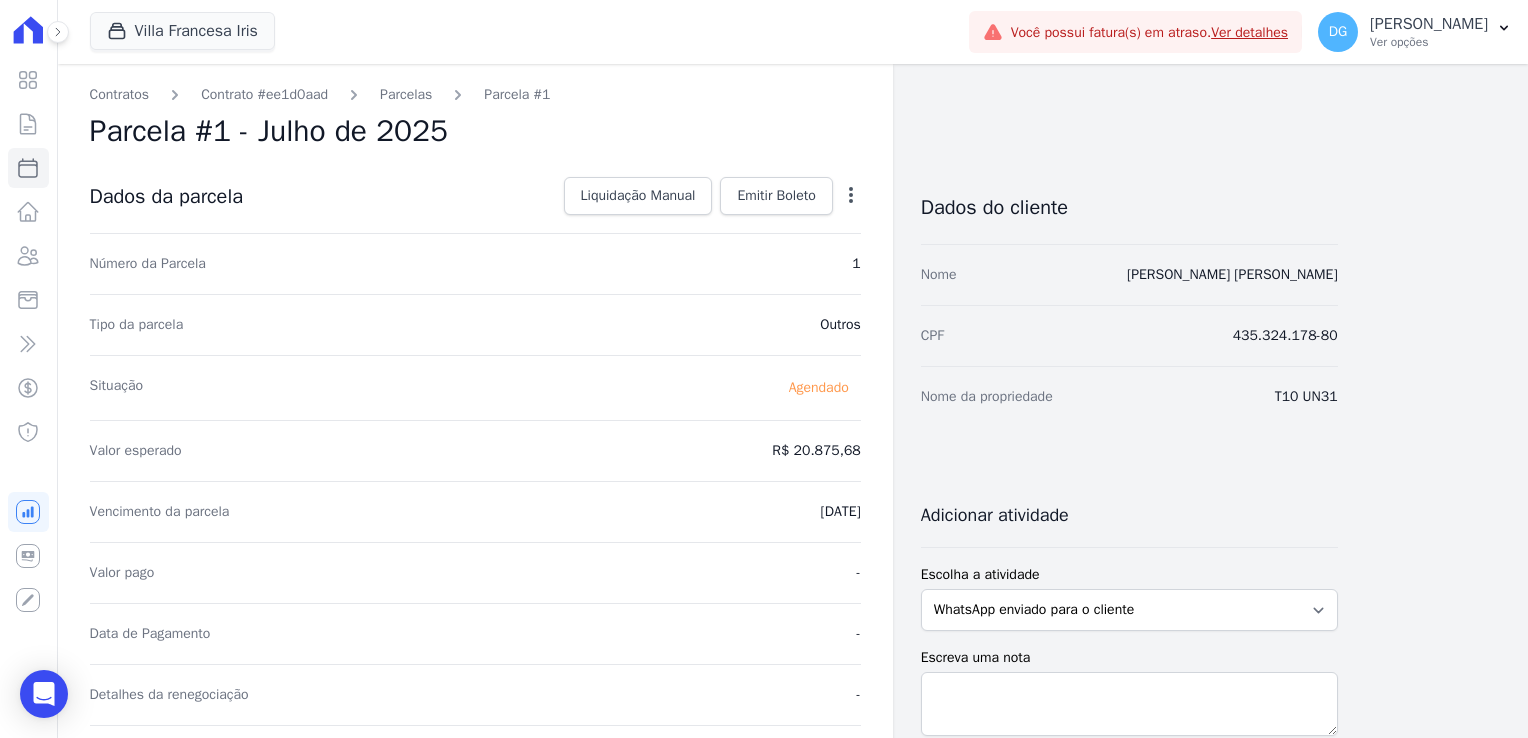 click on "Contratos
Contrato
#ee1d0aad
[GEOGRAPHIC_DATA]
Parcela
#1
Solicitação de cancelamento enviada com sucesso.
[GEOGRAPHIC_DATA] #1 - Julho de 2025
Dados da parcela
Liquidação Manual
Liquidação Manual
Data de Pagamento
[DATE]" at bounding box center (698, 709) 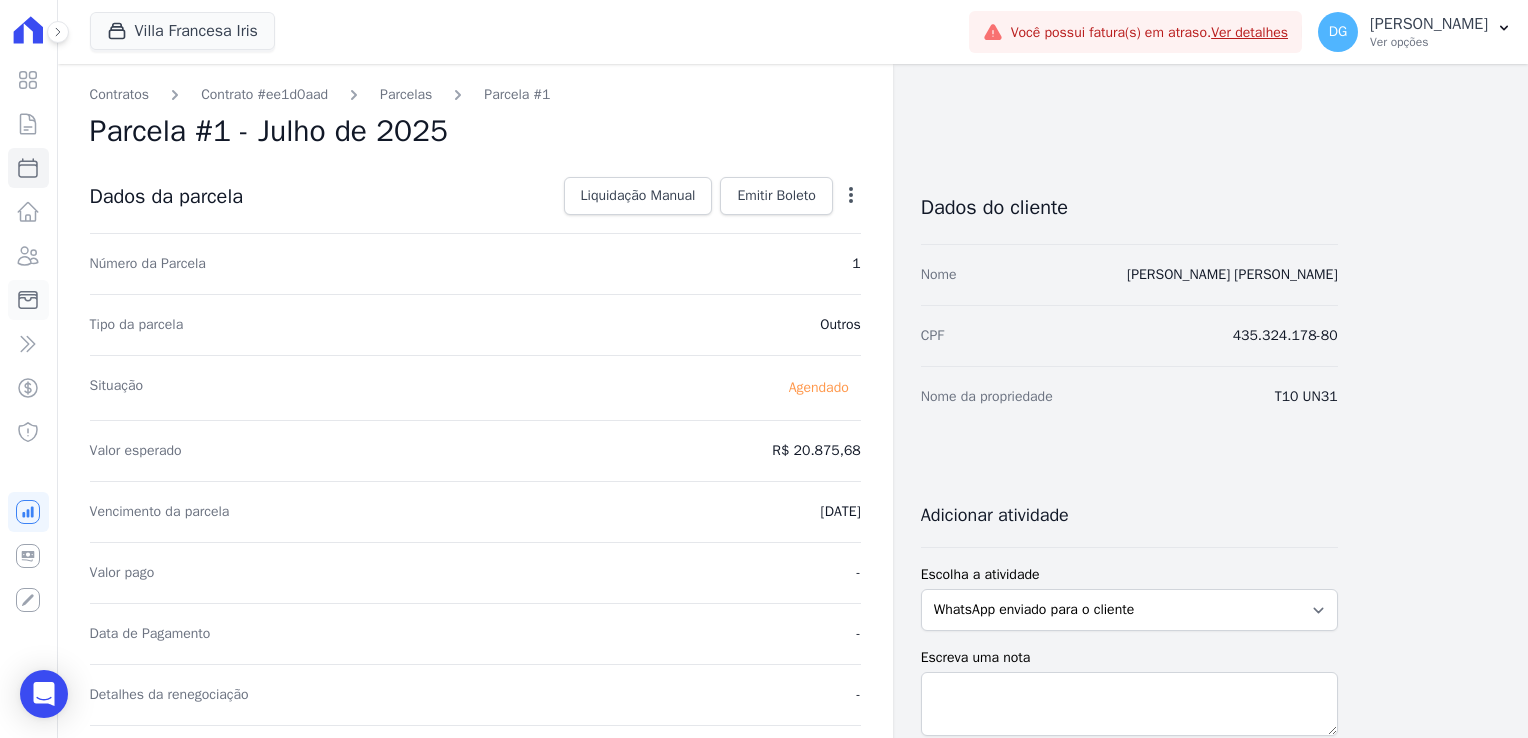 click 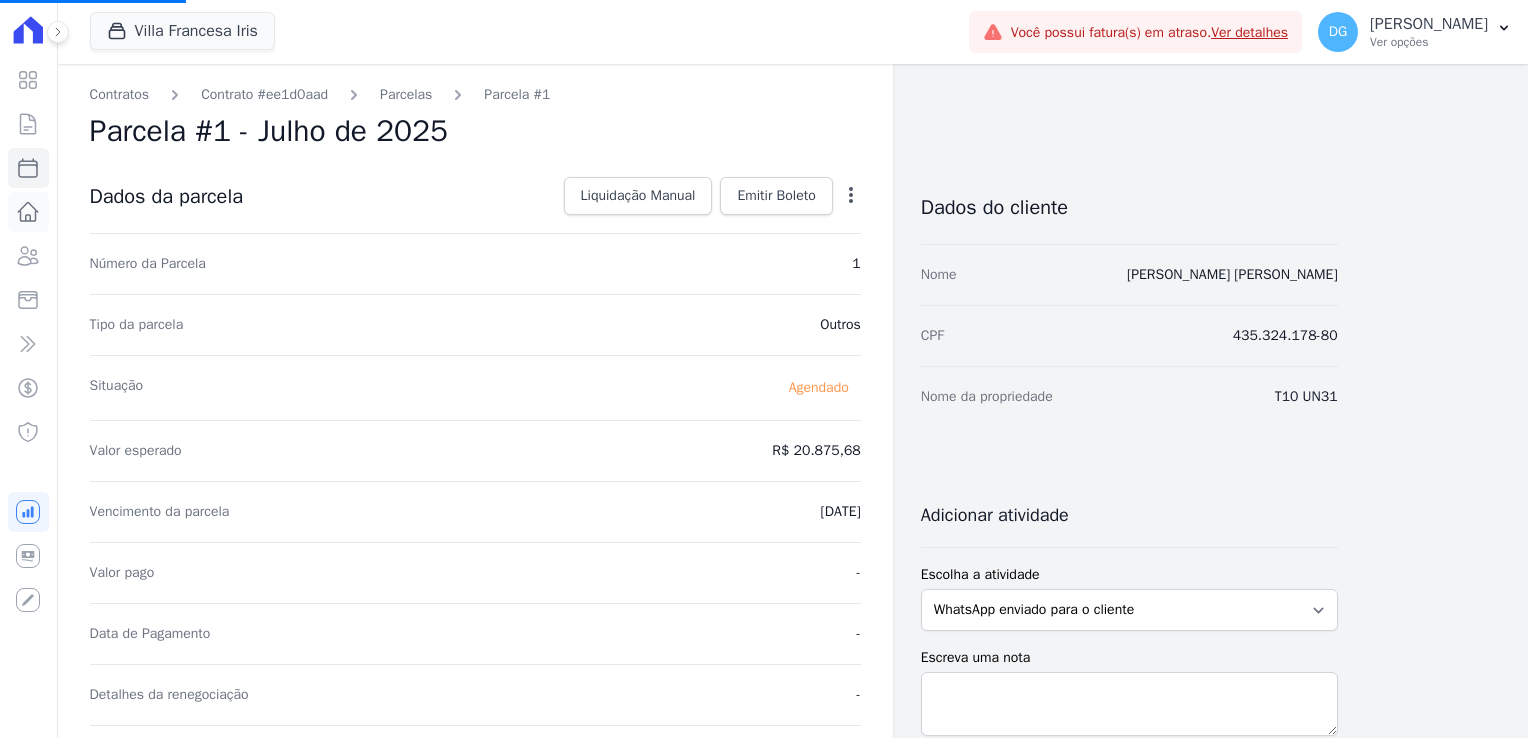 click 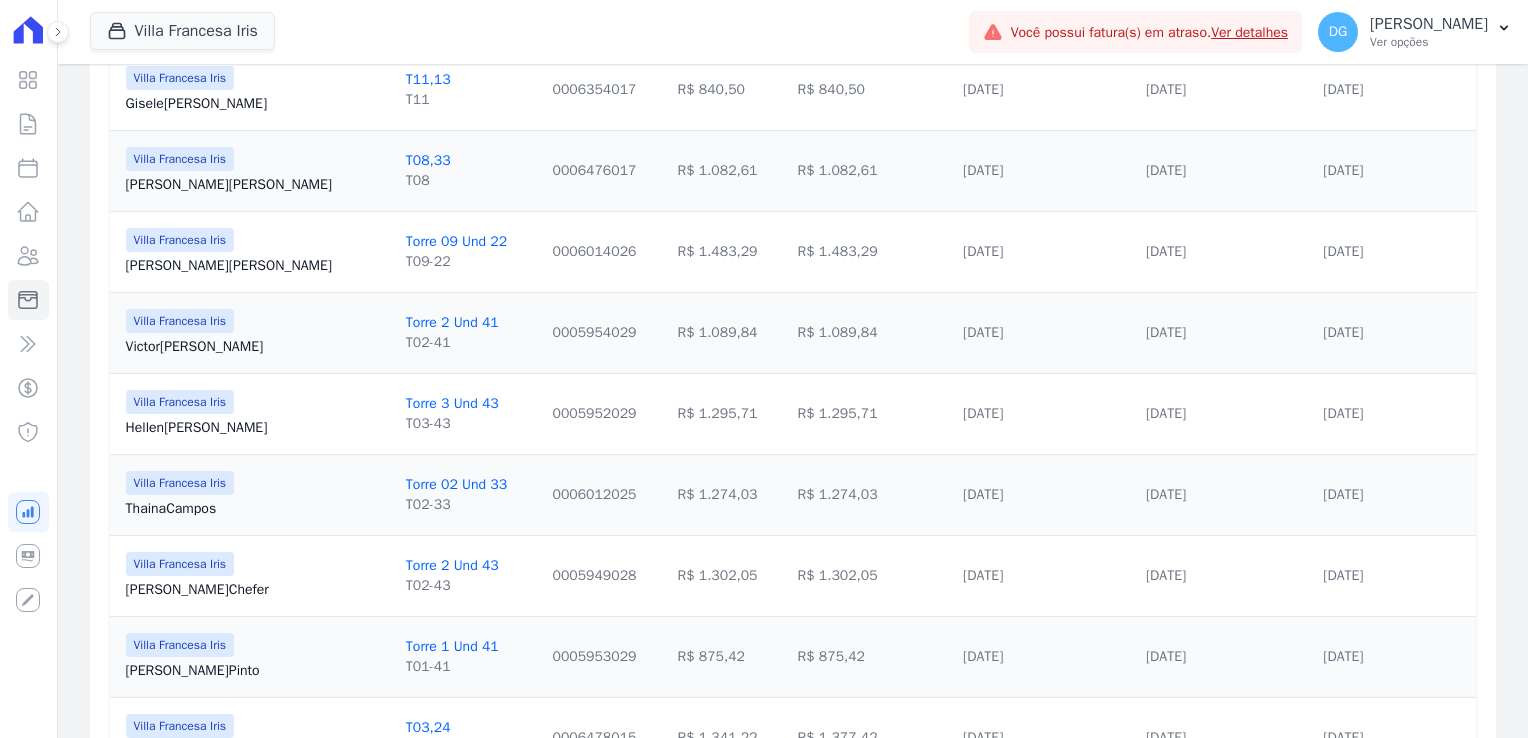 scroll, scrollTop: 0, scrollLeft: 0, axis: both 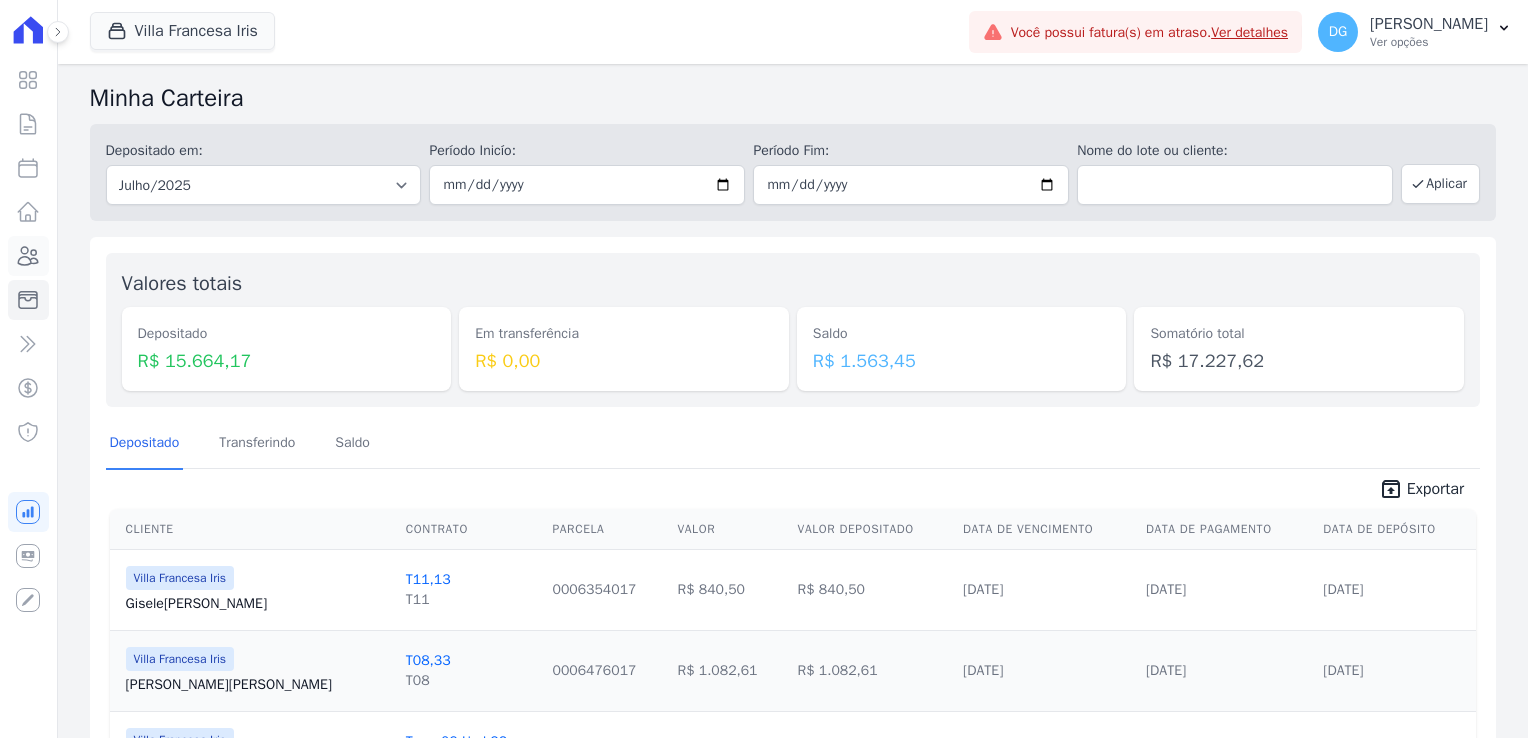 click 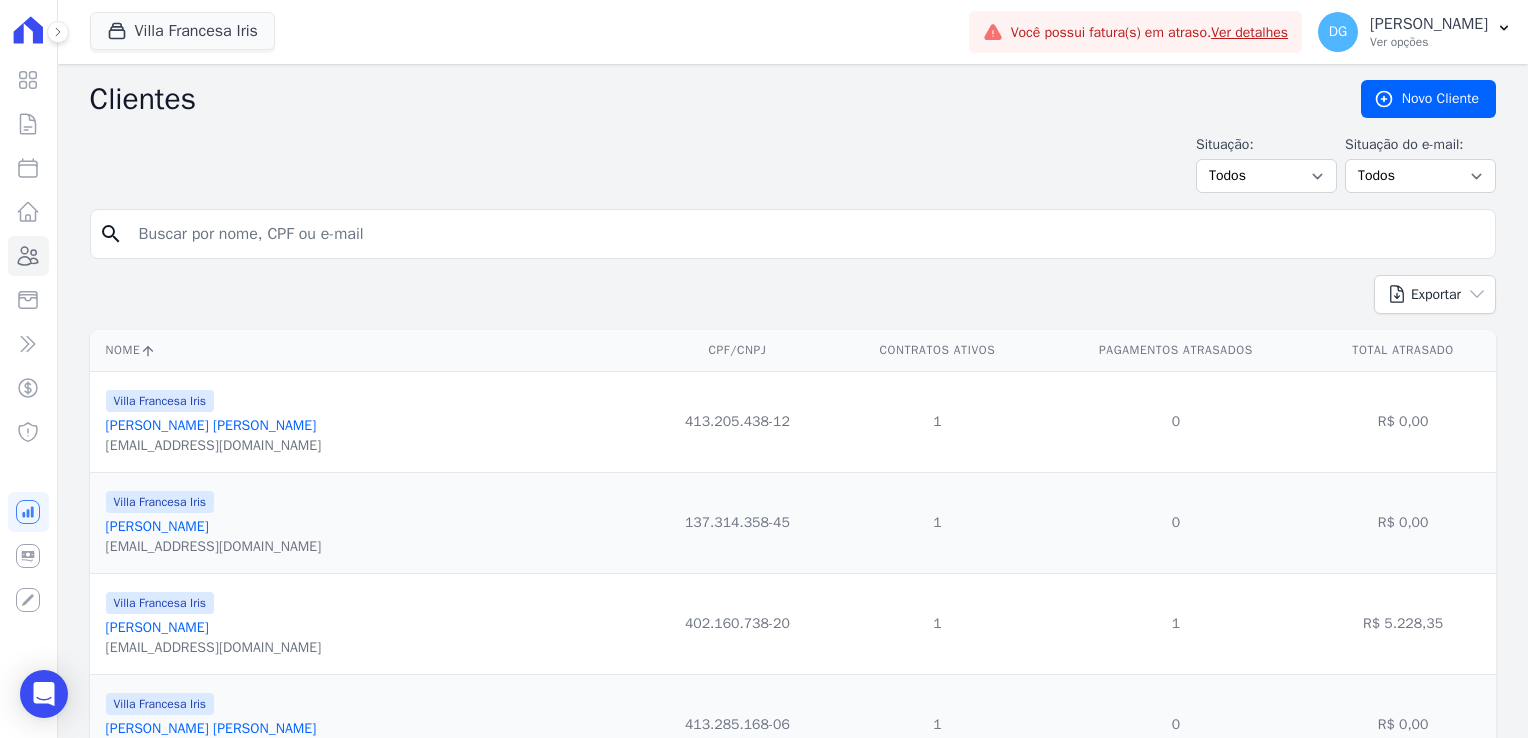 click at bounding box center (807, 234) 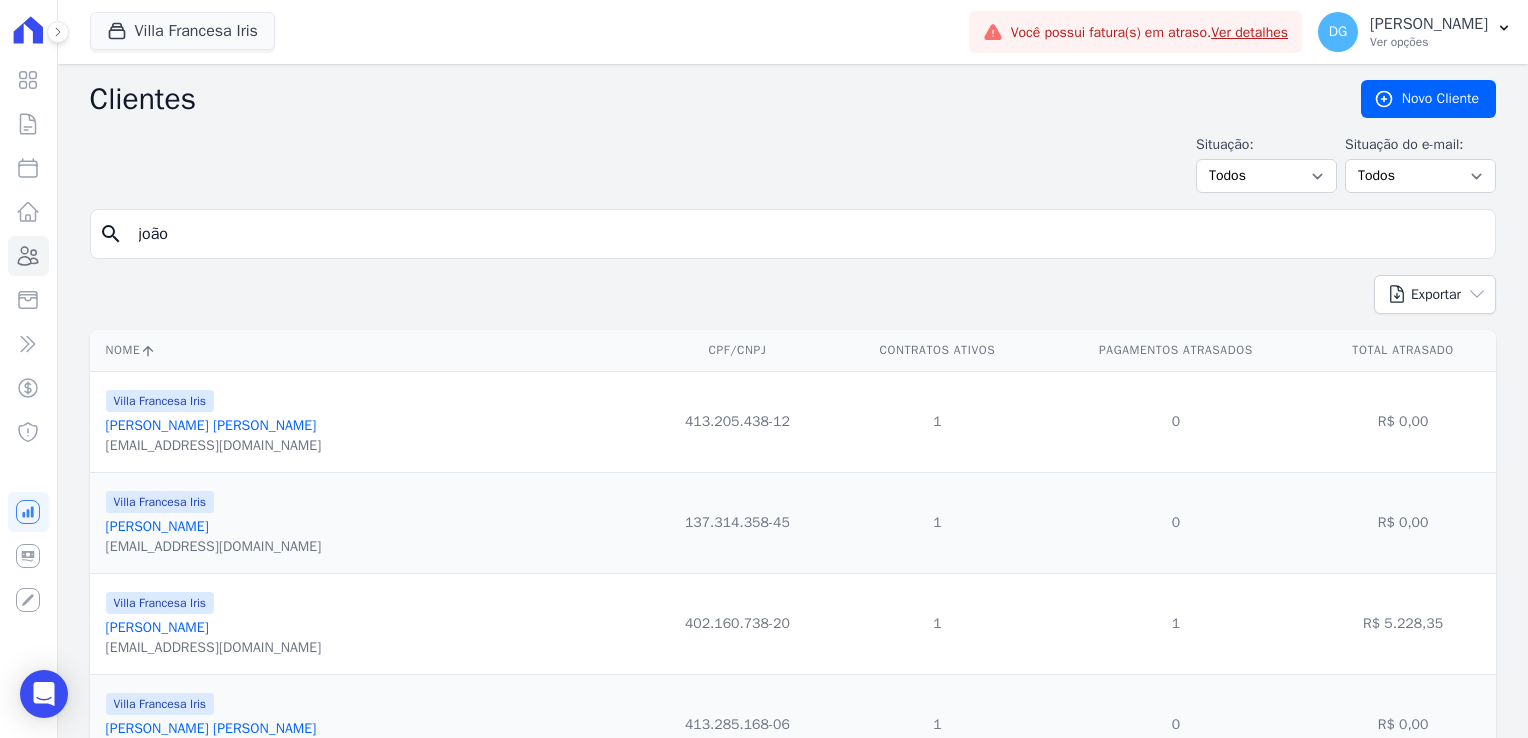 type on "joão" 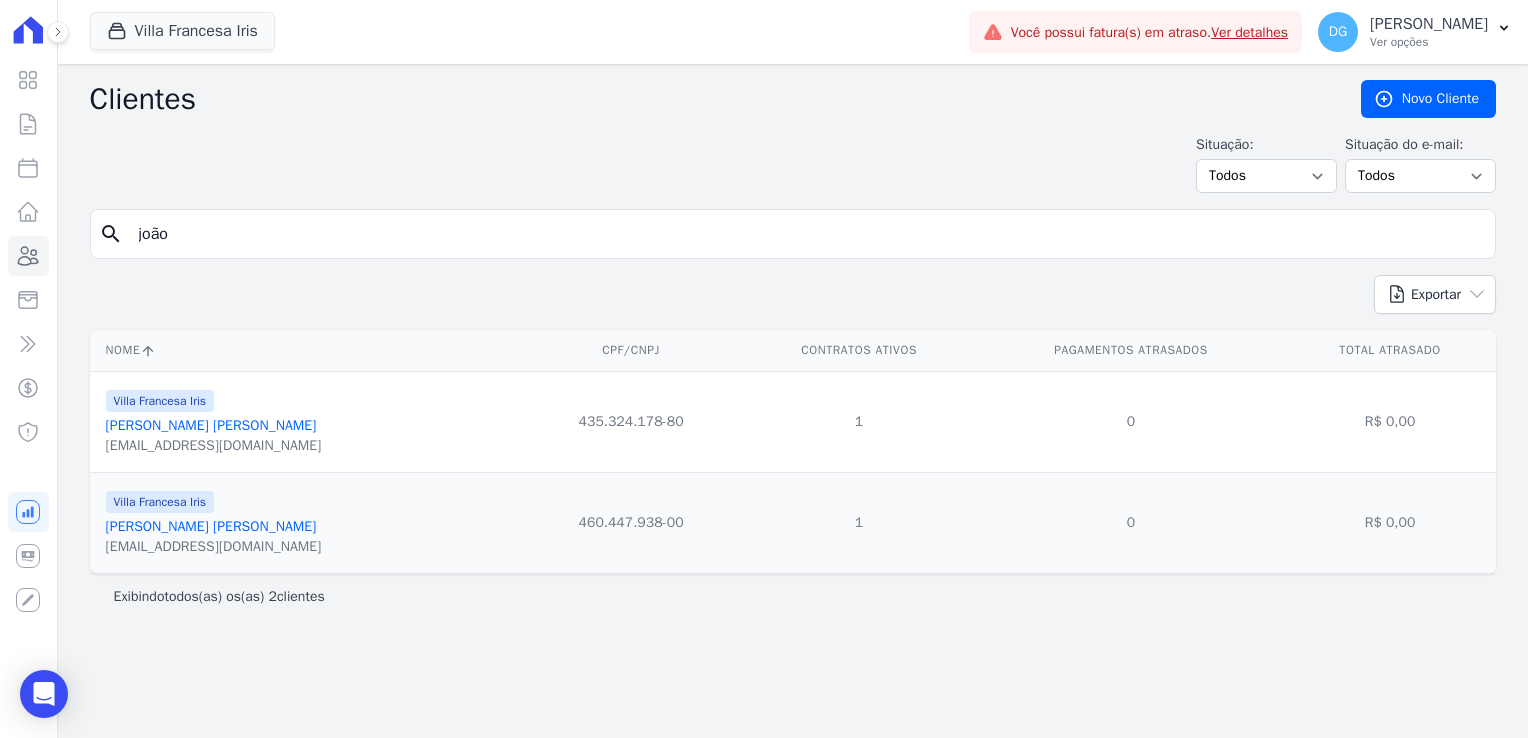 click on "[PERSON_NAME] [PERSON_NAME]" at bounding box center (211, 425) 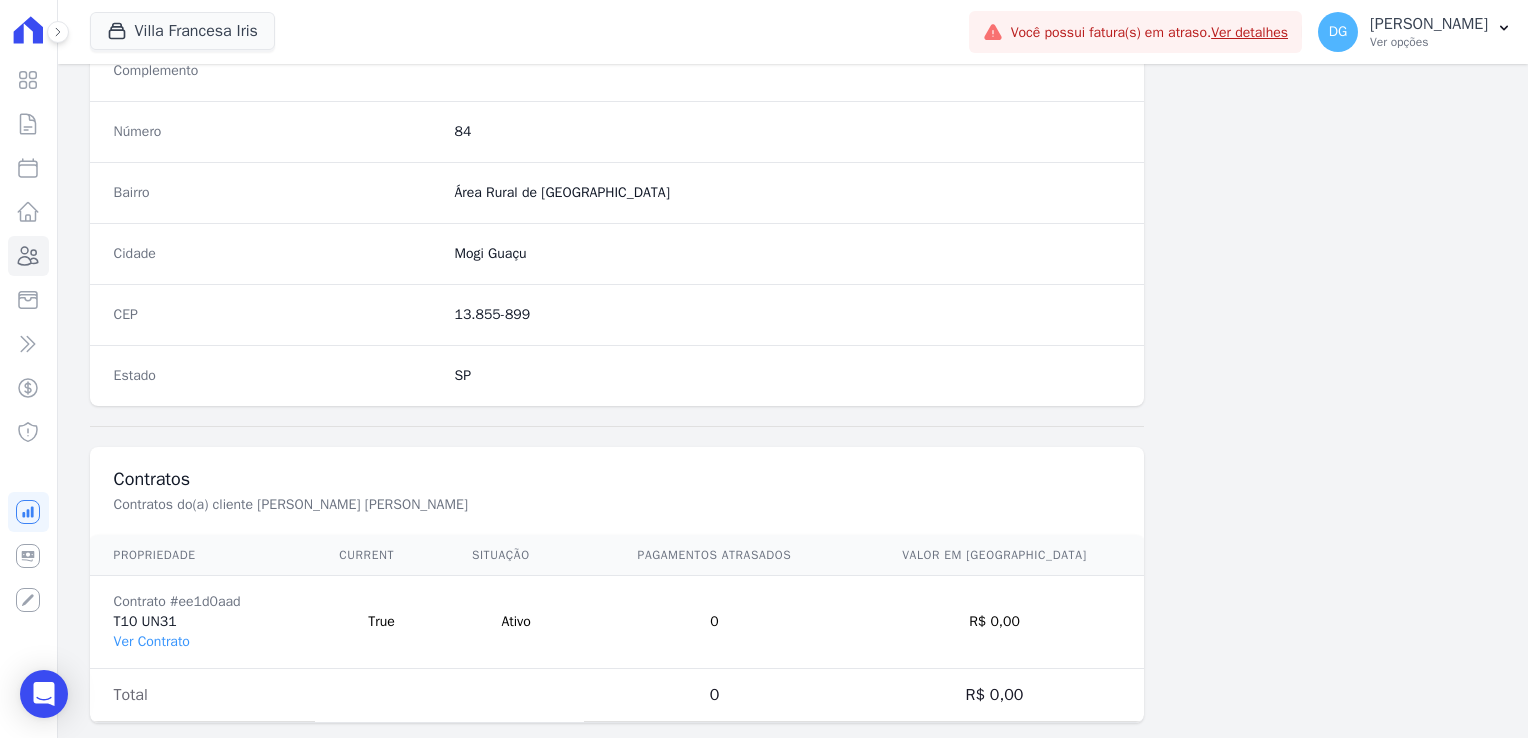 scroll, scrollTop: 1126, scrollLeft: 0, axis: vertical 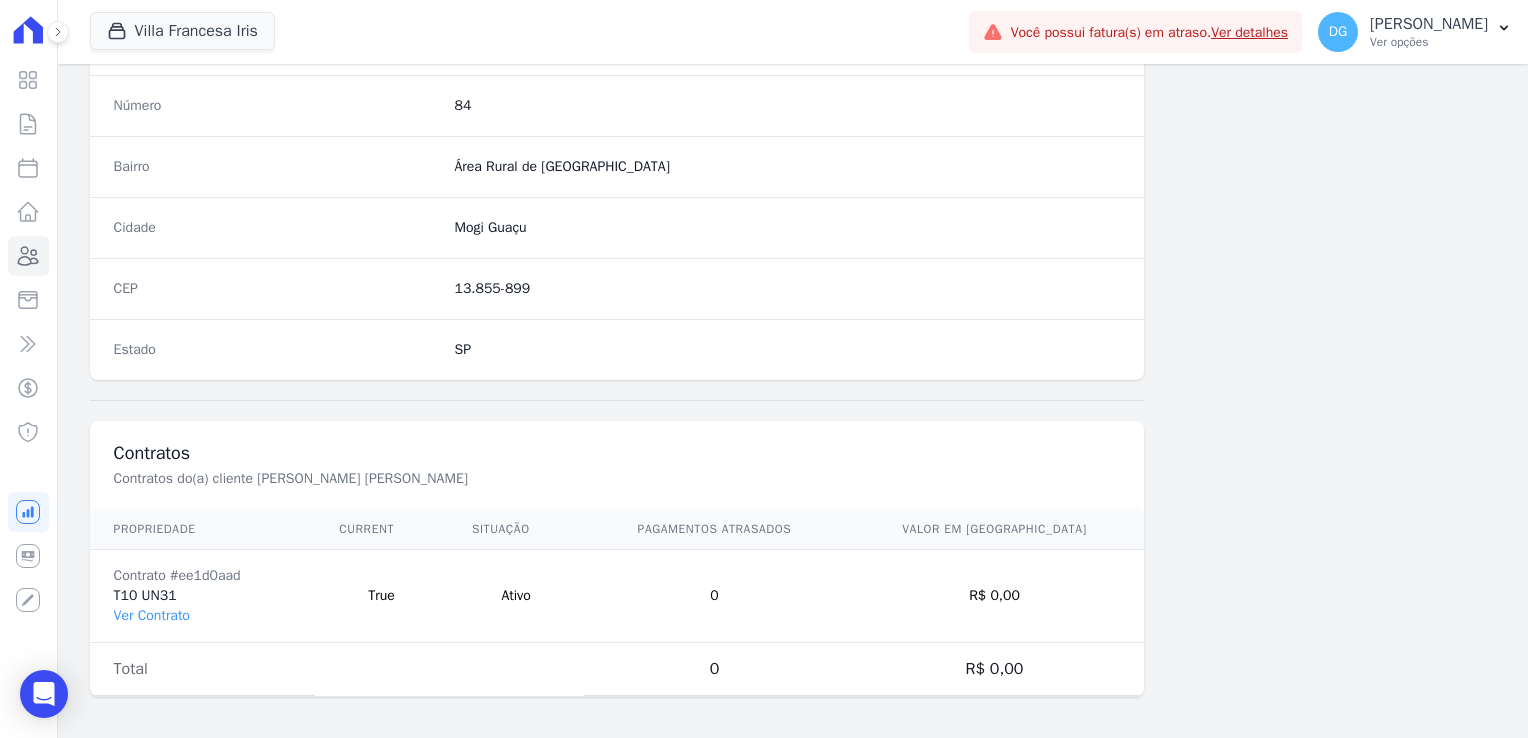click on "Total" at bounding box center [203, 669] 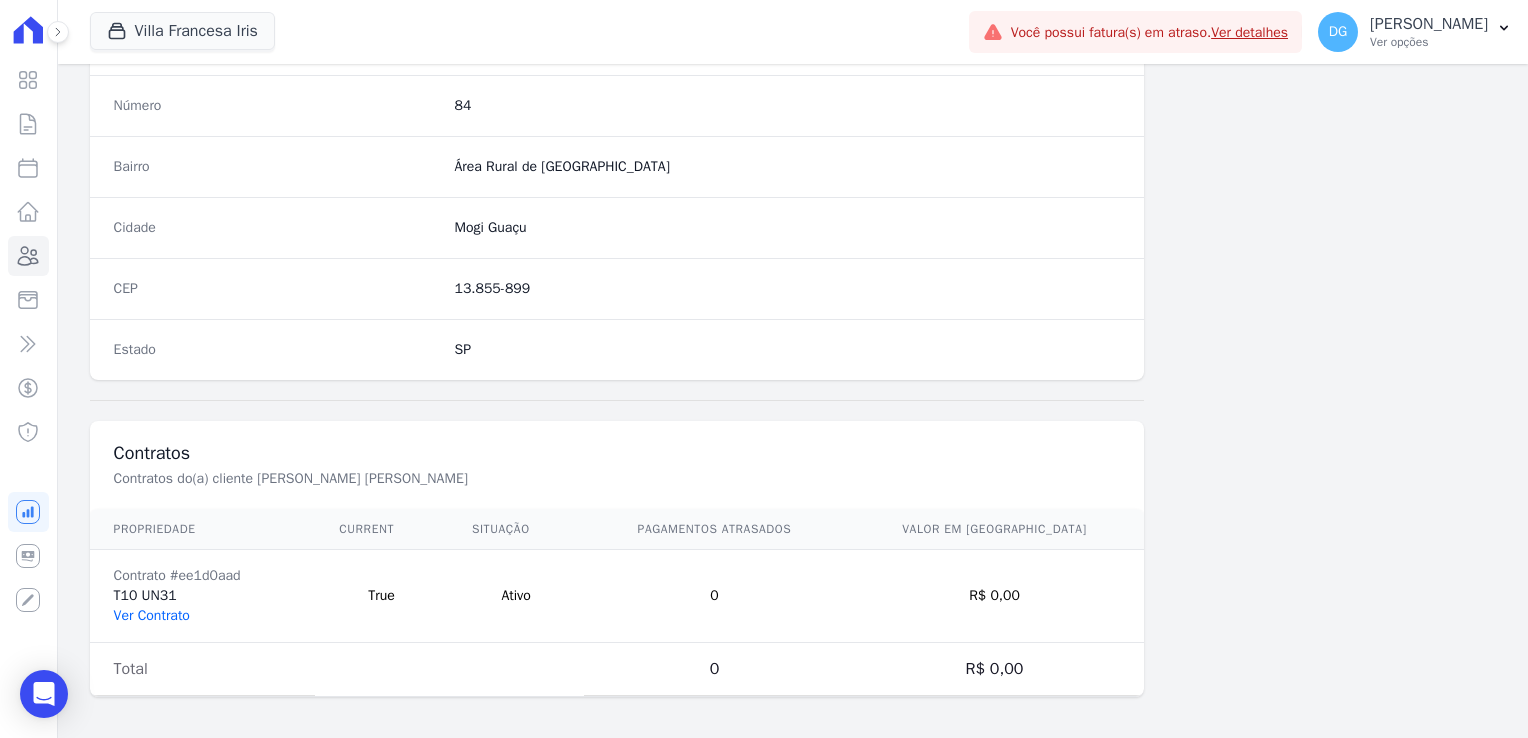 click on "Ver Contrato" at bounding box center (152, 615) 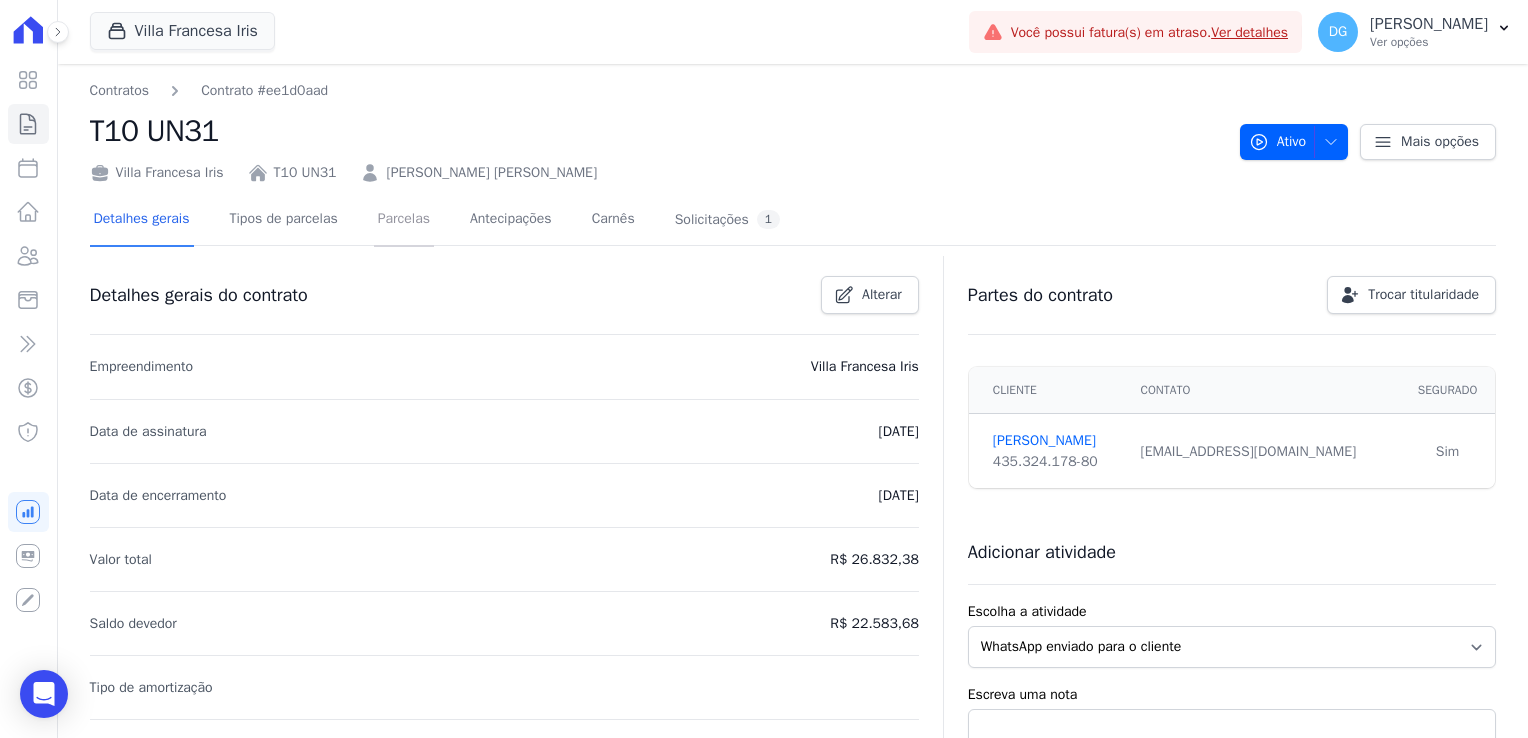 click on "Parcelas" at bounding box center (404, 220) 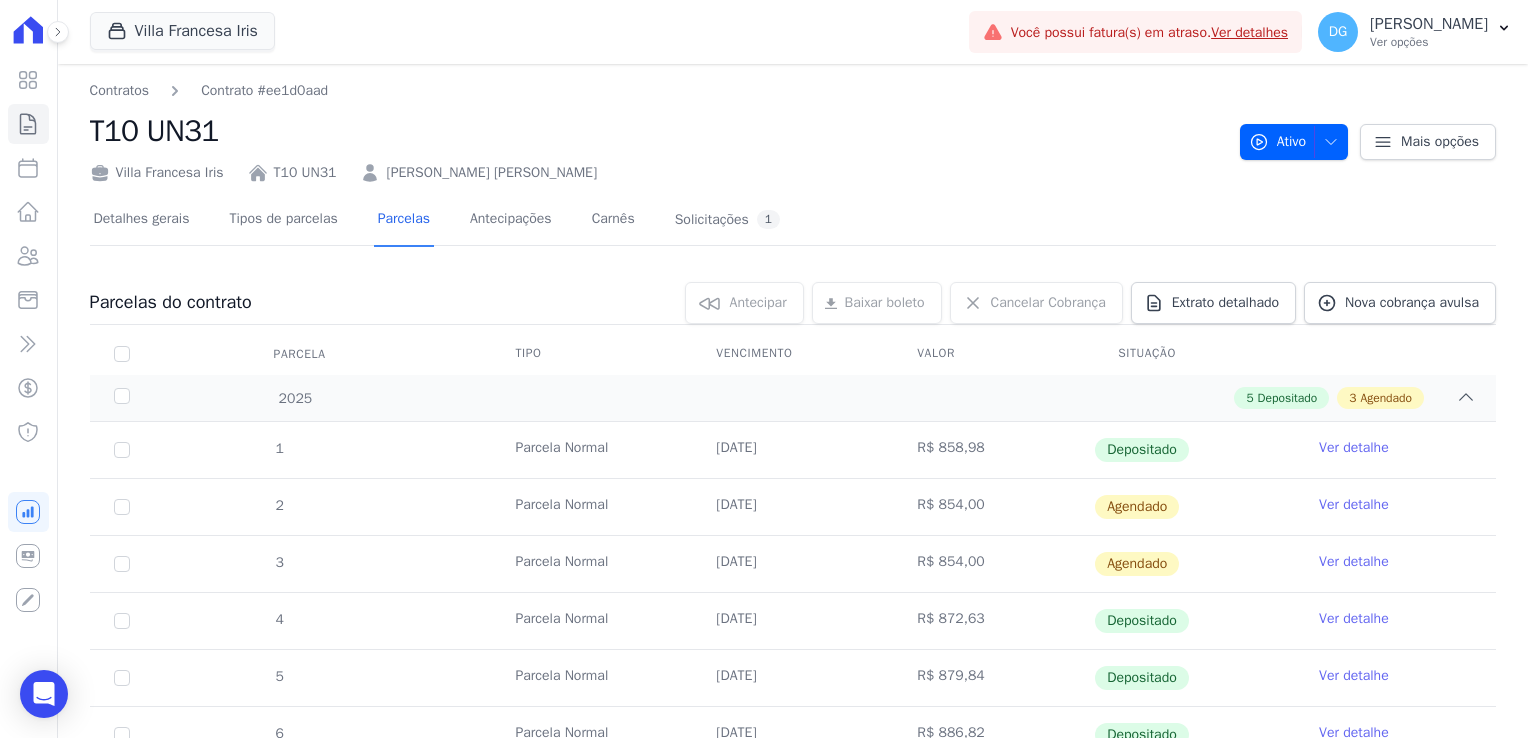 scroll, scrollTop: 196, scrollLeft: 0, axis: vertical 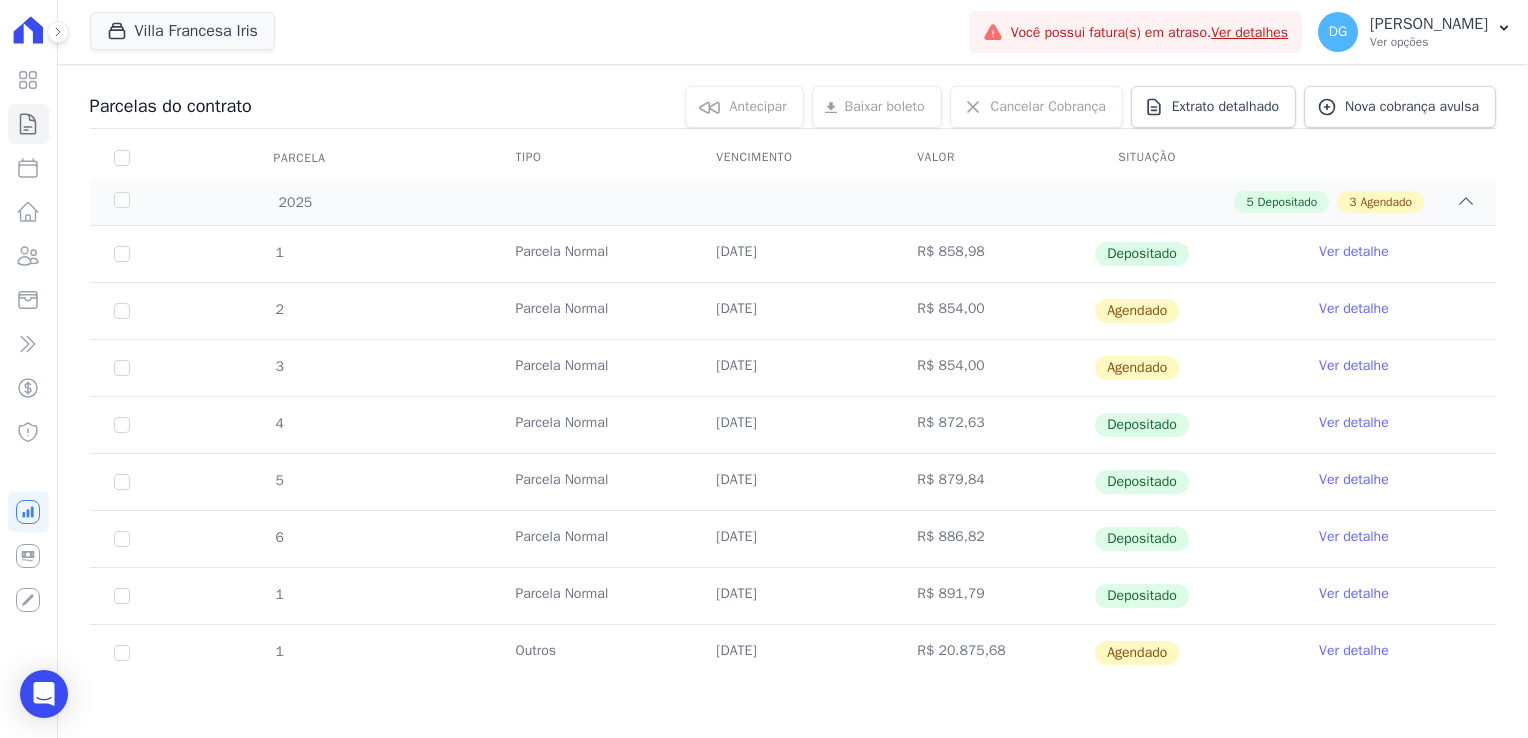 click on "Ver detalhe" at bounding box center (1354, 651) 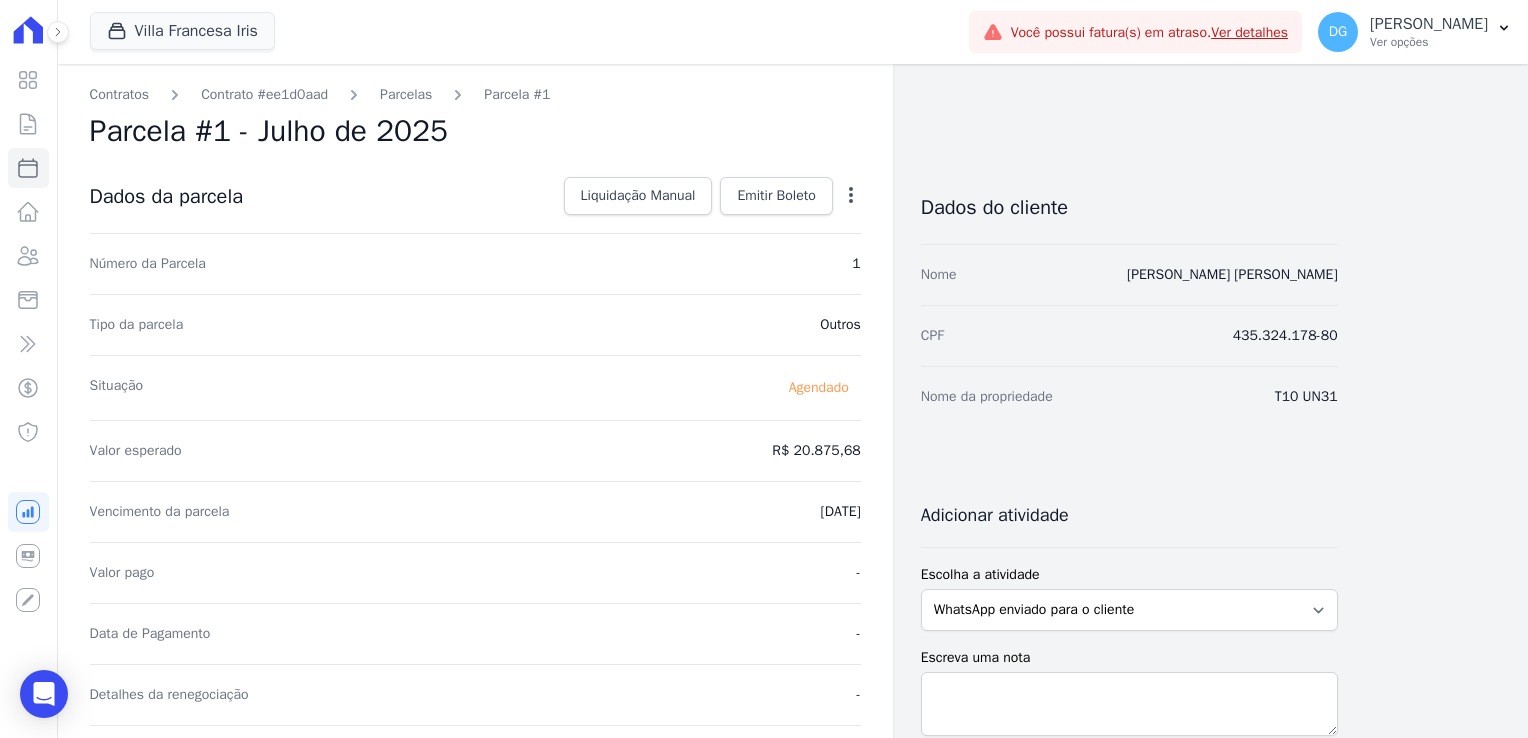 click 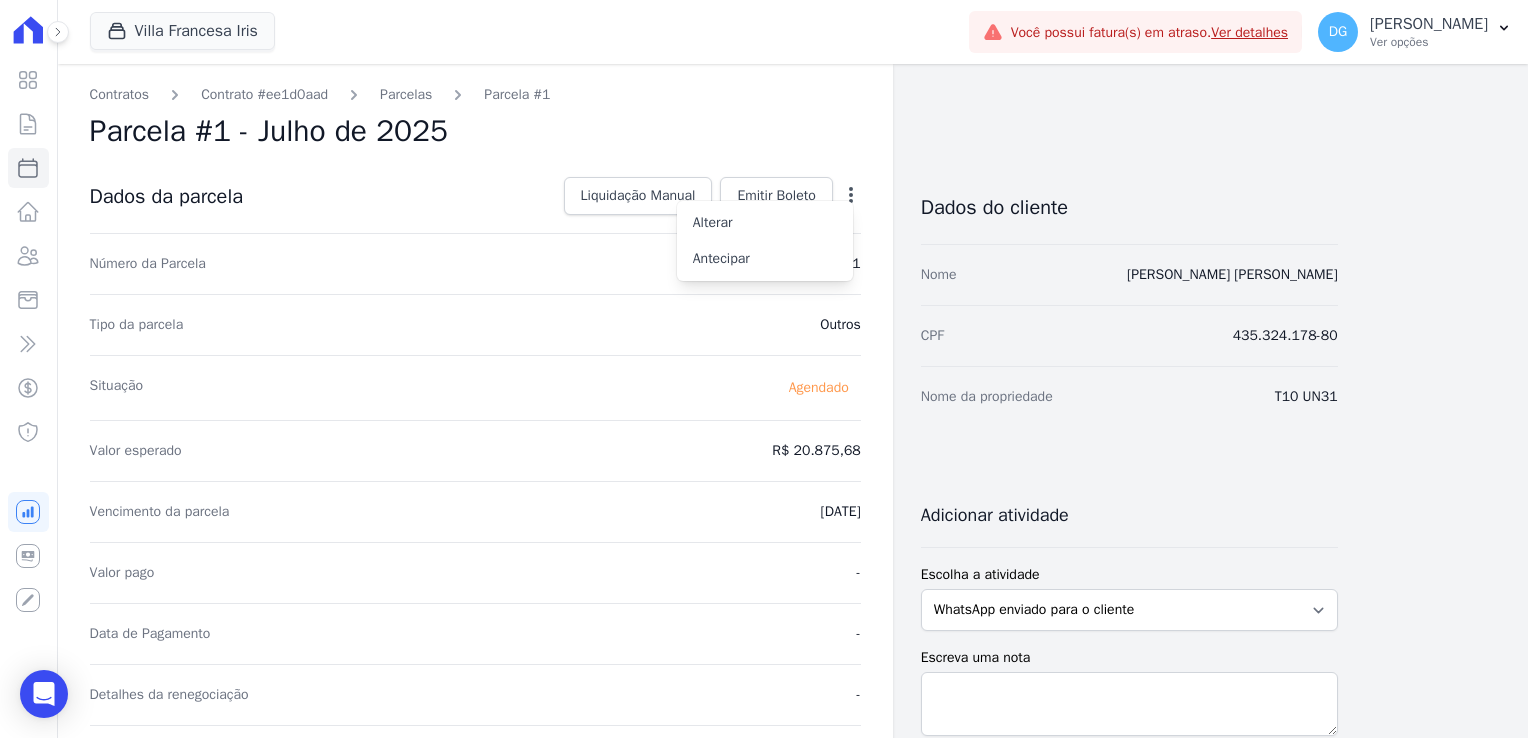 click on "Contratos
Contrato
#ee1d0aad
[GEOGRAPHIC_DATA]
Parcela
#1
[GEOGRAPHIC_DATA] #1 - Julho de 2025
Dados da parcela
Liquidação Manual
Liquidação Manual
Data de Pagamento
[DATE]
[GEOGRAPHIC_DATA]
R$
20875.68" at bounding box center (475, 709) 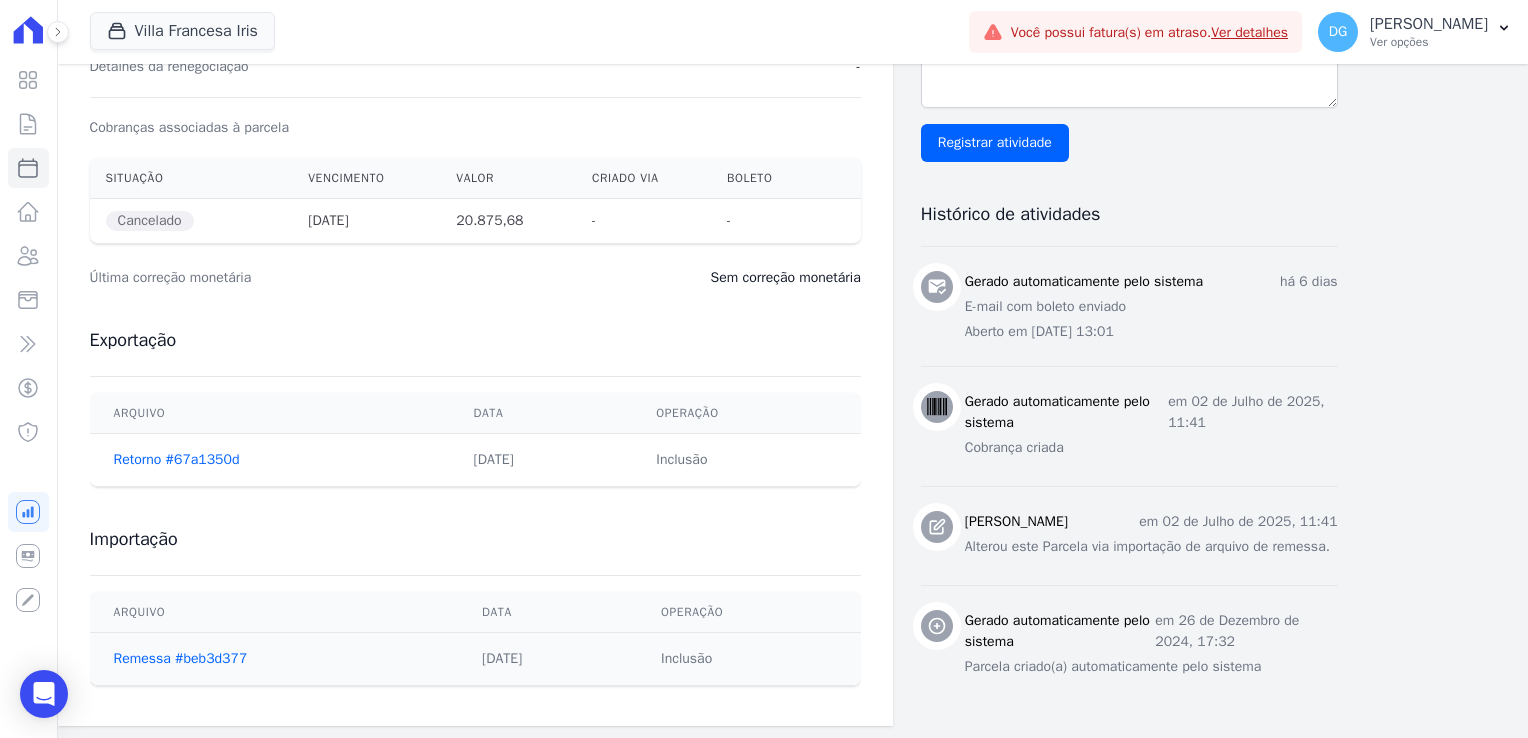 scroll, scrollTop: 528, scrollLeft: 0, axis: vertical 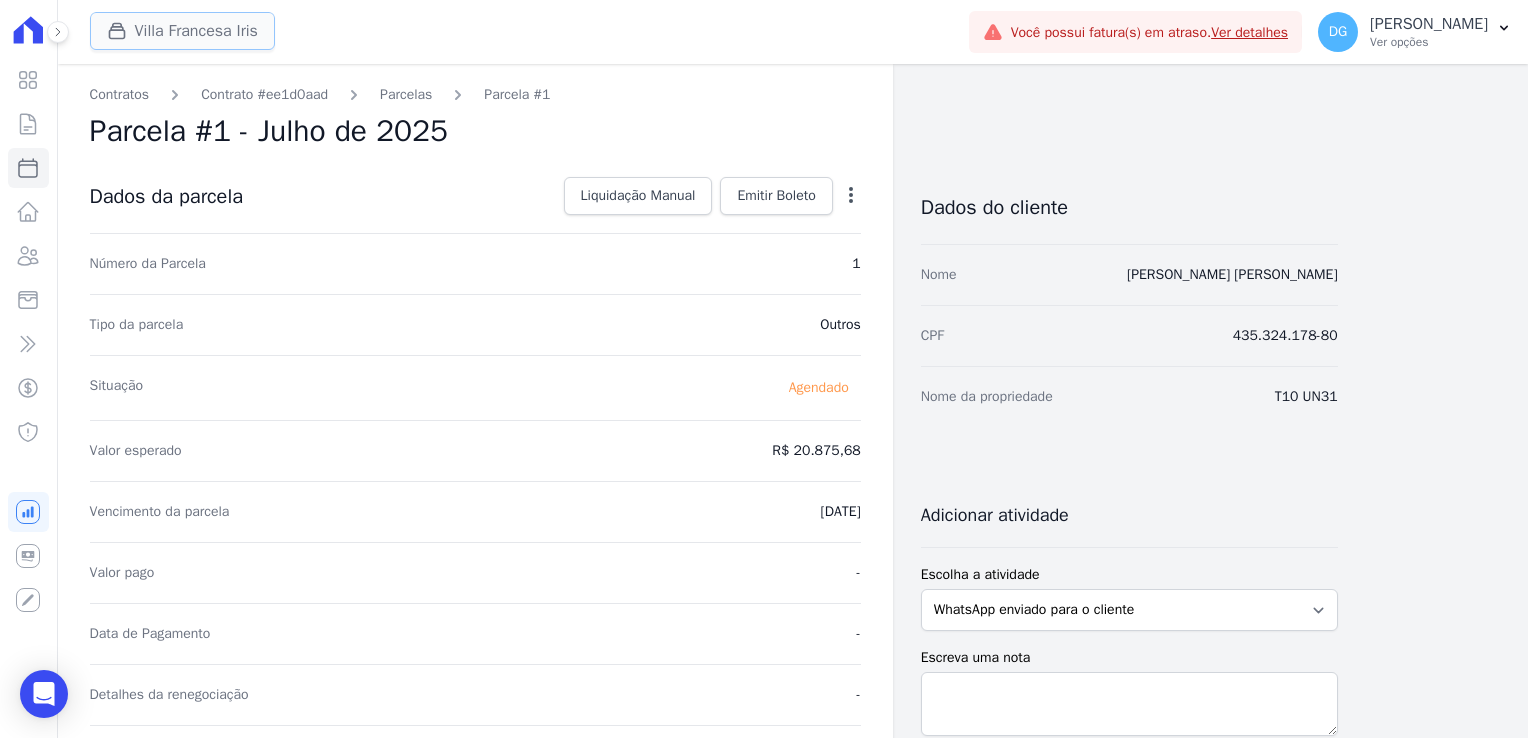 click on "Villa Francesa Iris" at bounding box center (182, 31) 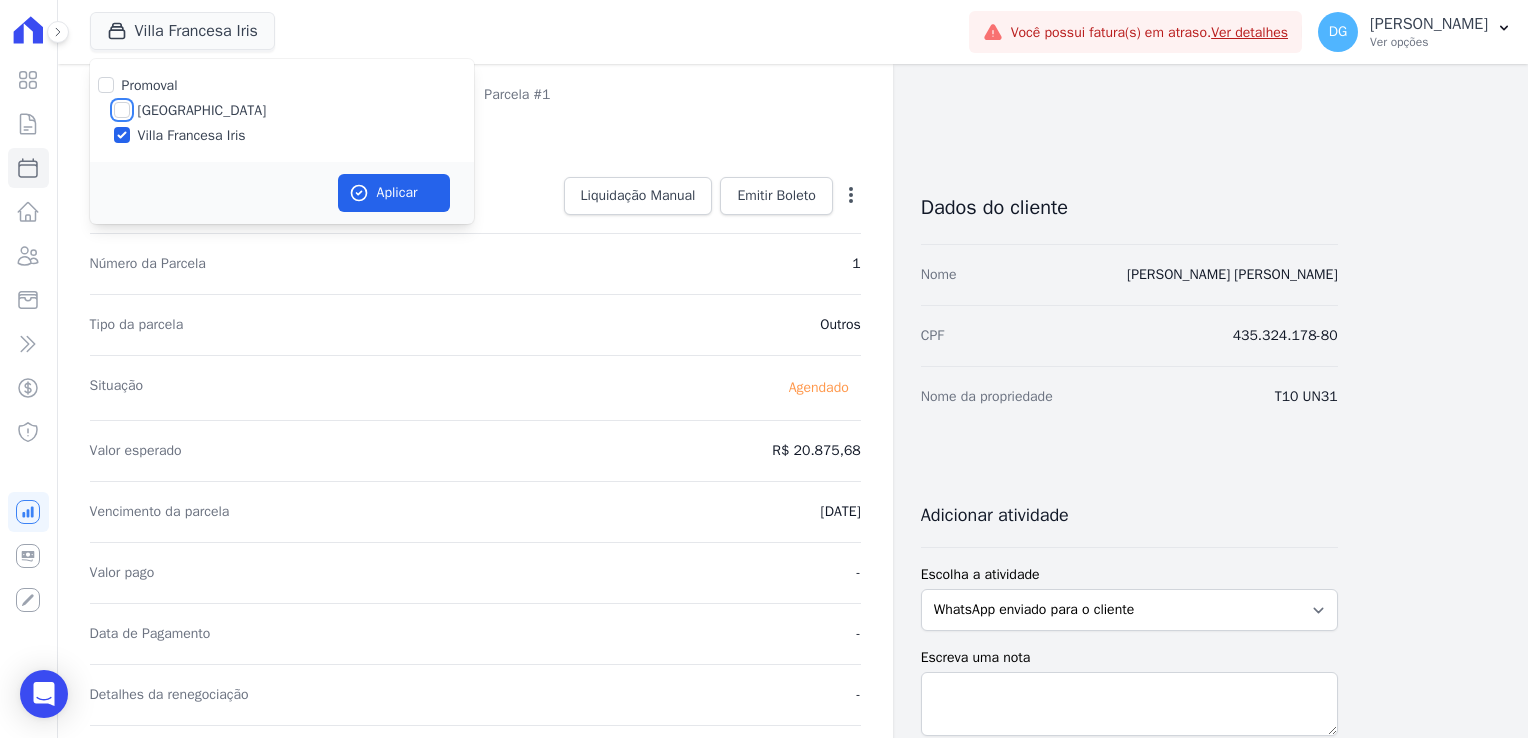 click on "[GEOGRAPHIC_DATA]" at bounding box center (122, 110) 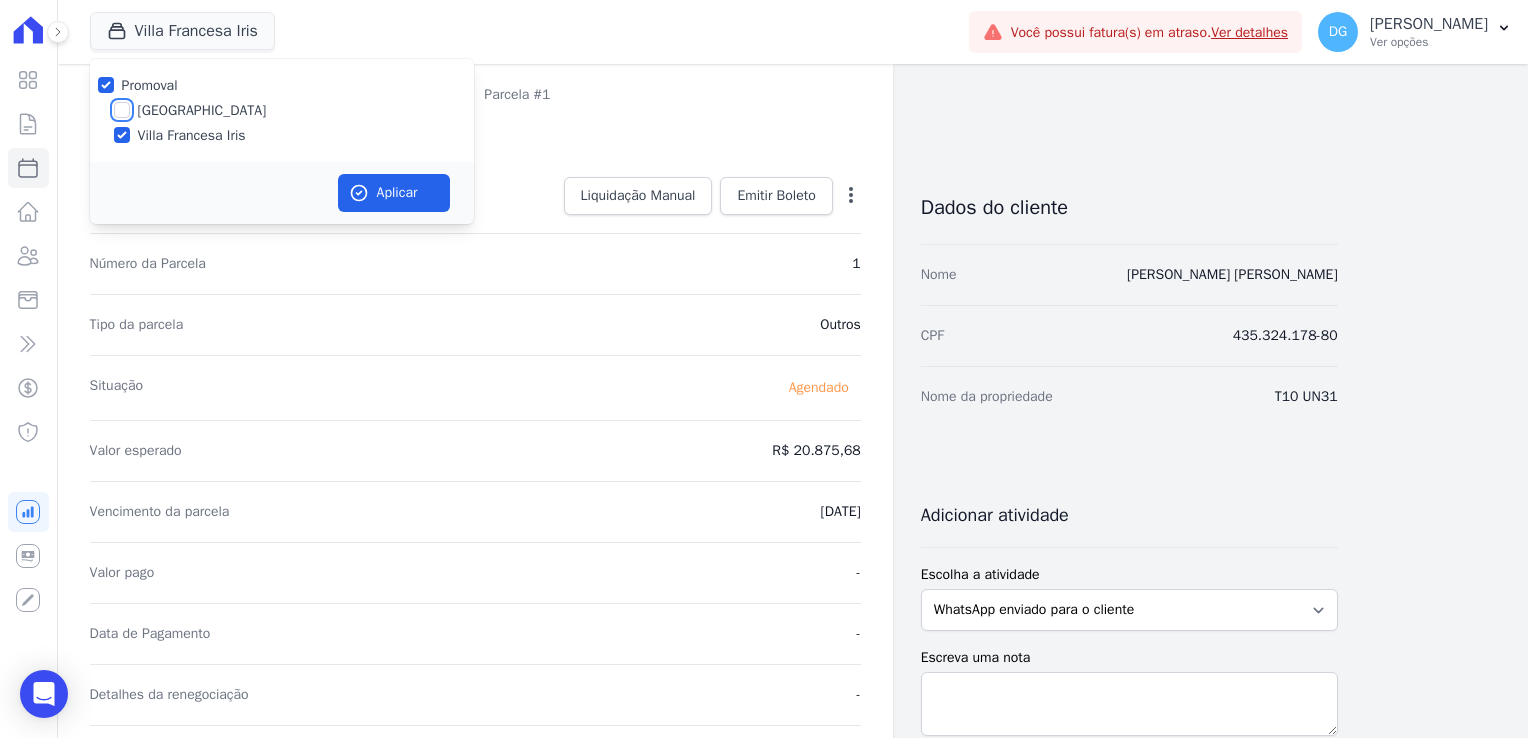 checkbox on "true" 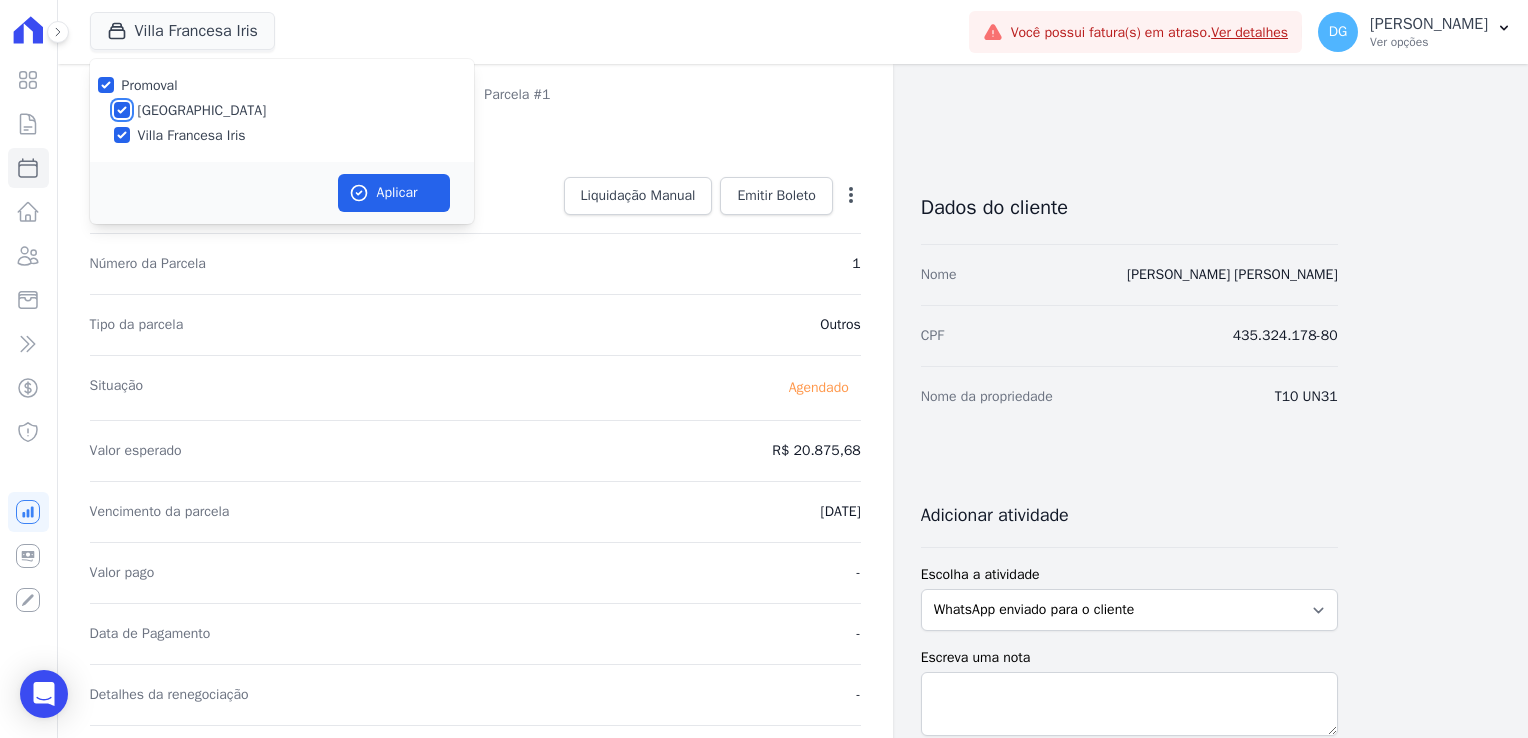 checkbox on "true" 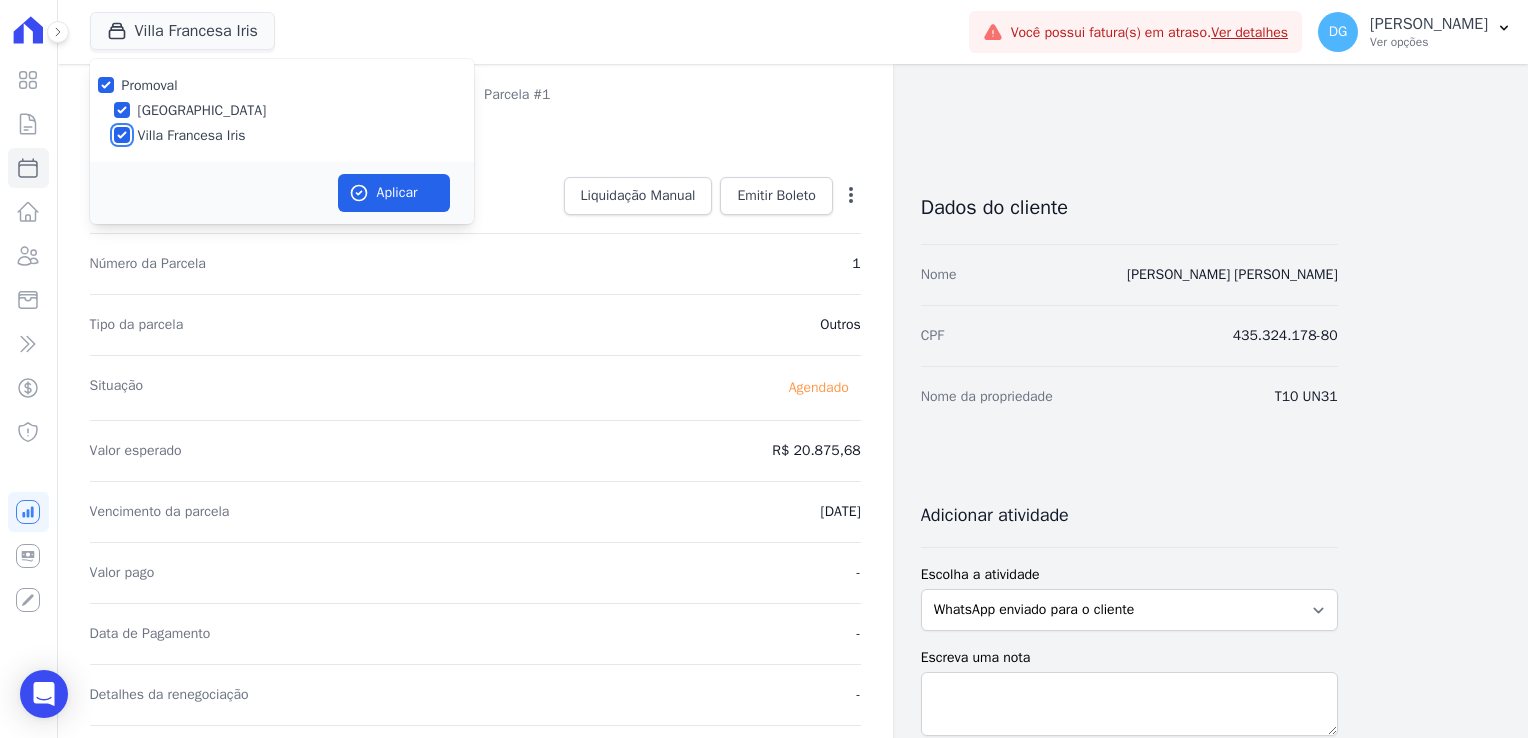 click on "Villa Francesa Iris" at bounding box center [122, 135] 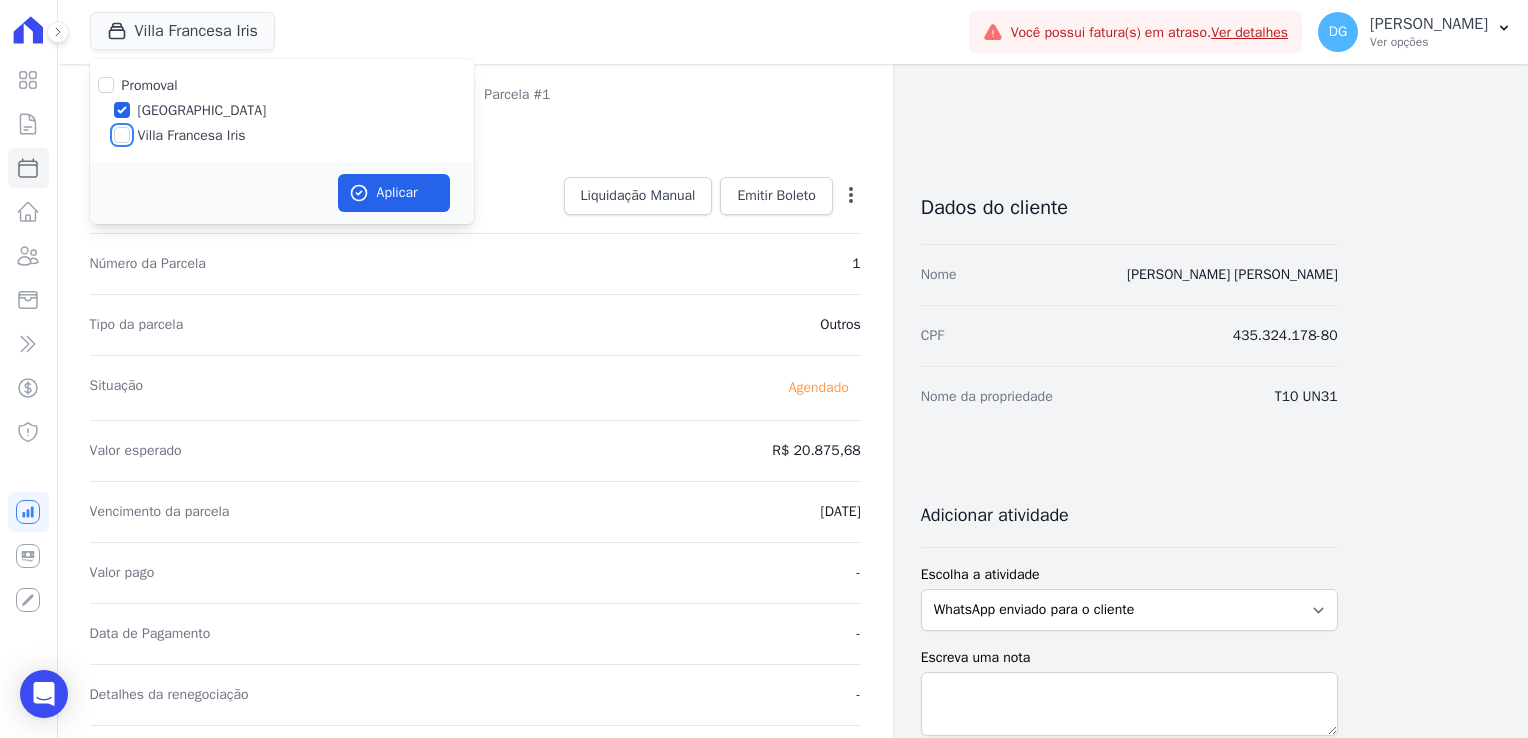 checkbox on "false" 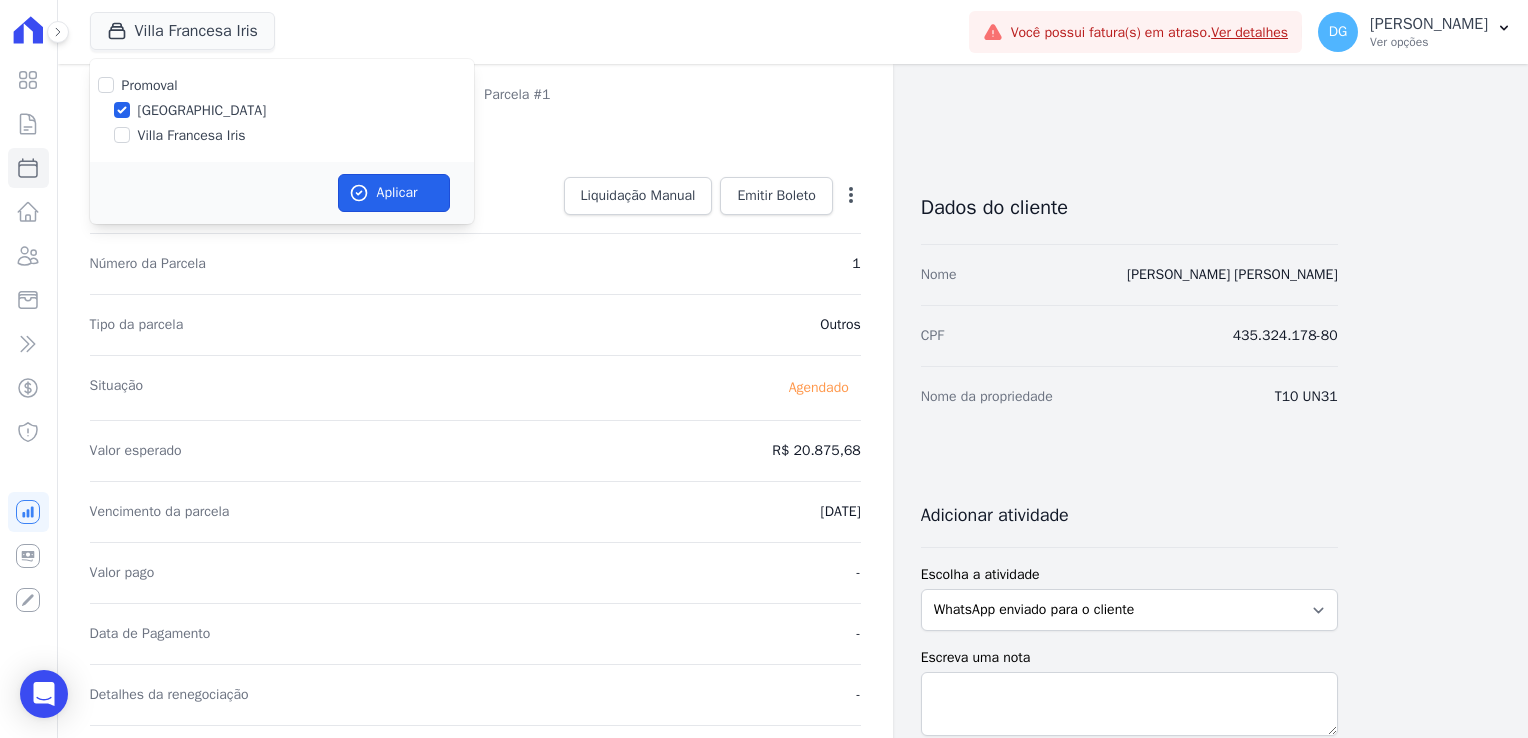 drag, startPoint x: 368, startPoint y: 198, endPoint x: 279, endPoint y: 218, distance: 91.21951 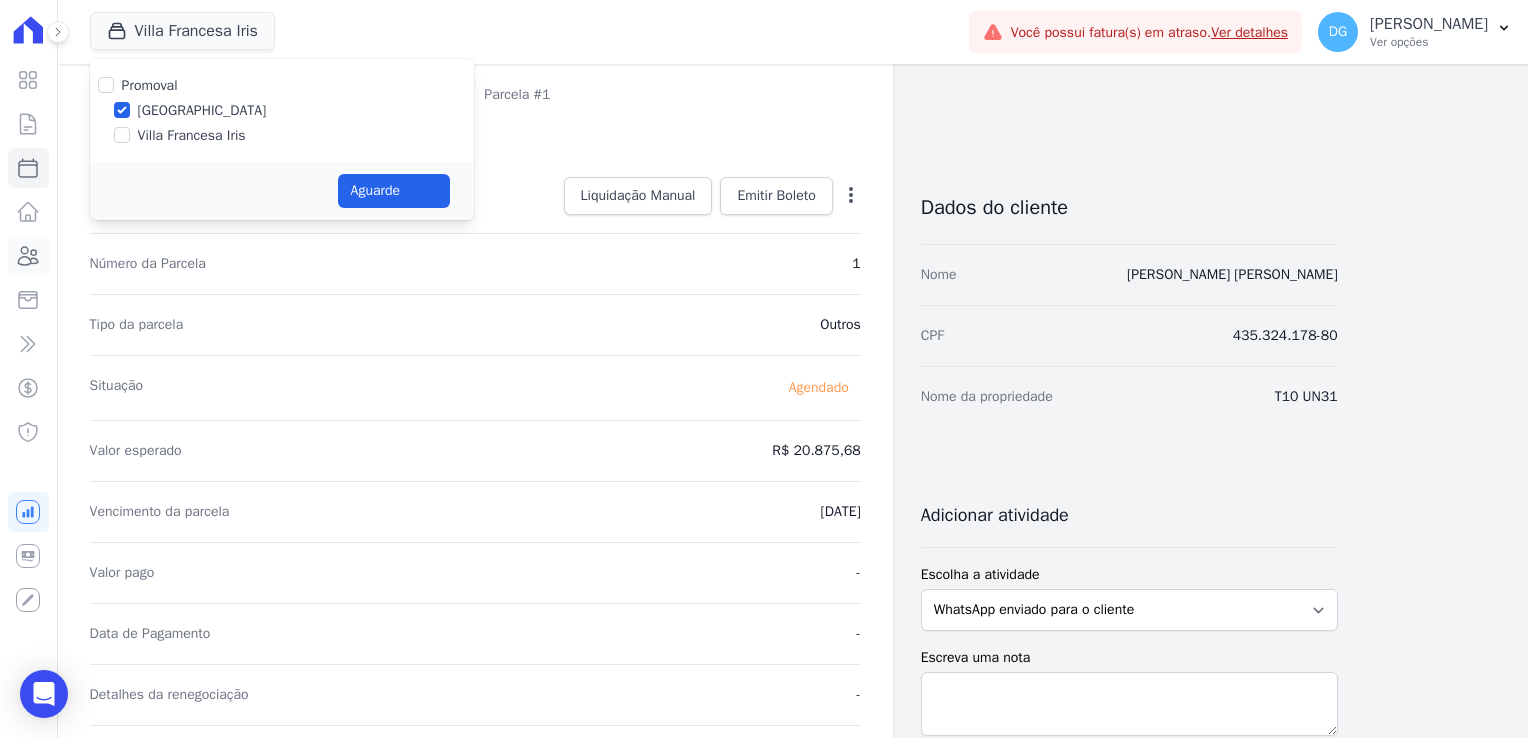 click 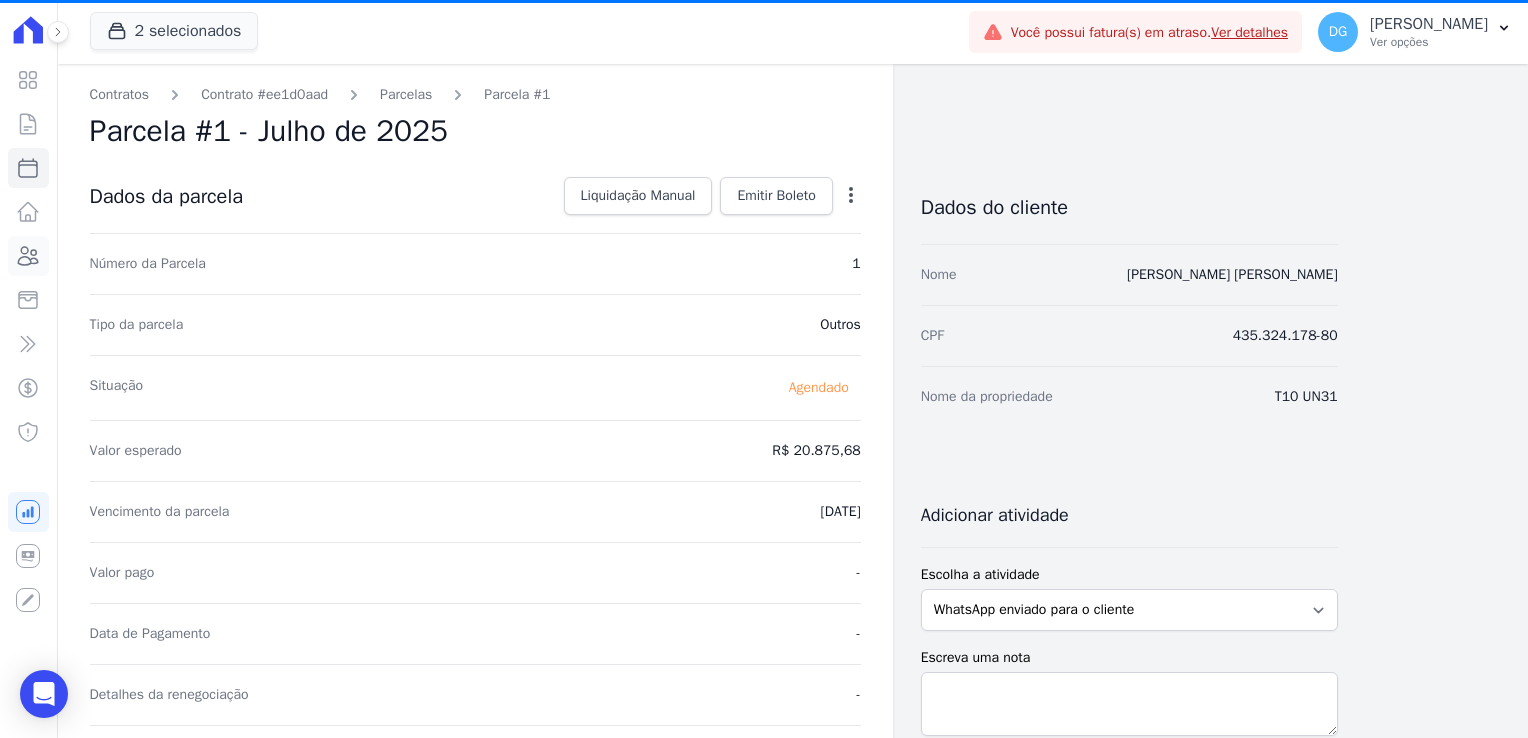 click 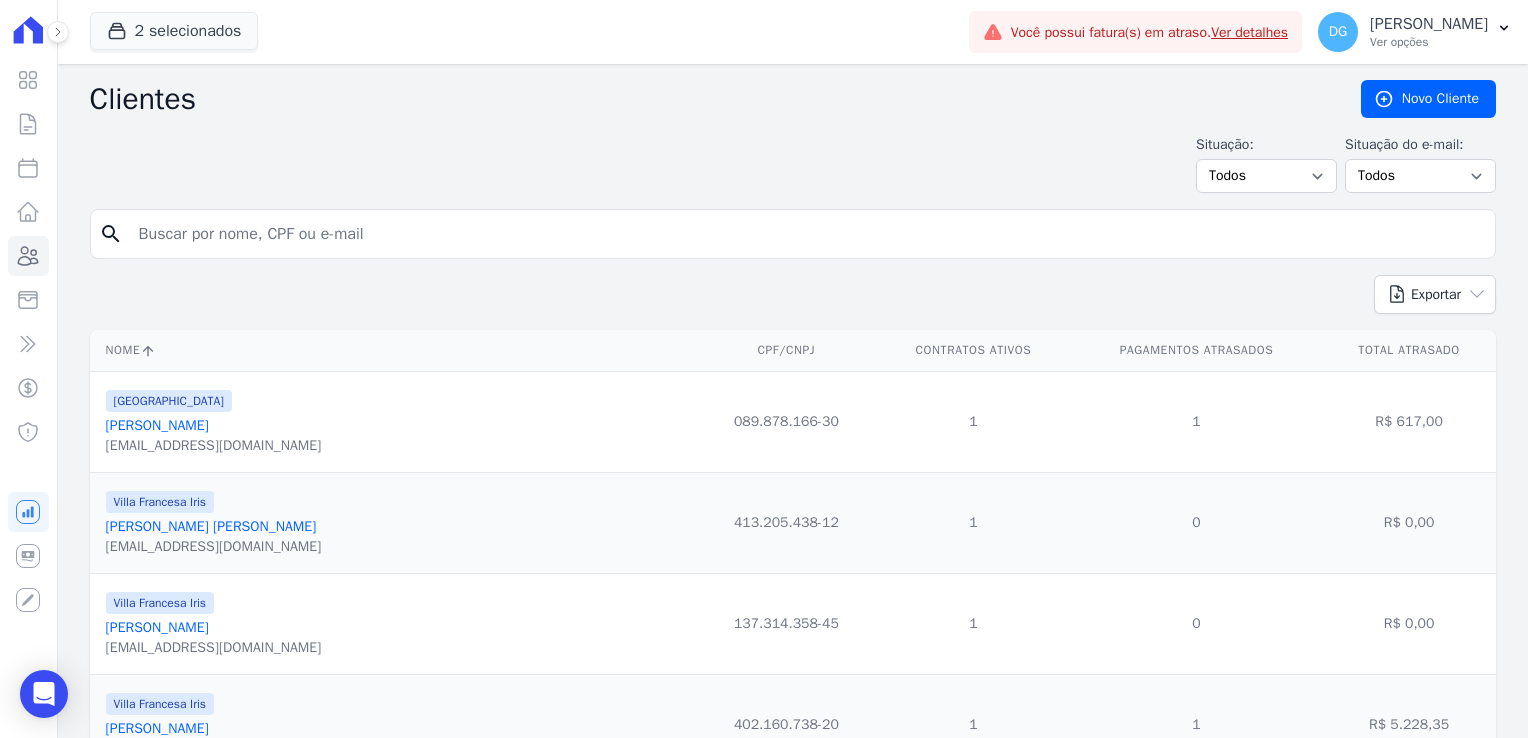 drag, startPoint x: 305, startPoint y: 250, endPoint x: 287, endPoint y: 258, distance: 19.697716 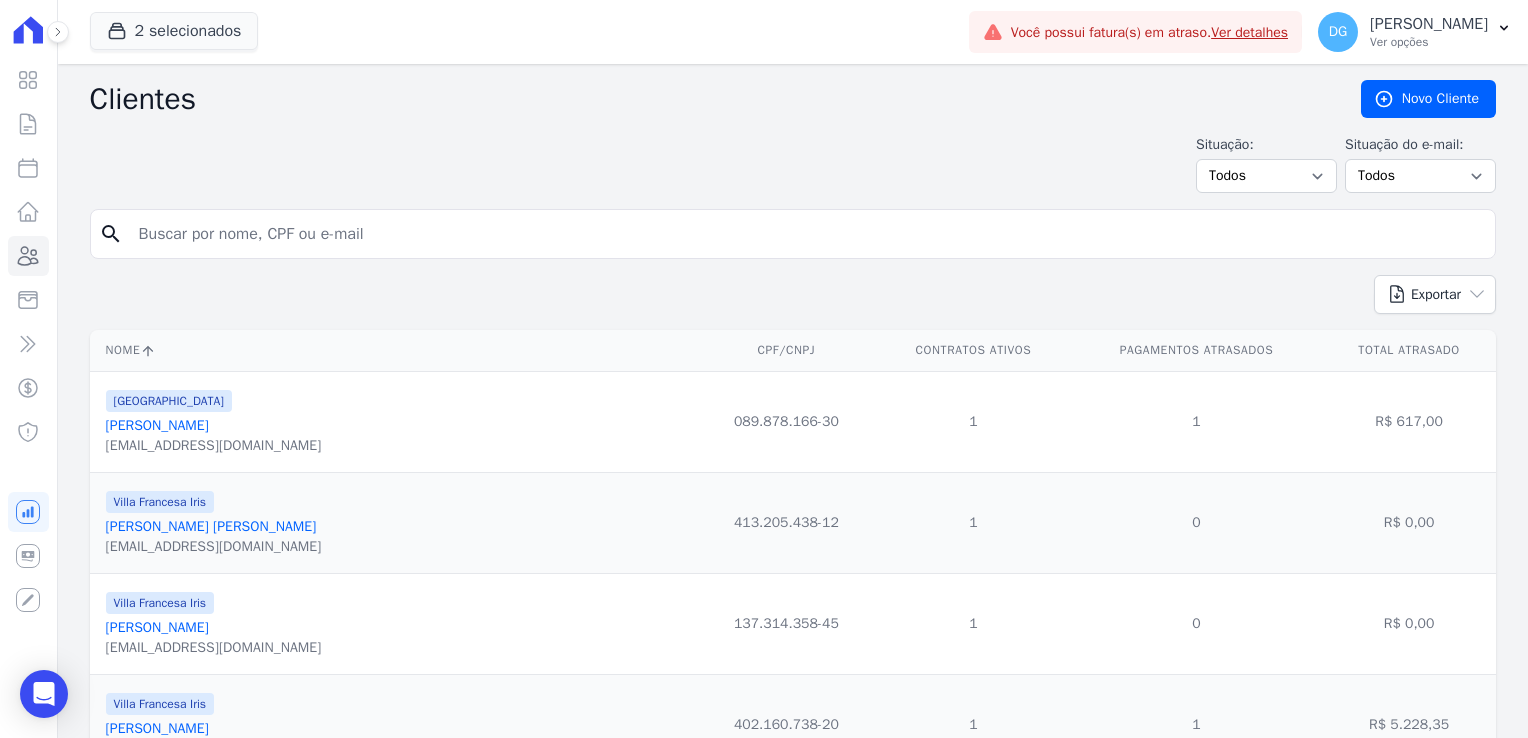 click on "search" at bounding box center [793, 242] 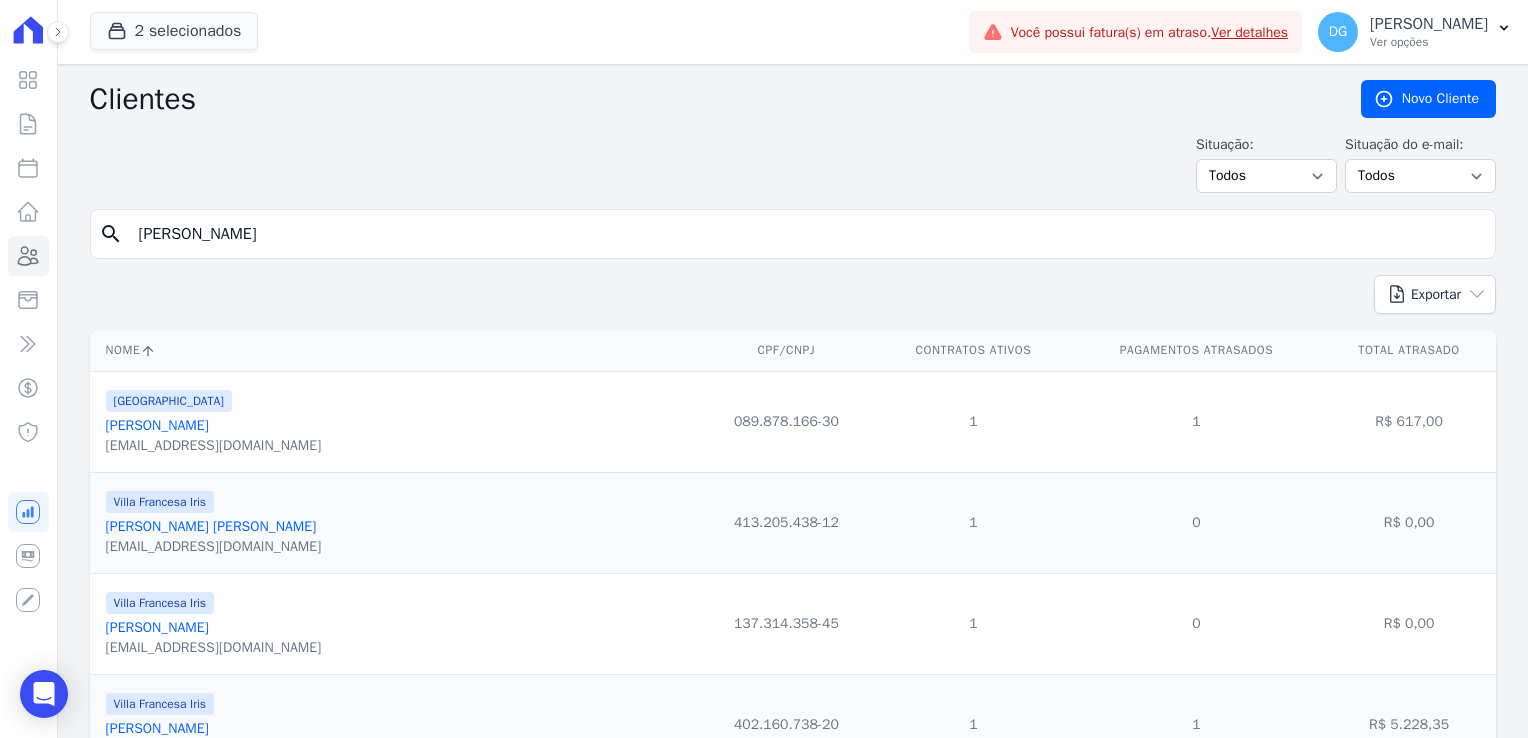 type on "[PERSON_NAME]" 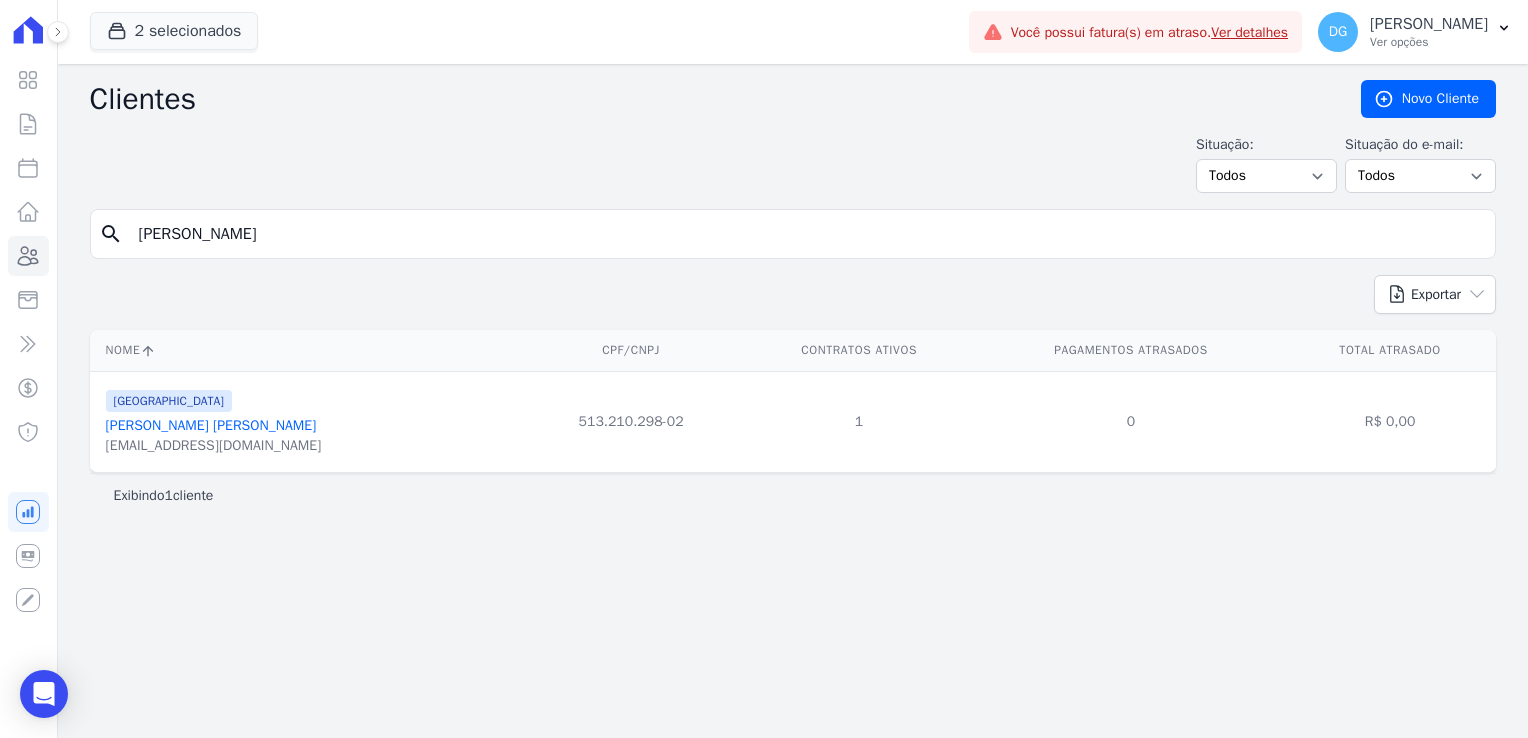 click on "[PERSON_NAME] [PERSON_NAME]" at bounding box center [211, 425] 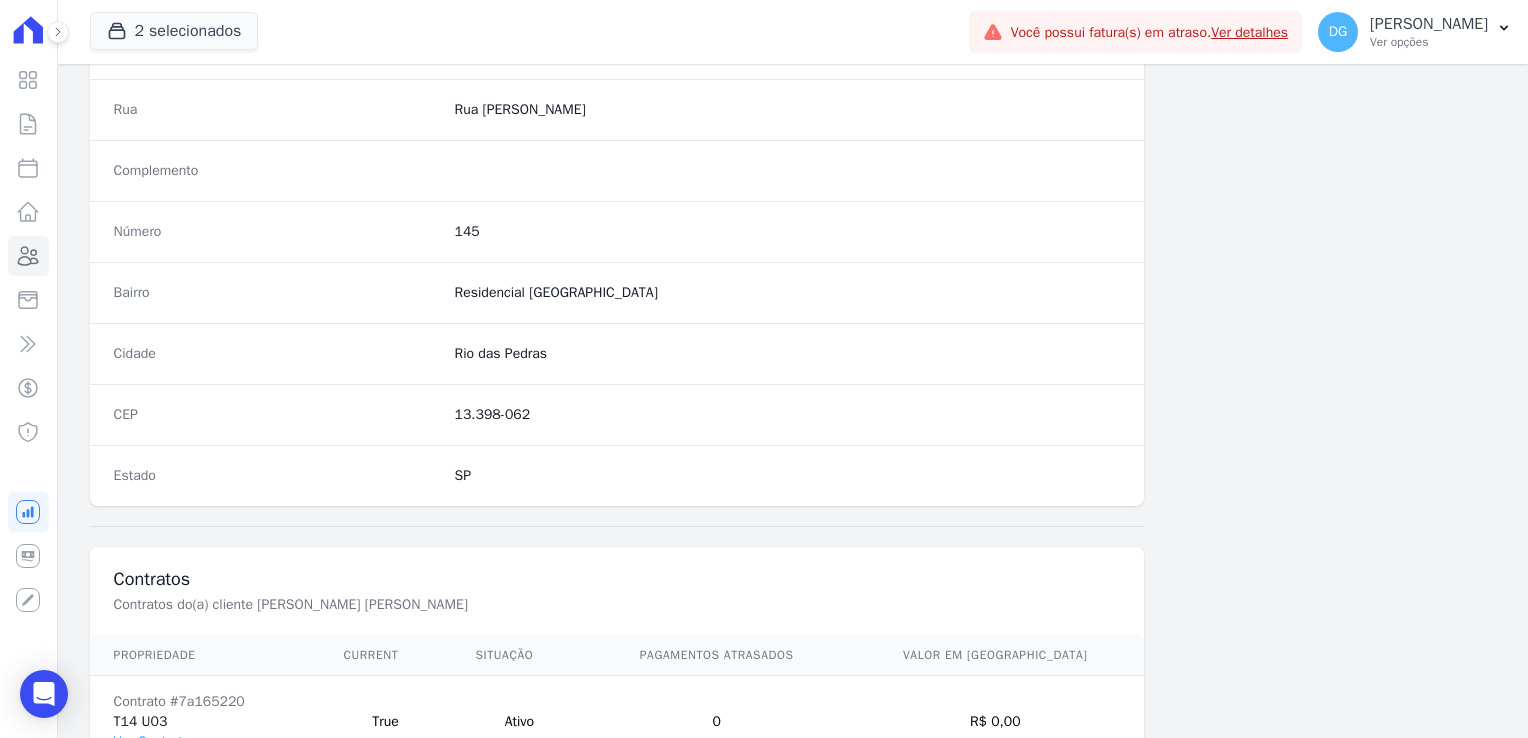 scroll, scrollTop: 1126, scrollLeft: 0, axis: vertical 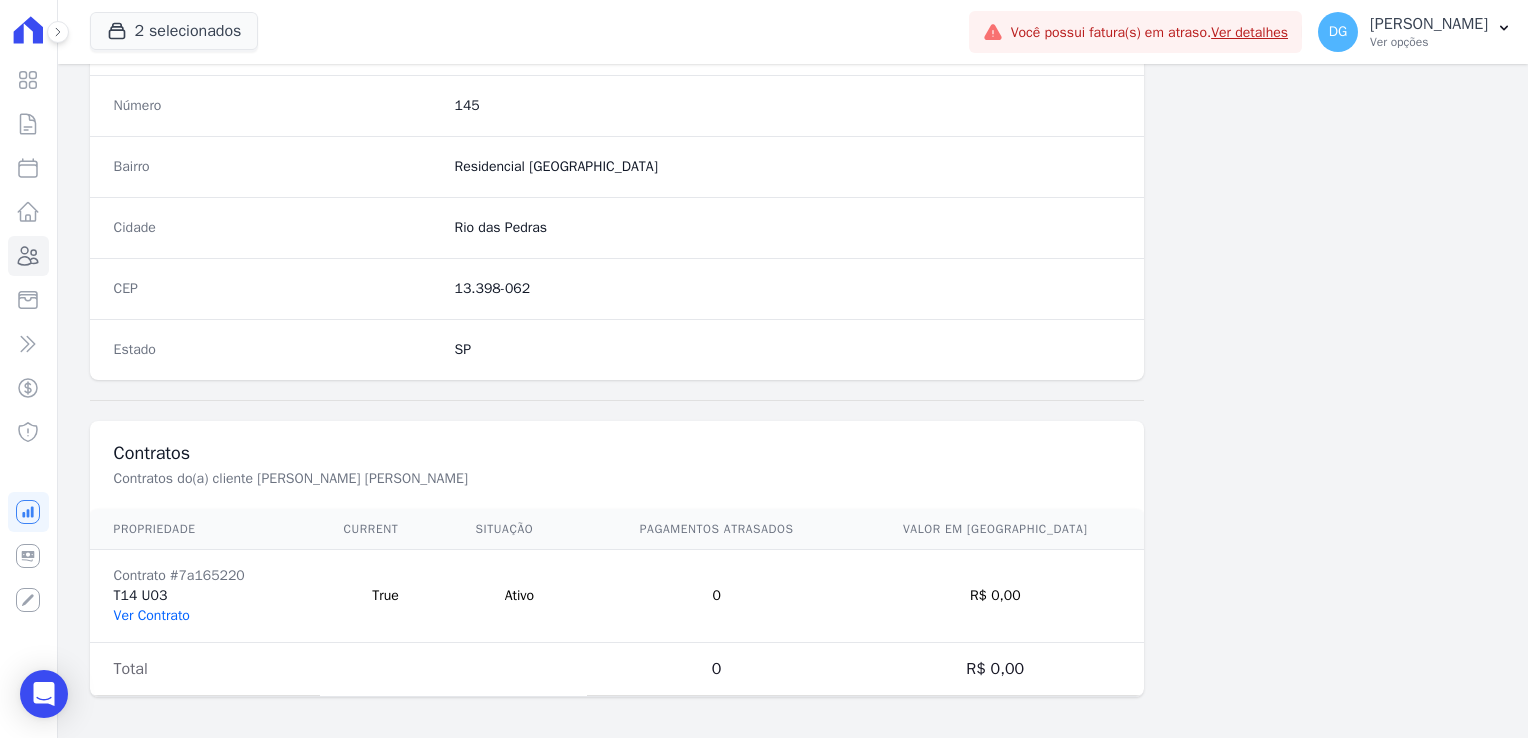 click on "Ver Contrato" at bounding box center [152, 615] 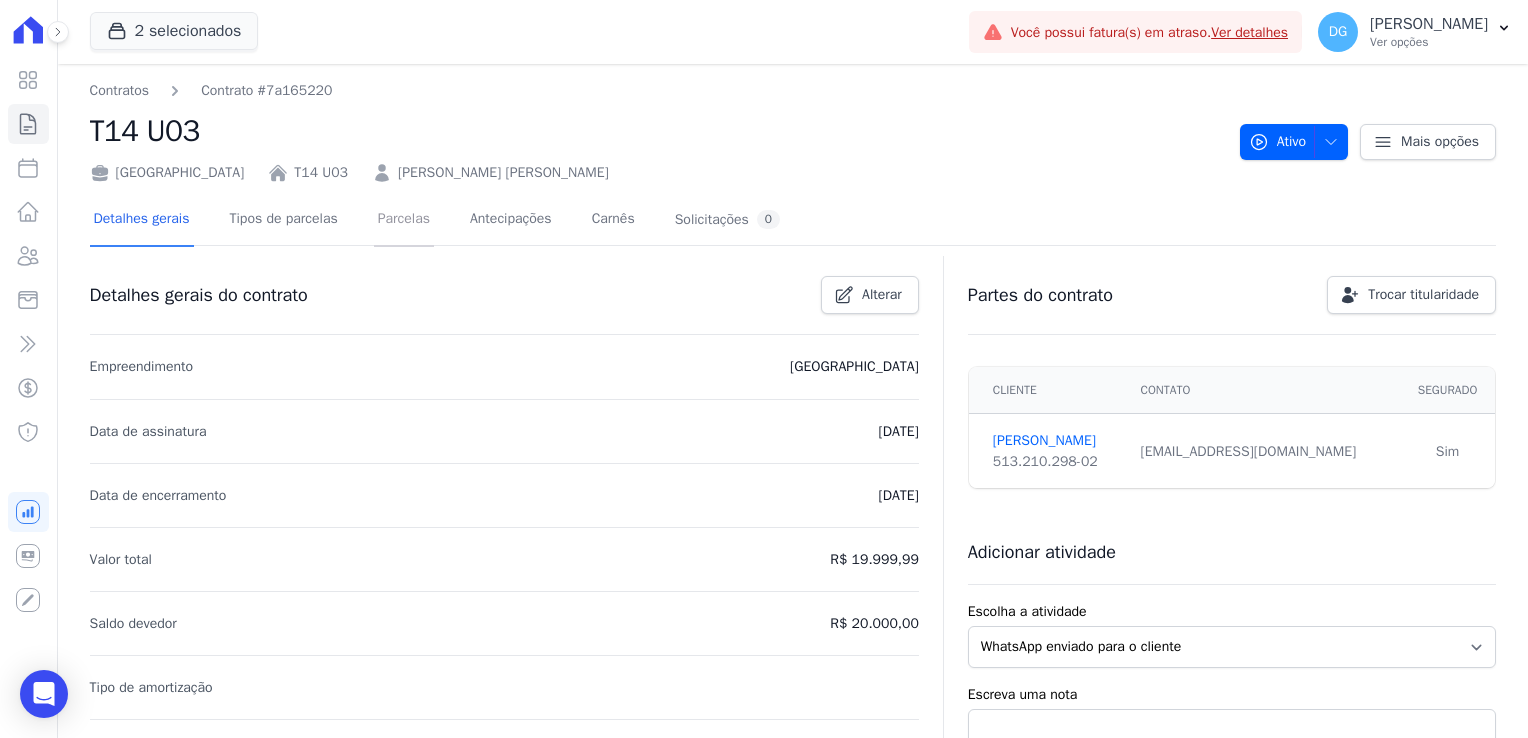 click on "Parcelas" at bounding box center [404, 220] 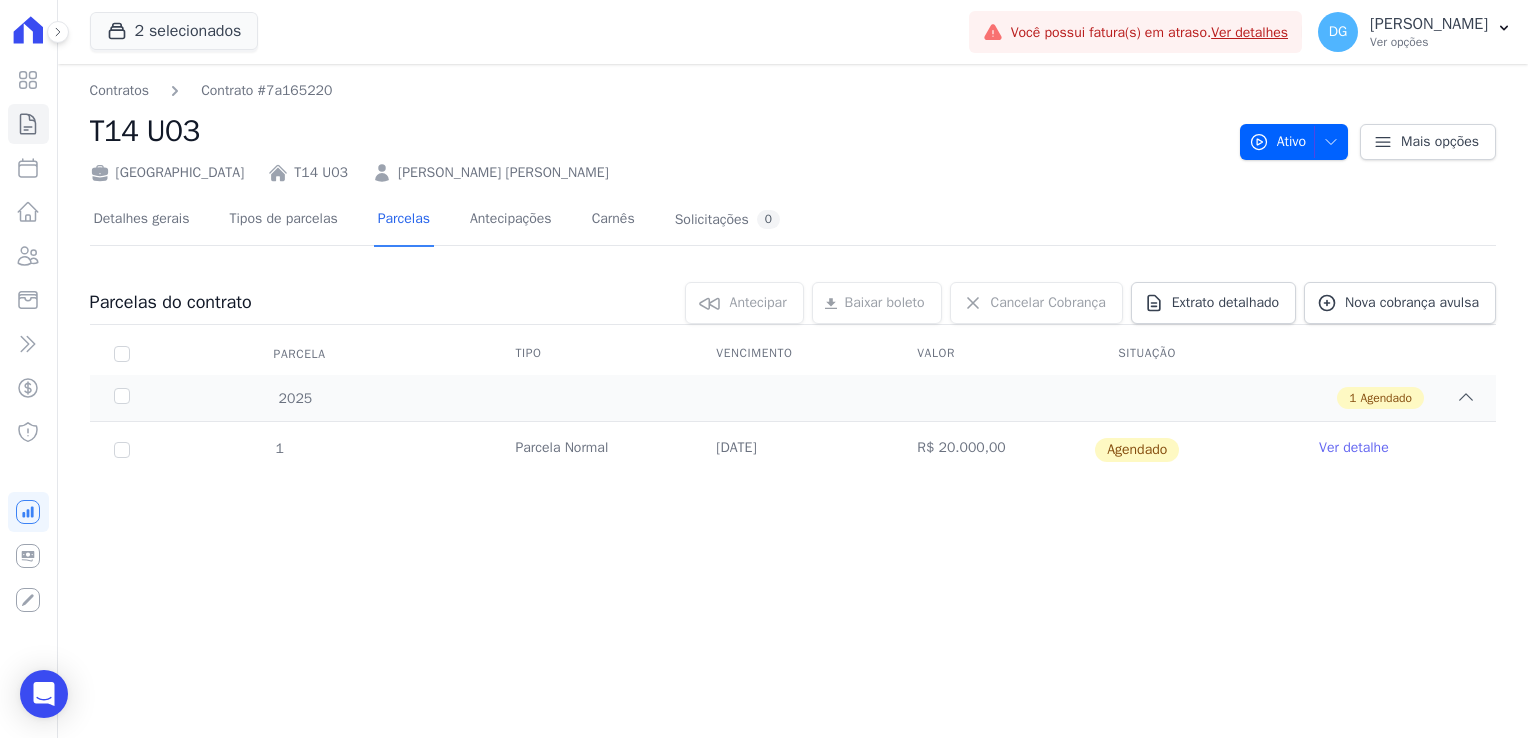 click on "Ver detalhe" at bounding box center [1354, 448] 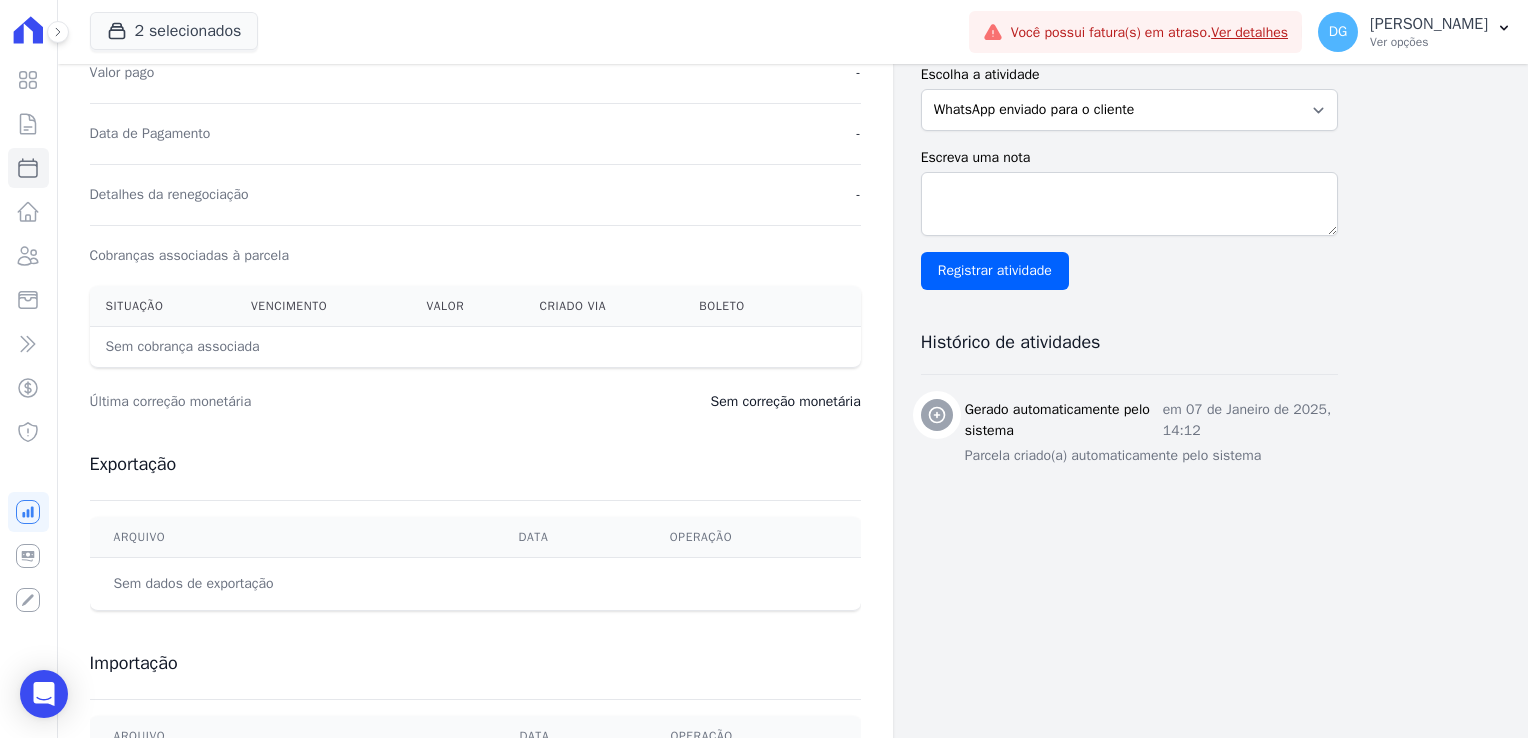 scroll, scrollTop: 0, scrollLeft: 0, axis: both 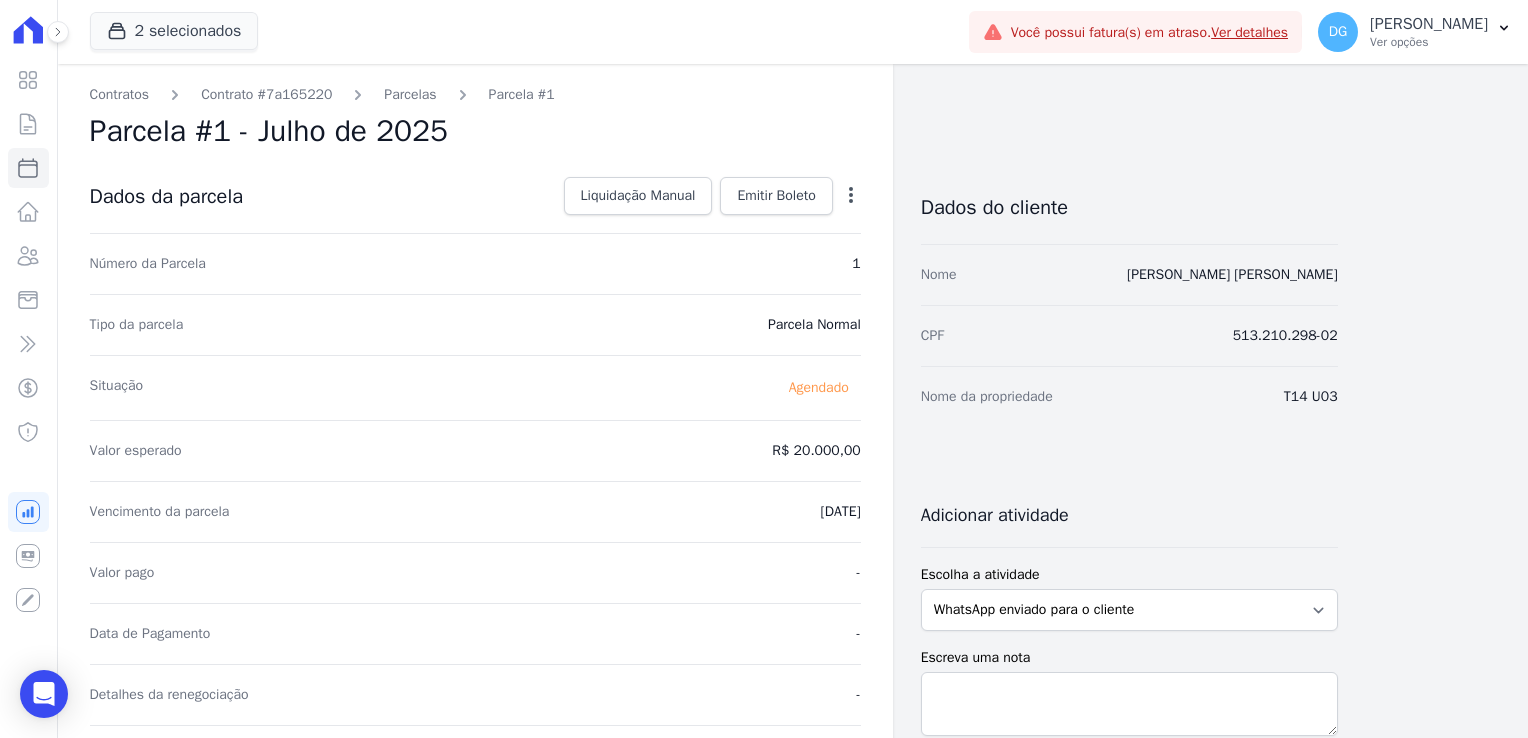 click 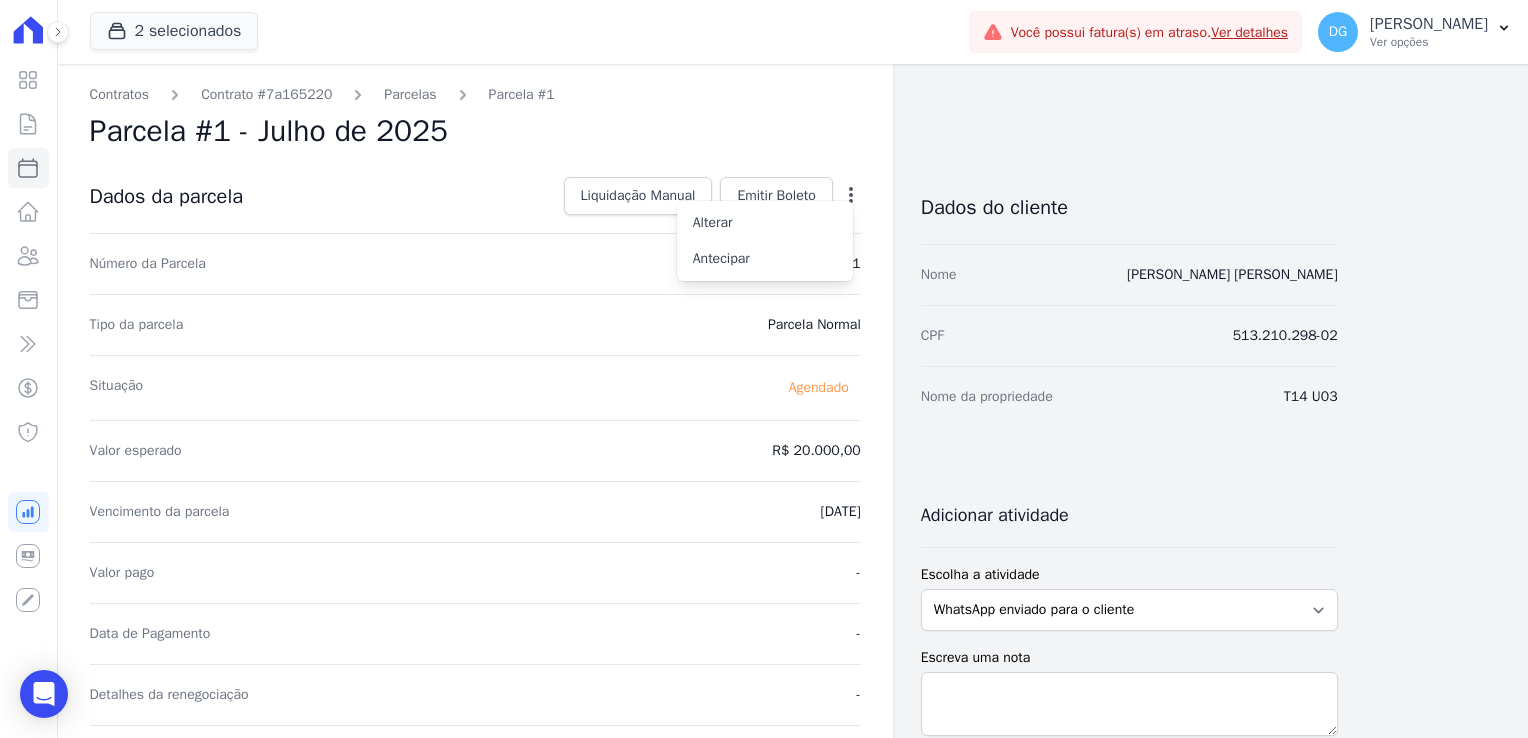 click on "Parcela #1 - Julho de 2025" at bounding box center (475, 131) 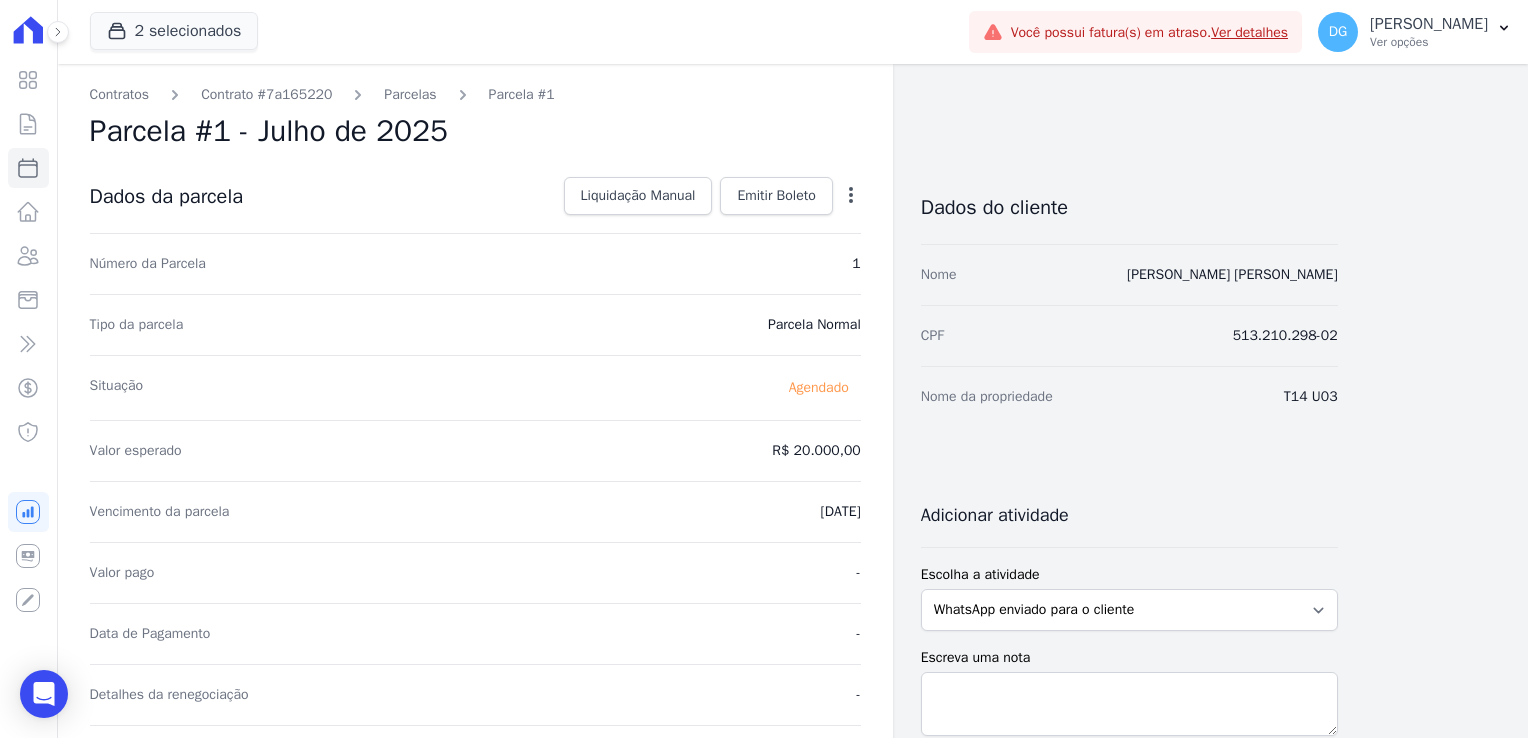click 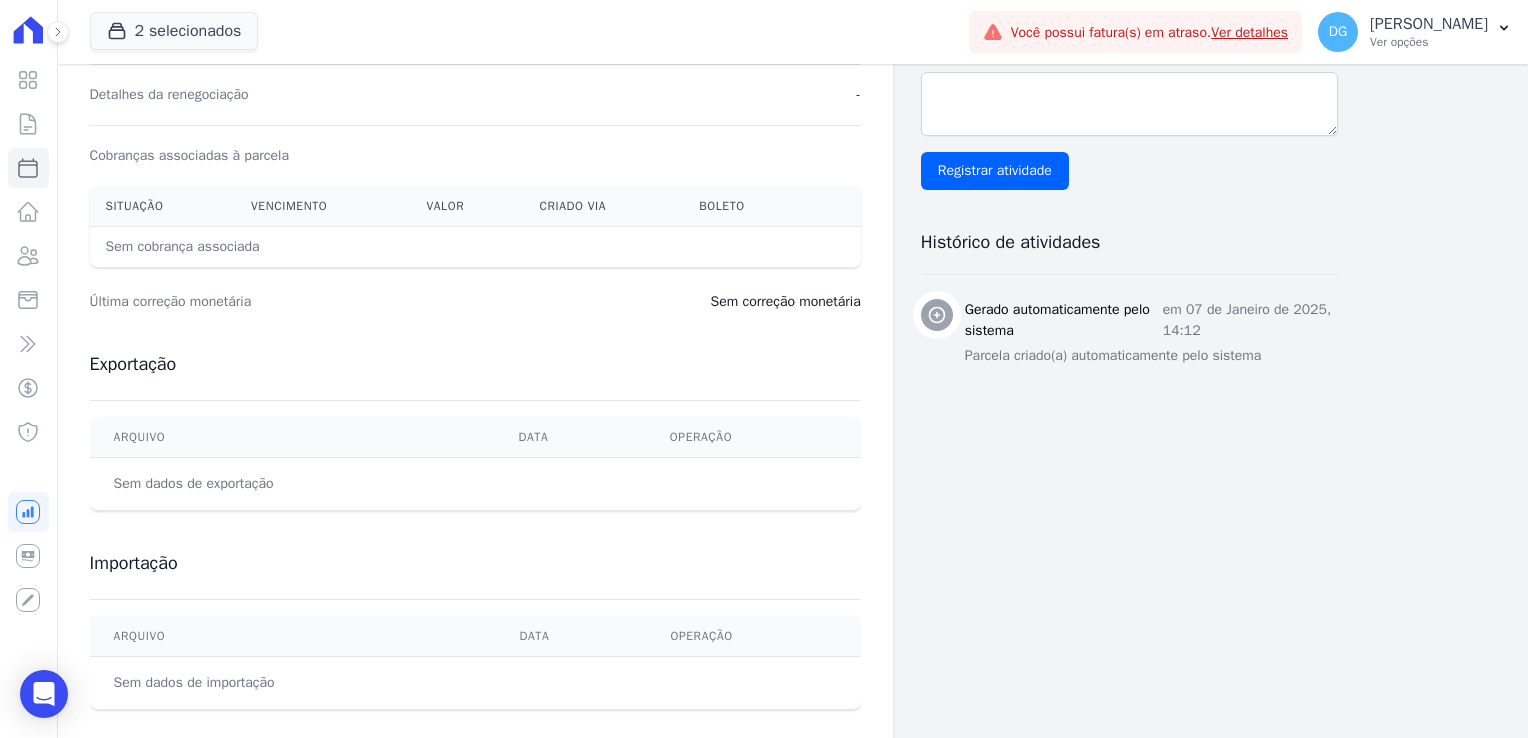scroll, scrollTop: 500, scrollLeft: 0, axis: vertical 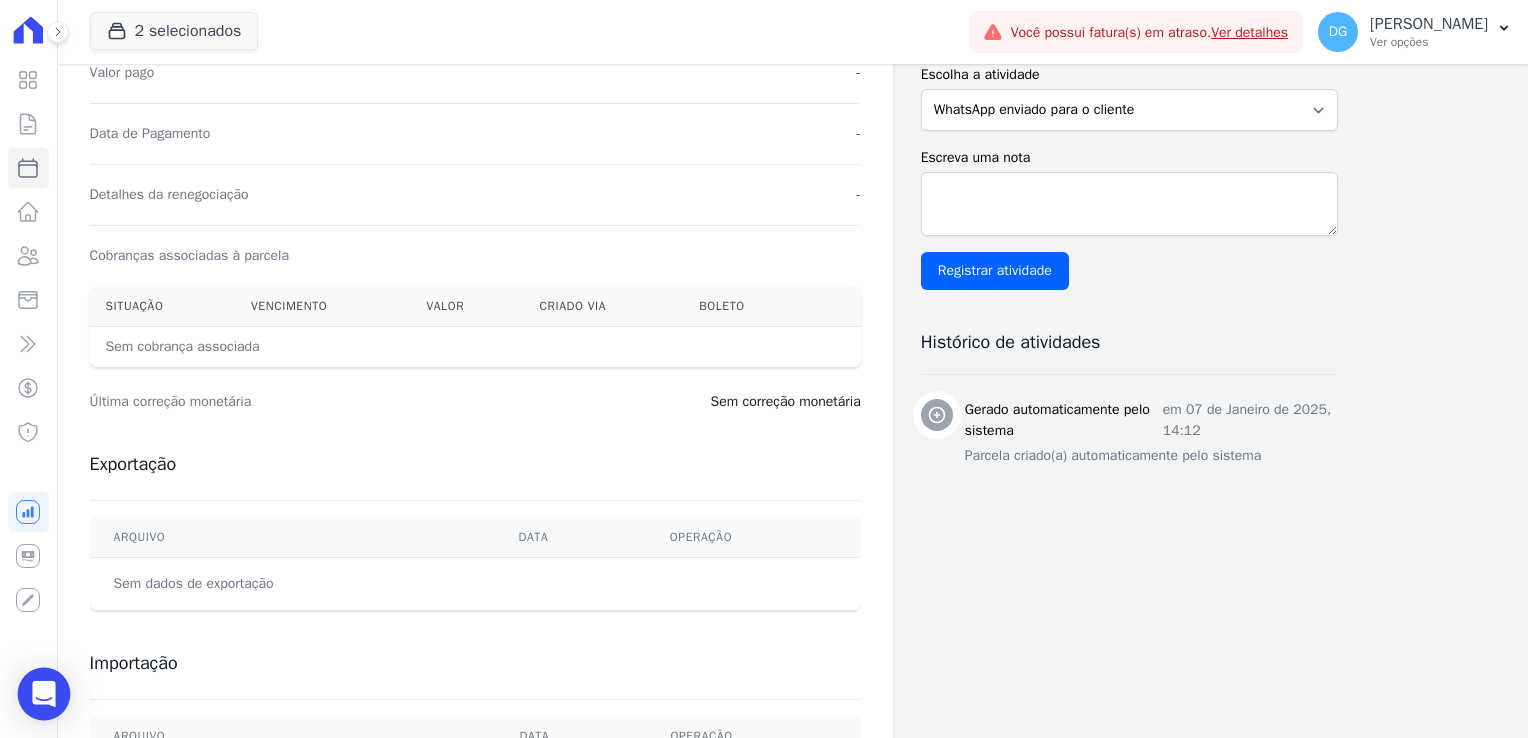 click at bounding box center (44, 694) 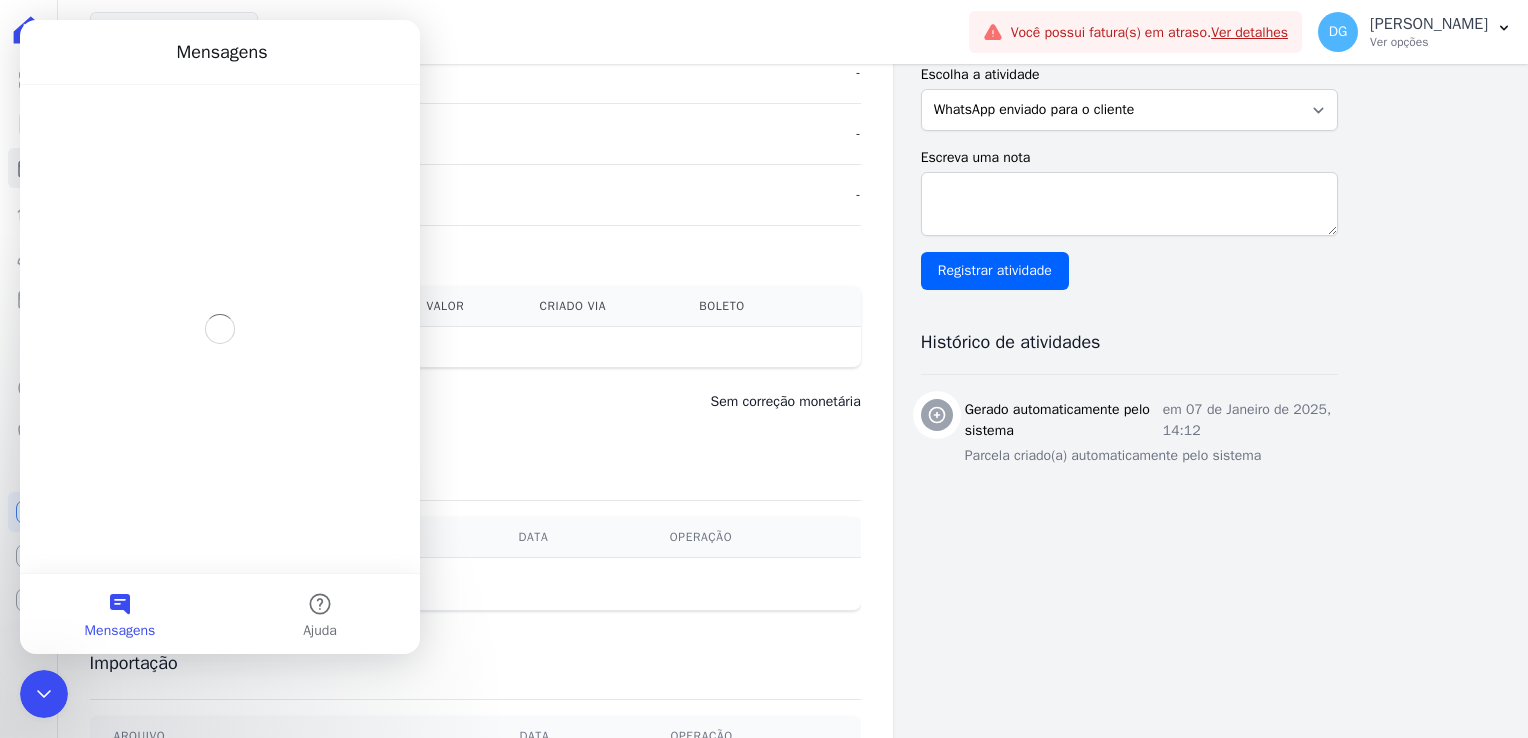 scroll, scrollTop: 0, scrollLeft: 0, axis: both 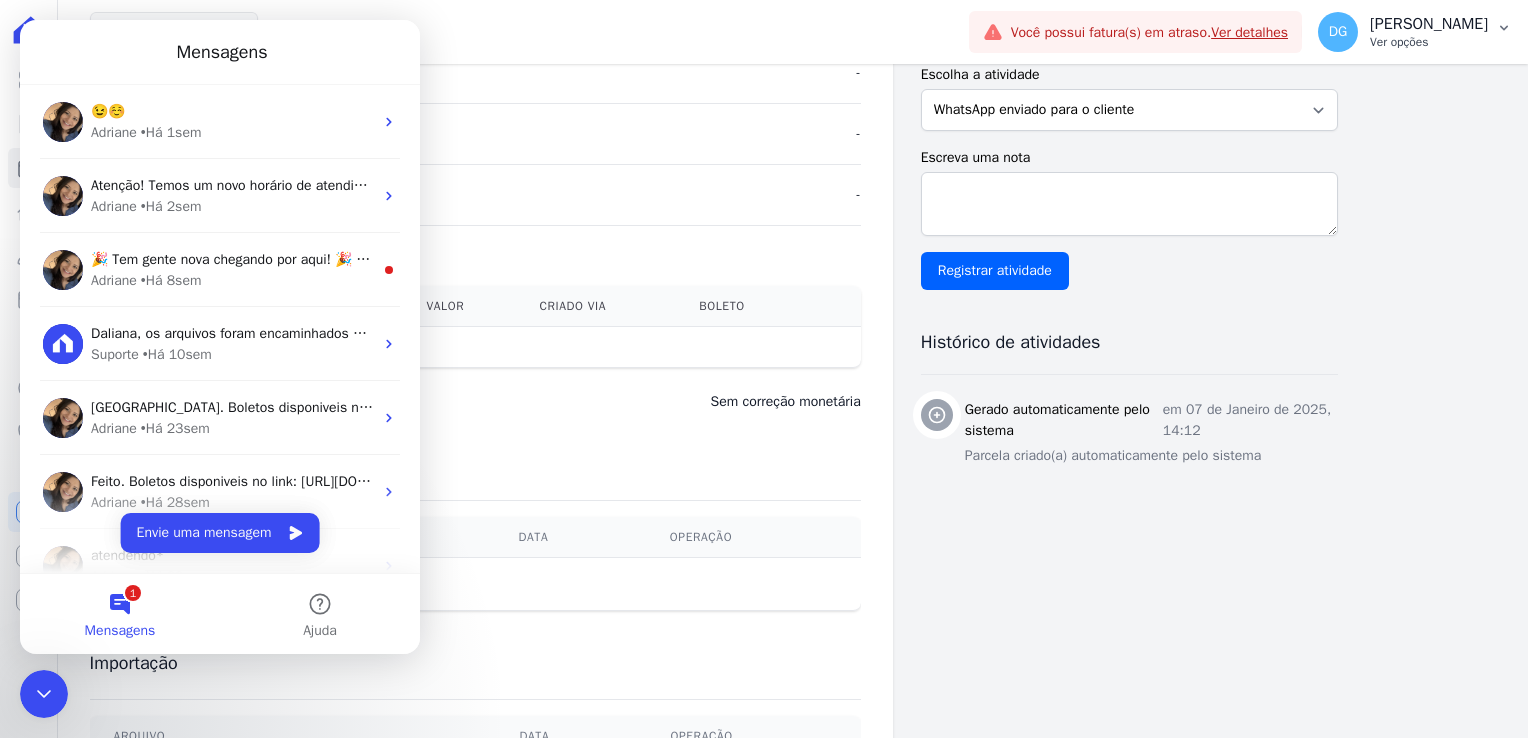 click on "Ver opções" at bounding box center [1429, 42] 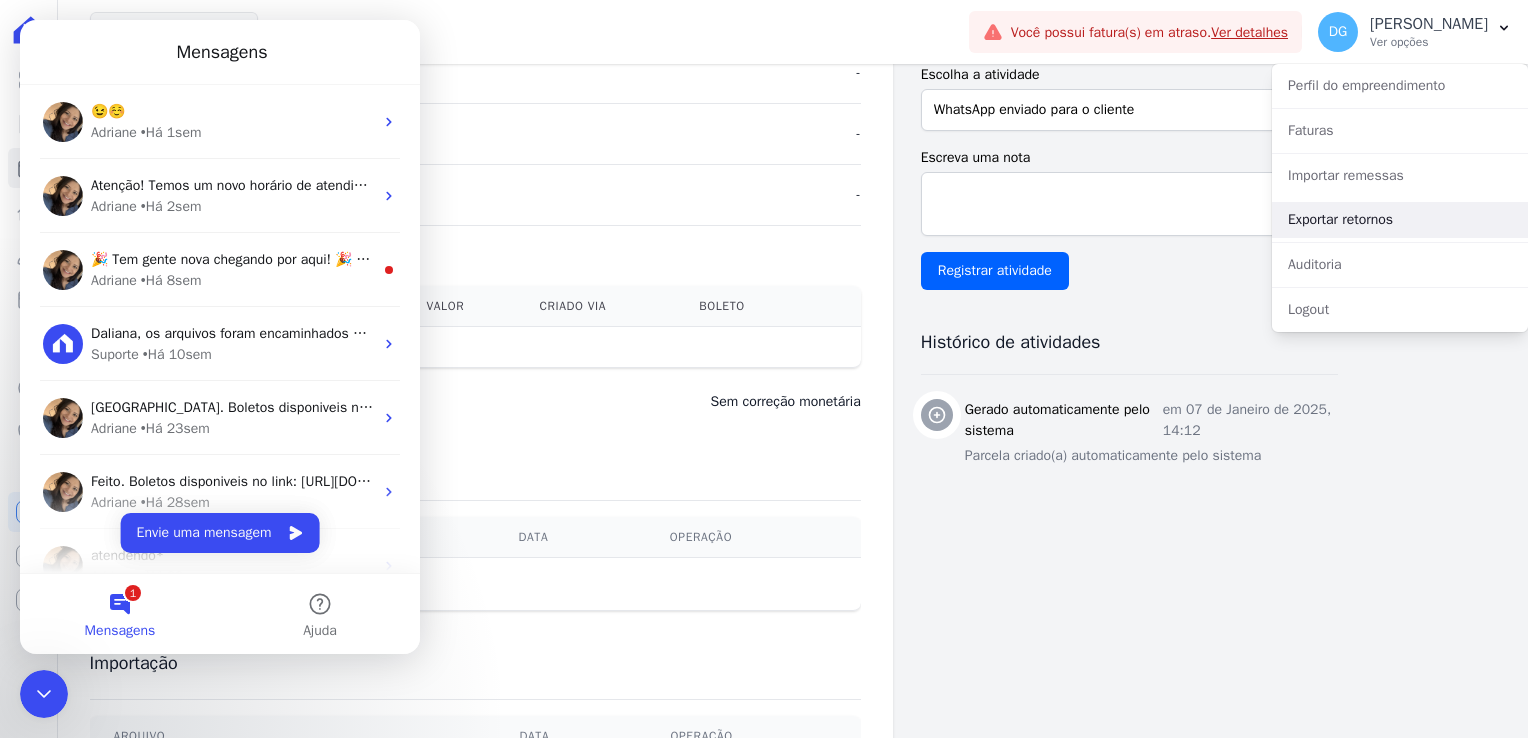 click on "Exportar retornos" at bounding box center [1400, 220] 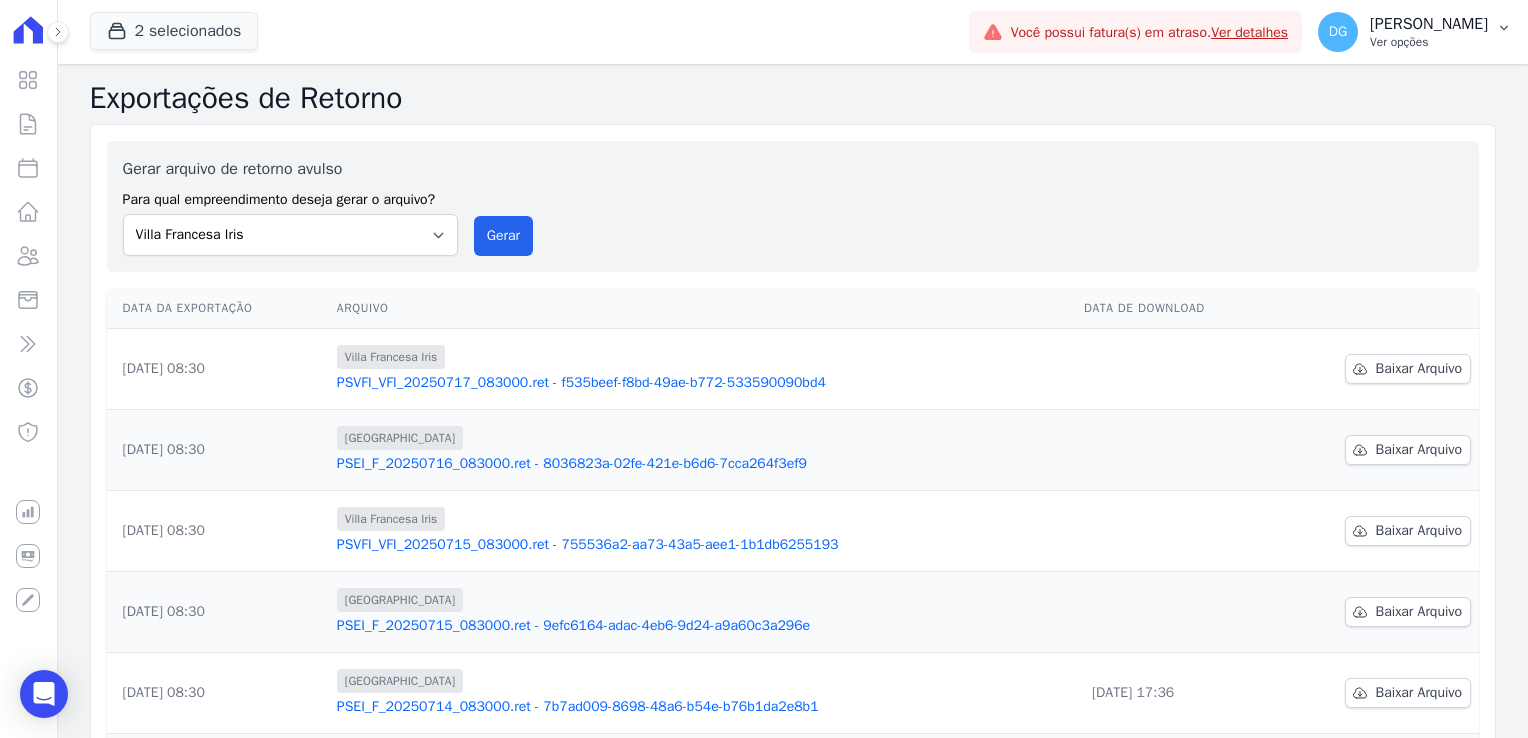 drag, startPoint x: 1440, startPoint y: 16, endPoint x: 1439, endPoint y: 108, distance: 92.00543 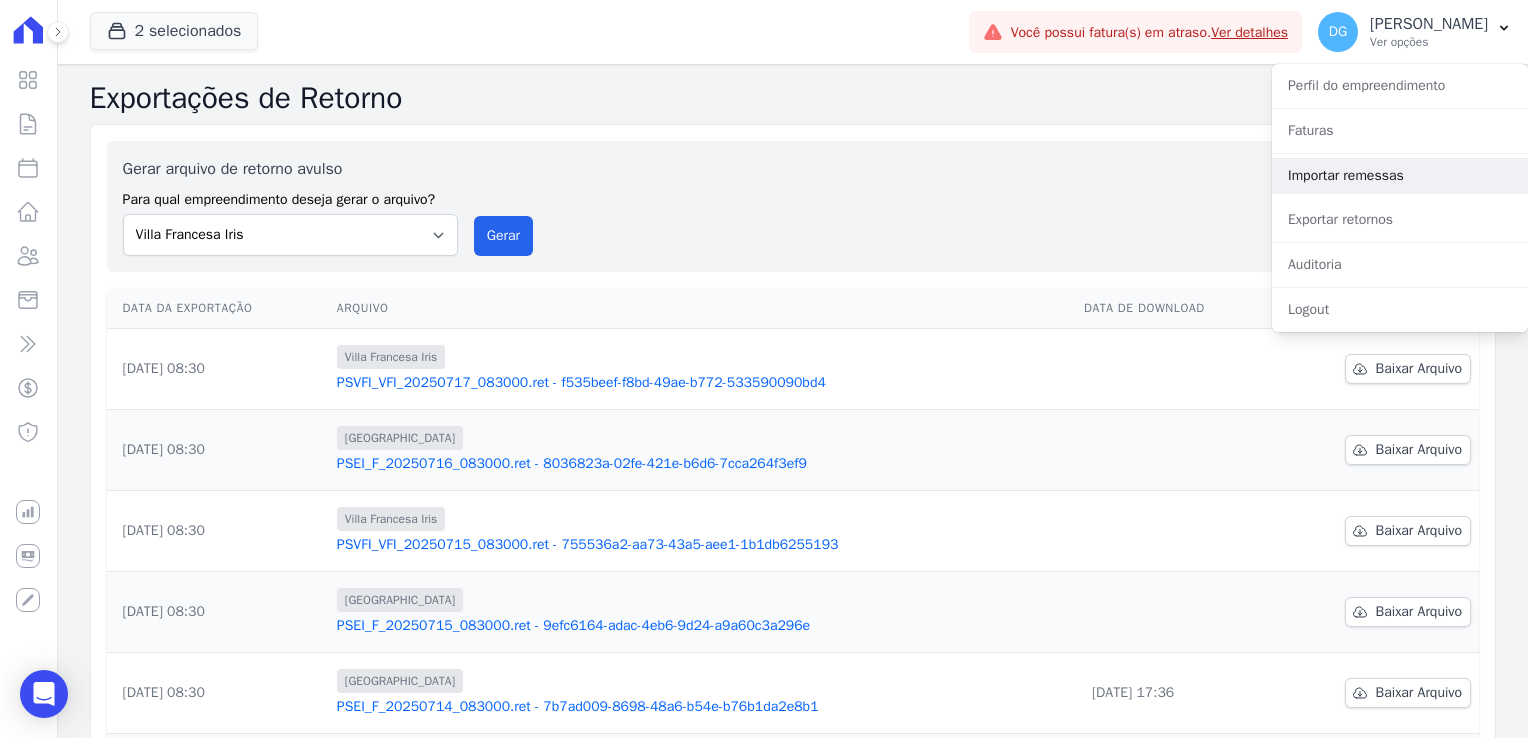 click on "Importar remessas" at bounding box center (1400, 176) 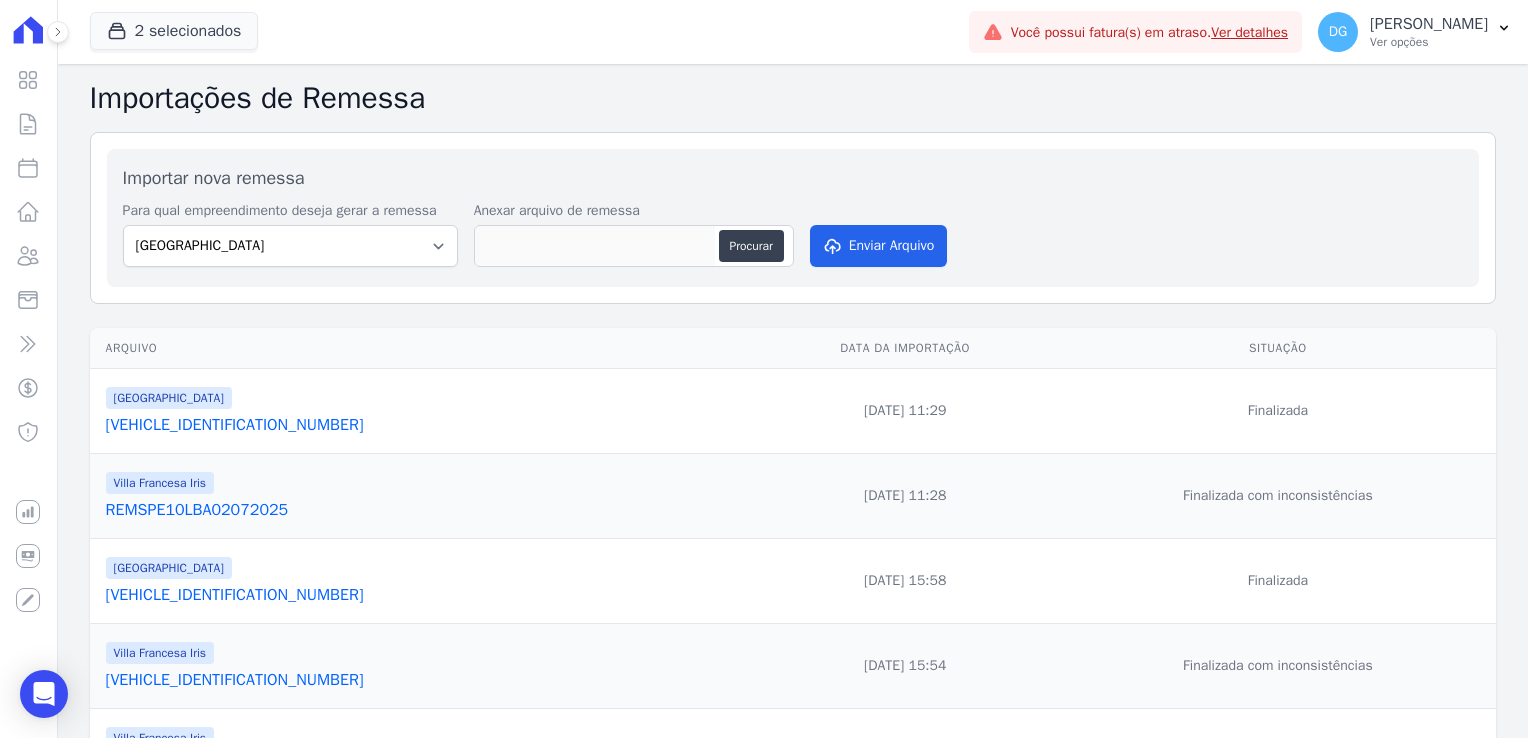click on "[VEHICLE_IDENTIFICATION_NUMBER]" at bounding box center [424, 425] 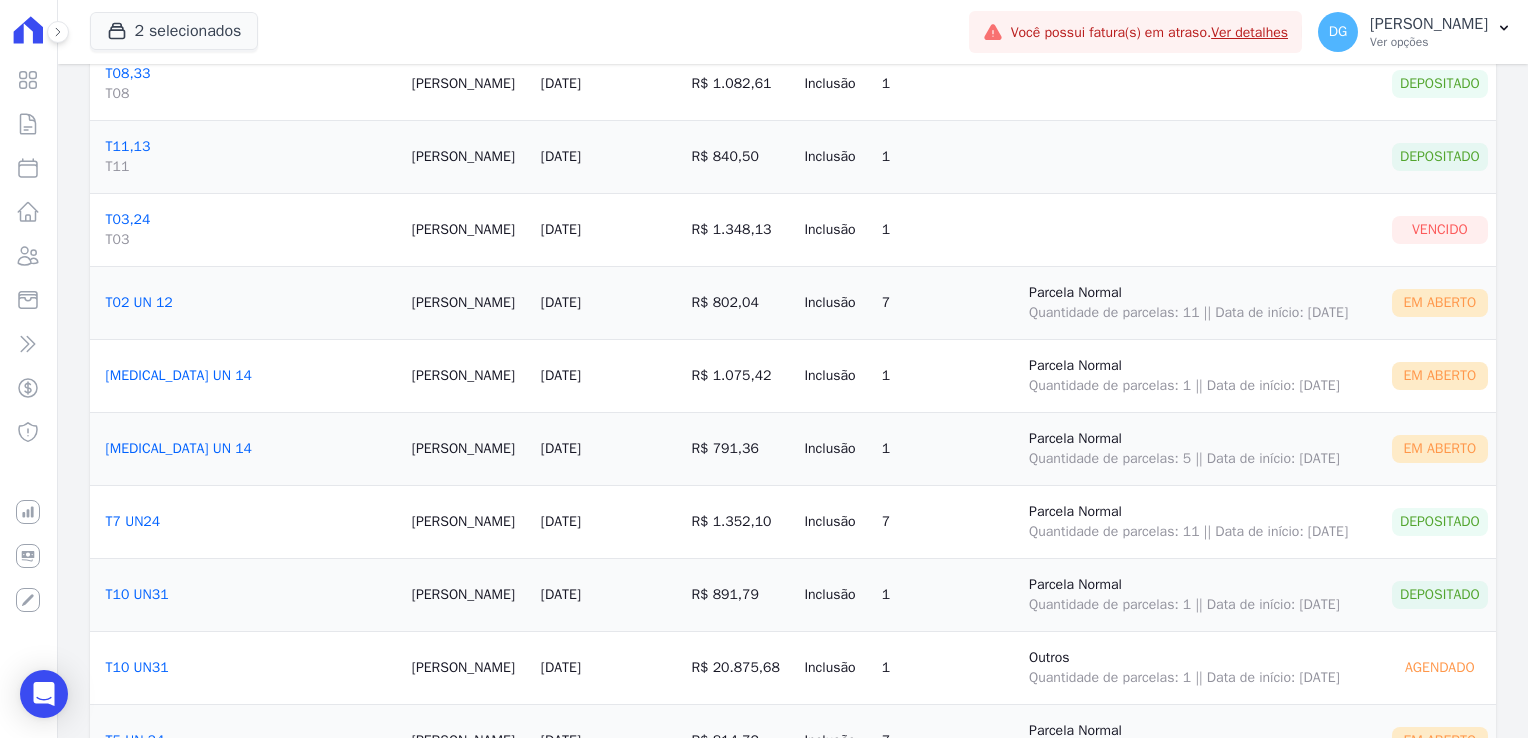 scroll, scrollTop: 2672, scrollLeft: 0, axis: vertical 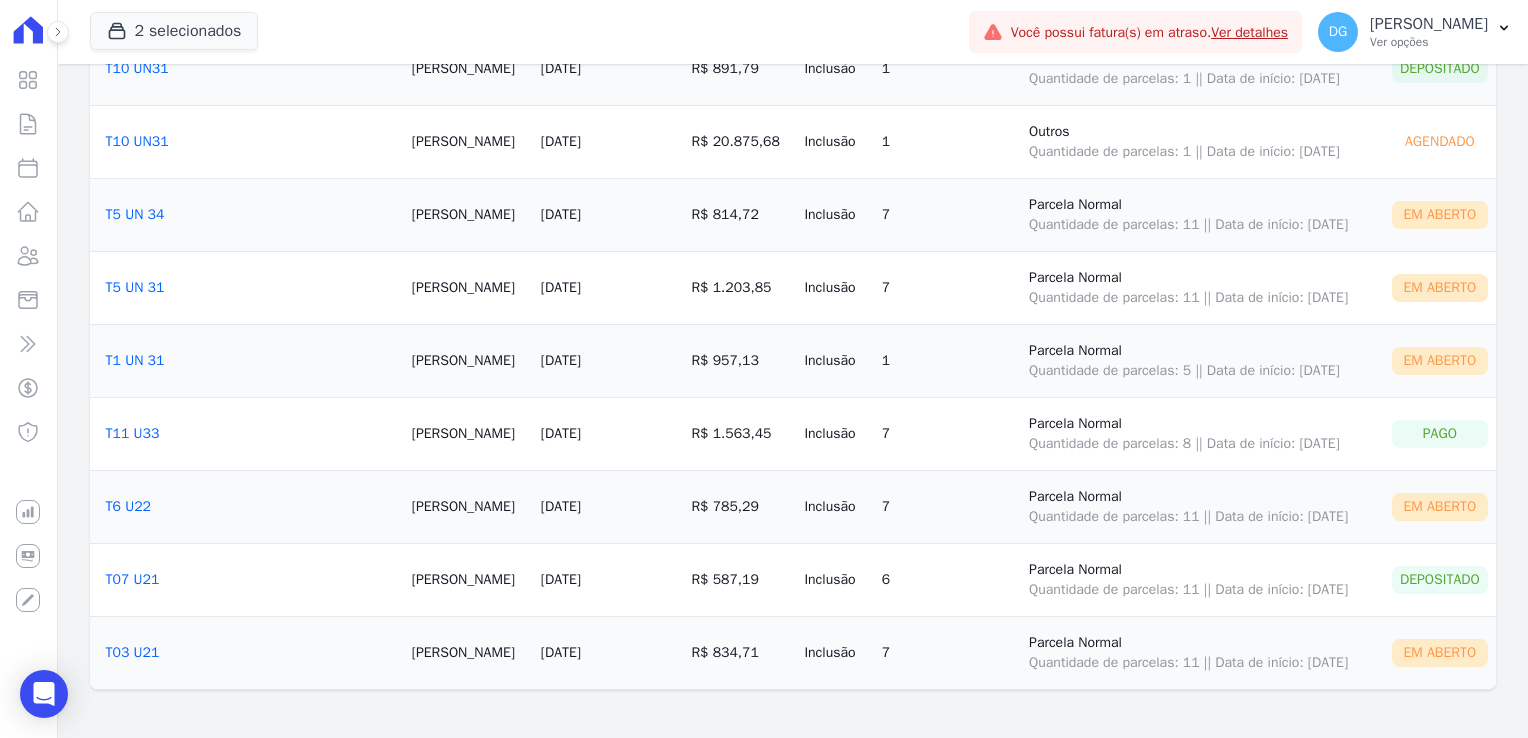 click on "T5 UN 34" at bounding box center [135, 214] 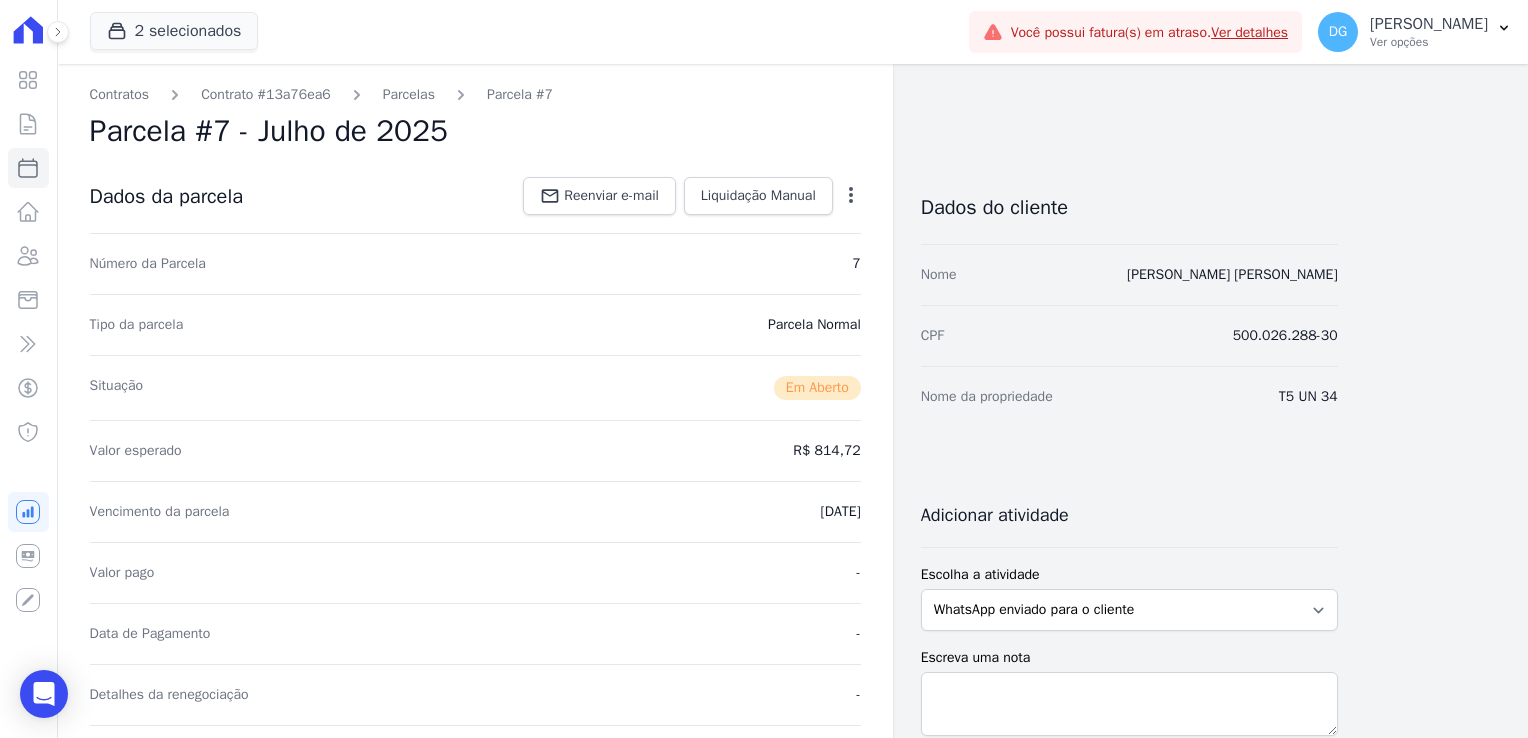 click on "Open options
Alterar
Cancelar Cobrança
Cancelar boleto
Você está prestes a cancelar um boleto, se estiver [PERSON_NAME] ação lembre-se que,
ao cancelar um boleto, você poderá editar o valor e o vencimento [PERSON_NAME] parcela e emitir um novo boleto.
Data de Vencimento: [DATE]
Valor devido: R$ 814,72
Atenção: O cancelamento definitivo de um boleto associado à parcela acontece em aproximadamente 1 dia.
Até lá, o título ainda estará ativo.
[GEOGRAPHIC_DATA]
Confirmar" at bounding box center [847, 198] 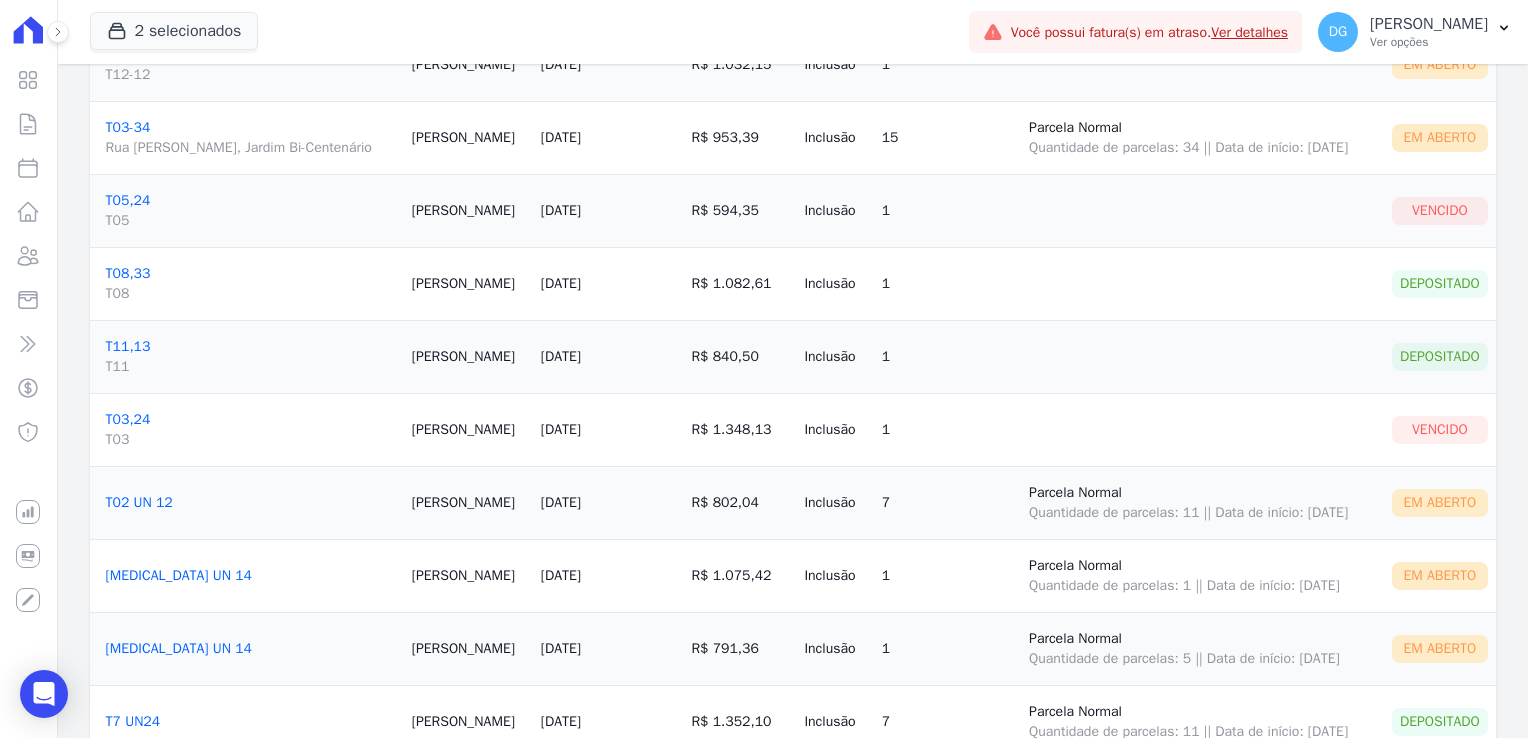 scroll, scrollTop: 2500, scrollLeft: 0, axis: vertical 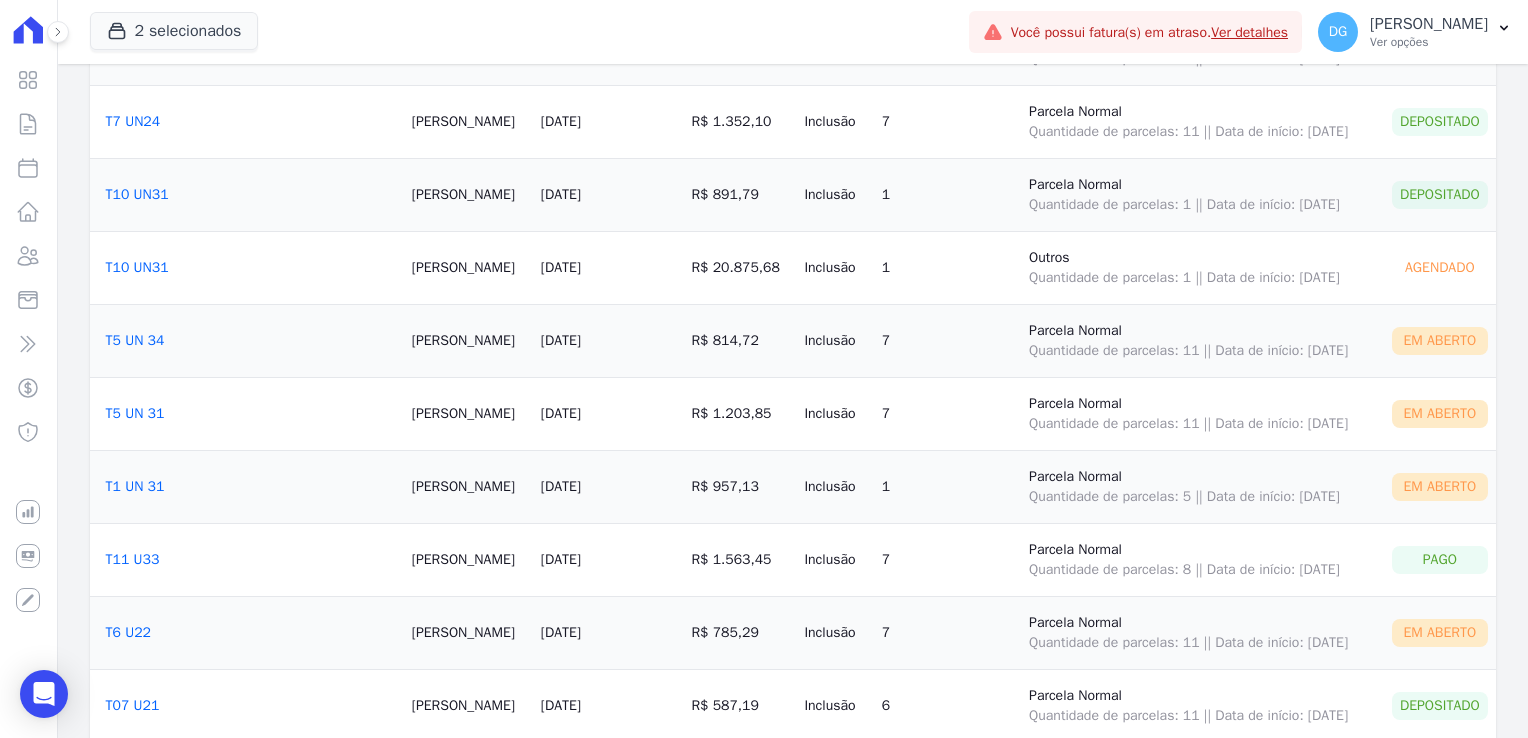 click on "T10 UN31" at bounding box center [137, 267] 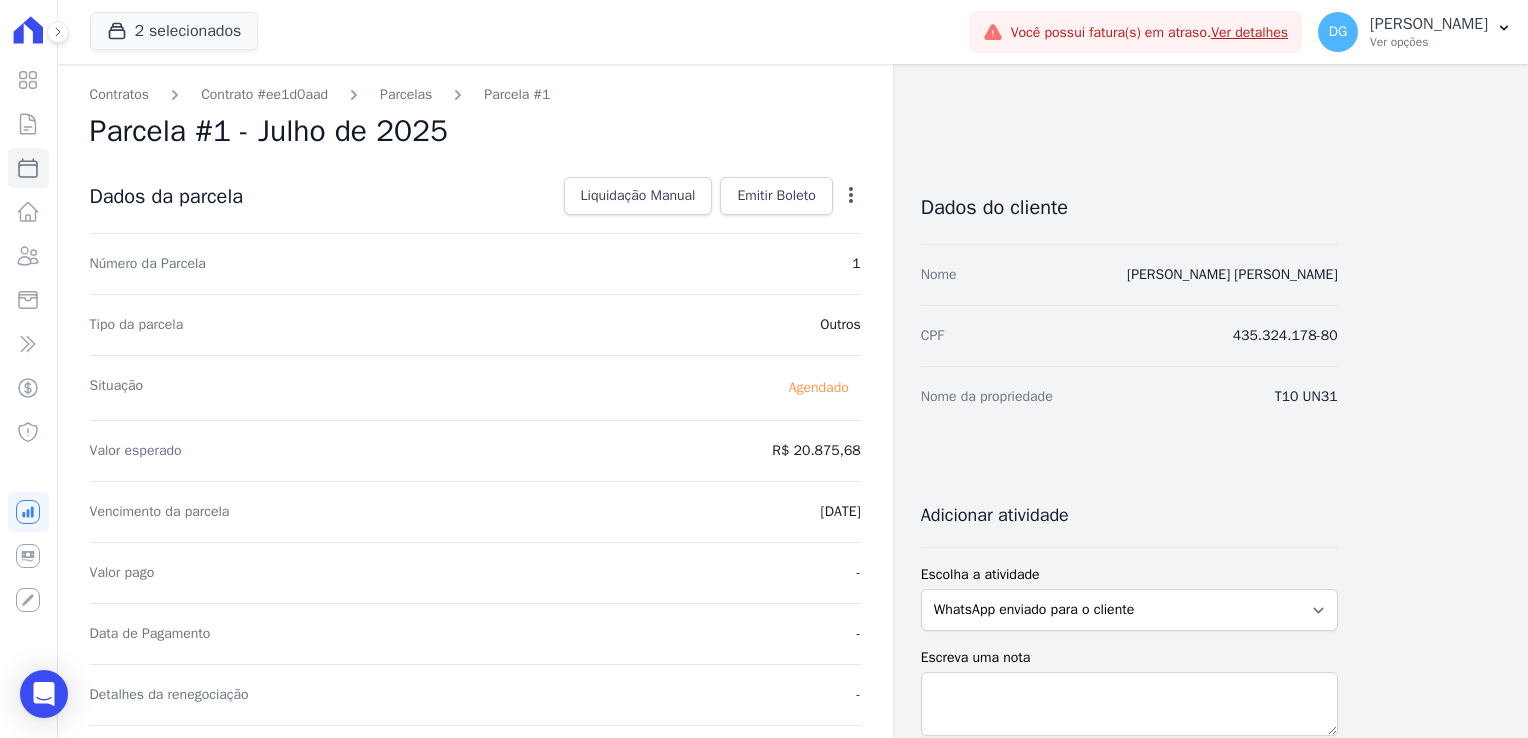 click 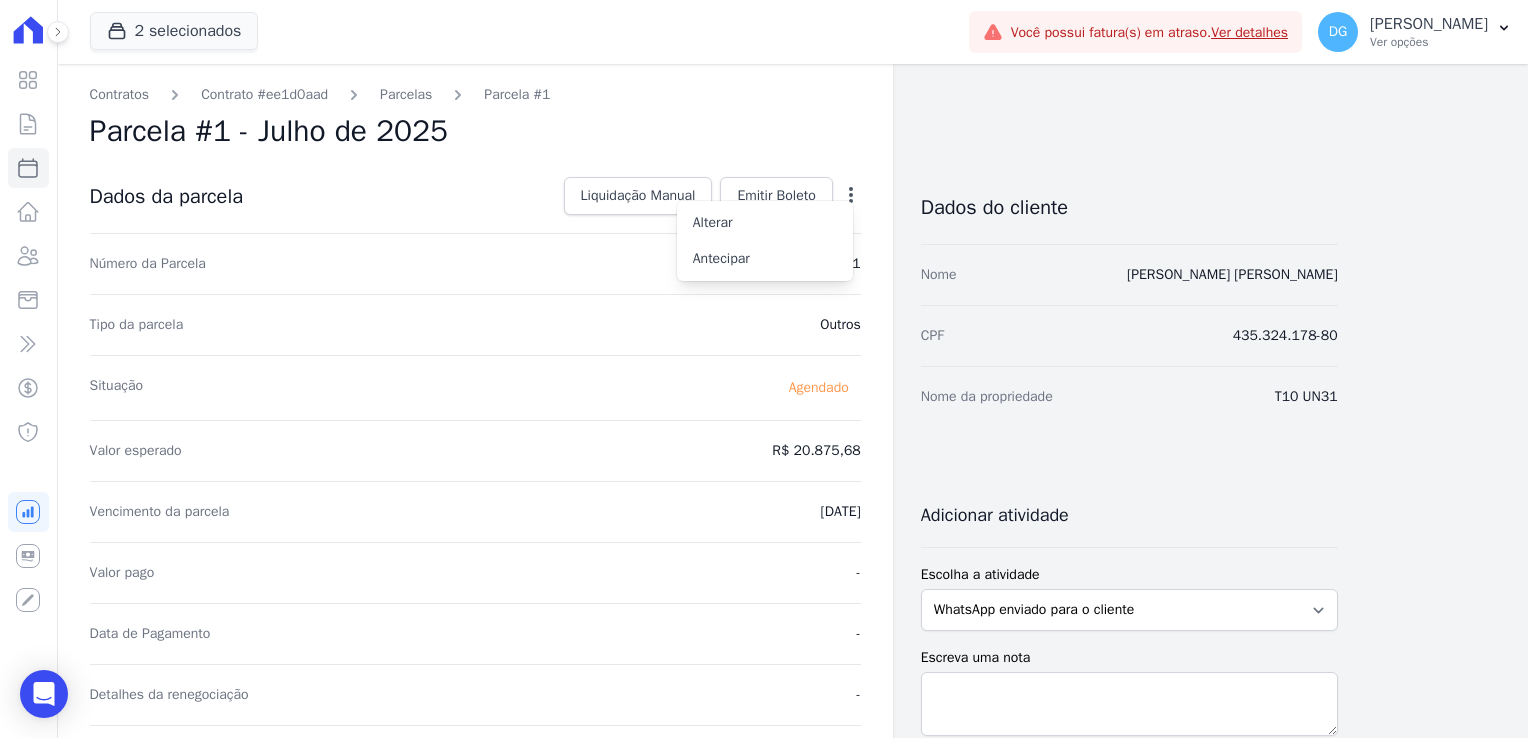 click on "Parcela #1 - Julho de 2025" at bounding box center [475, 131] 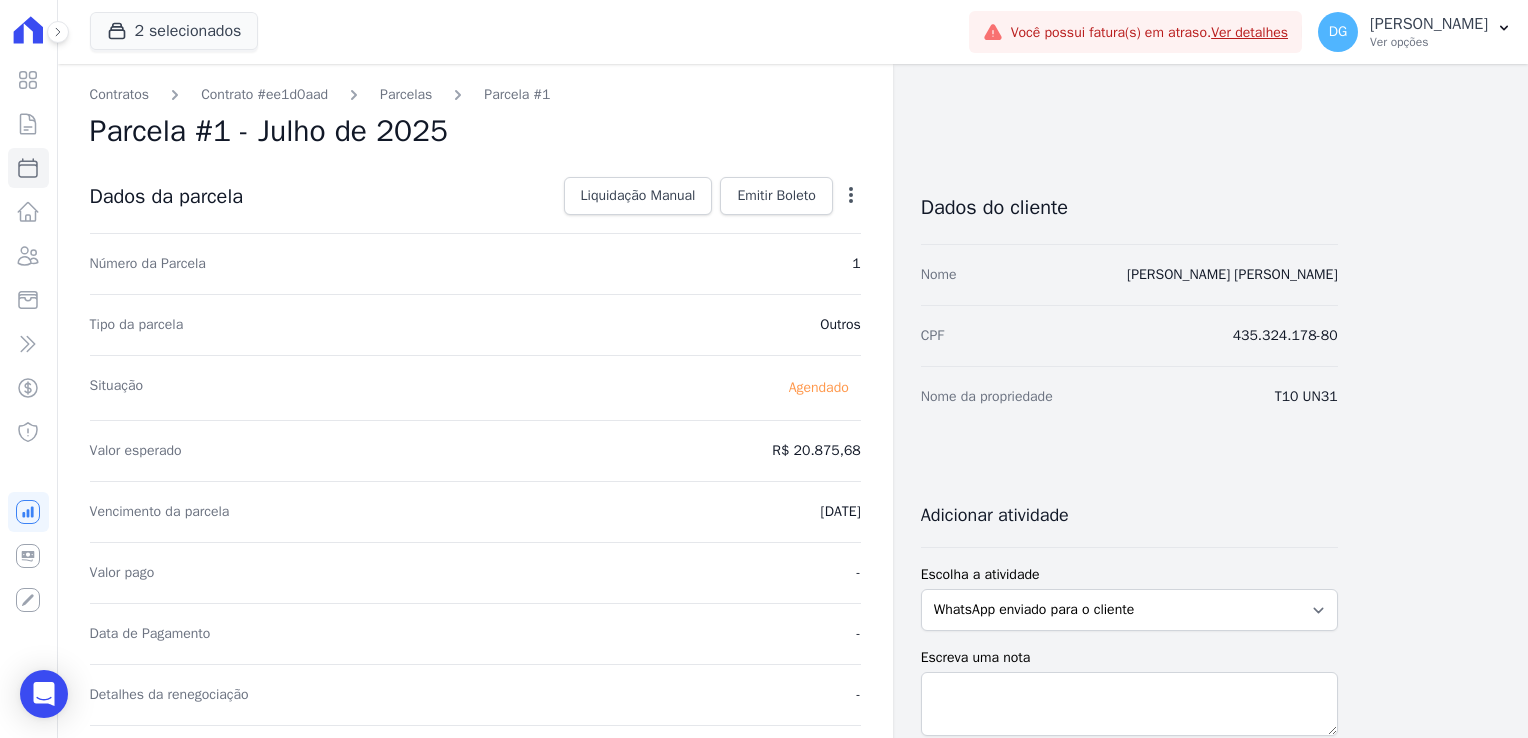 scroll, scrollTop: 400, scrollLeft: 0, axis: vertical 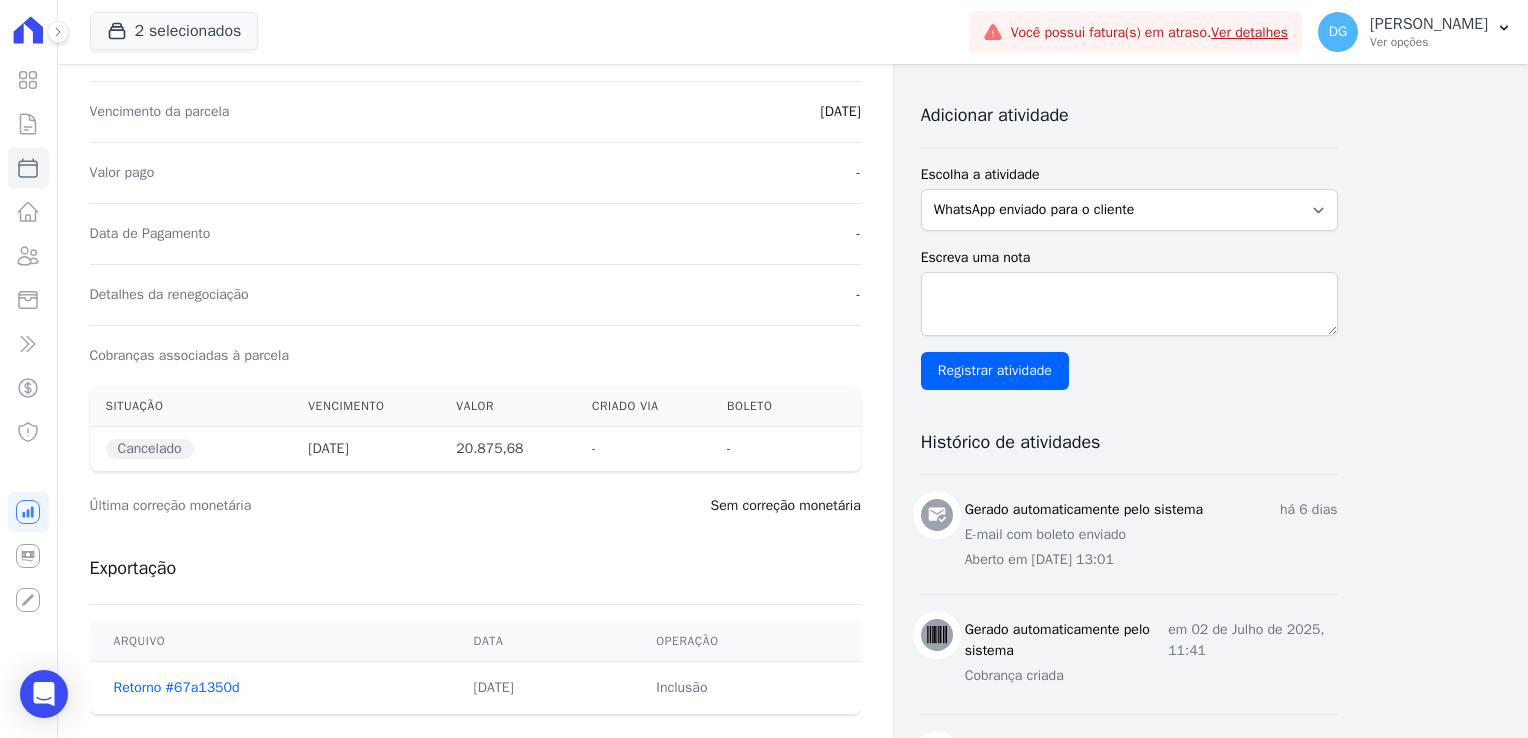 drag, startPoint x: 312, startPoint y: 450, endPoint x: 400, endPoint y: 447, distance: 88.051125 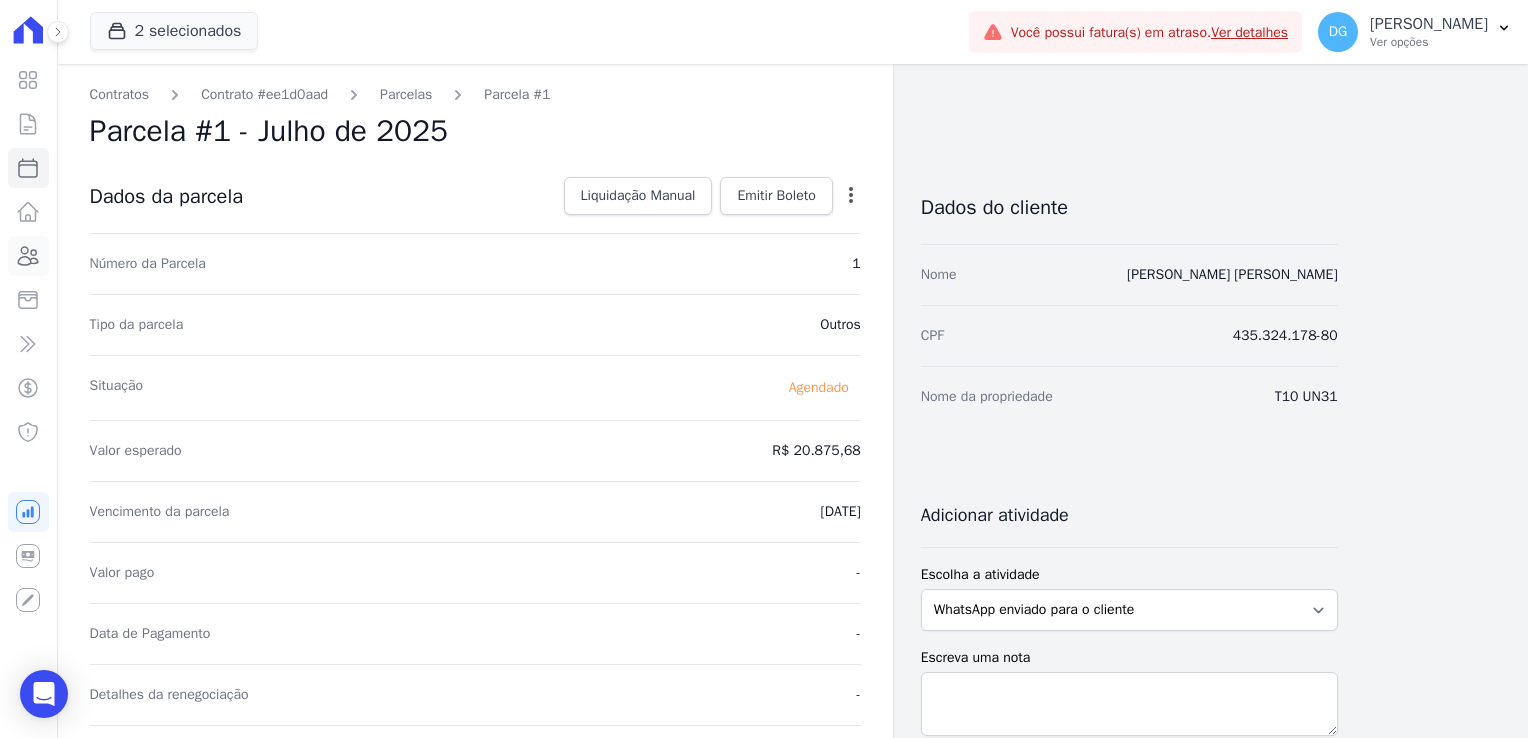 click 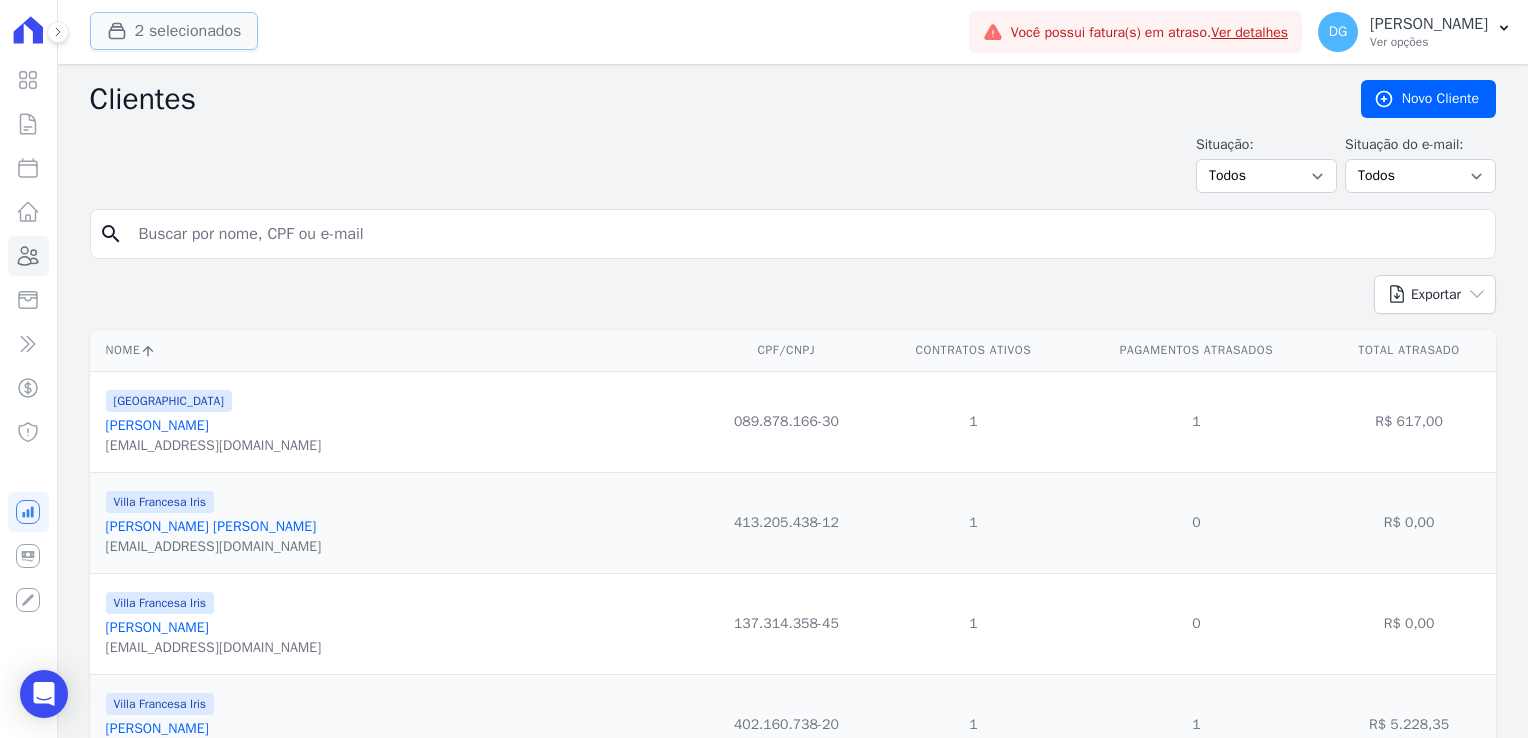 click on "2 selecionados" at bounding box center [174, 31] 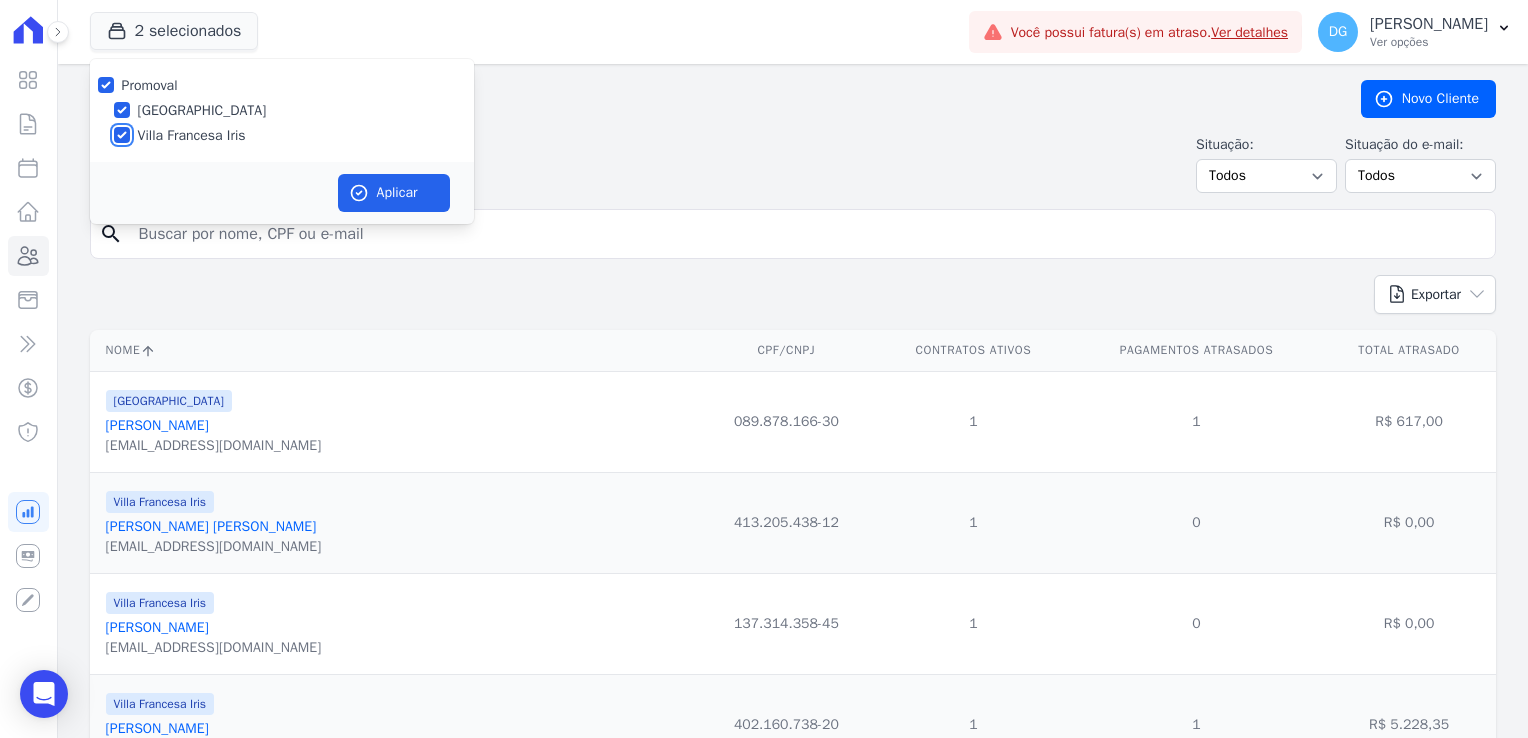 drag, startPoint x: 122, startPoint y: 138, endPoint x: 136, endPoint y: 137, distance: 14.035668 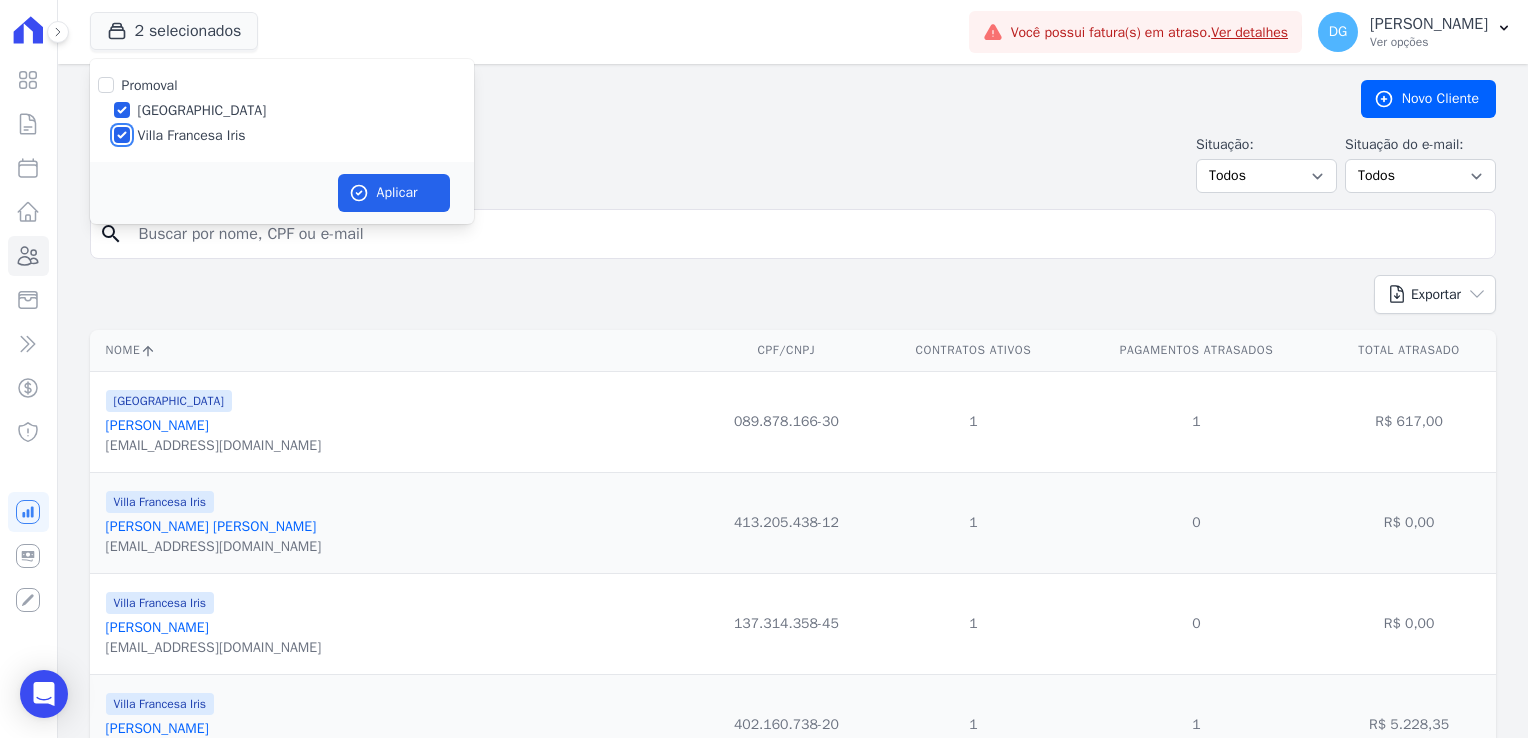 checkbox on "false" 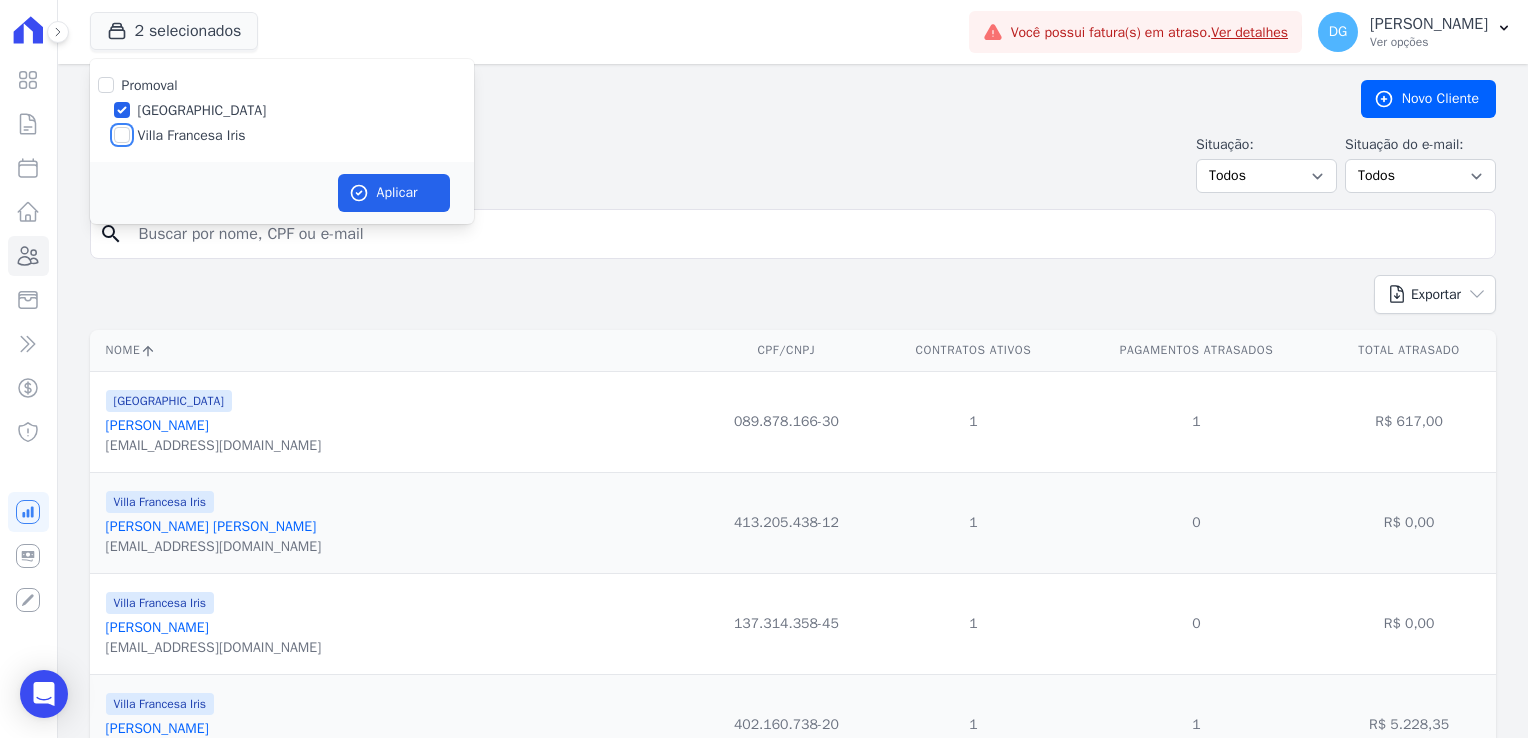 checkbox on "false" 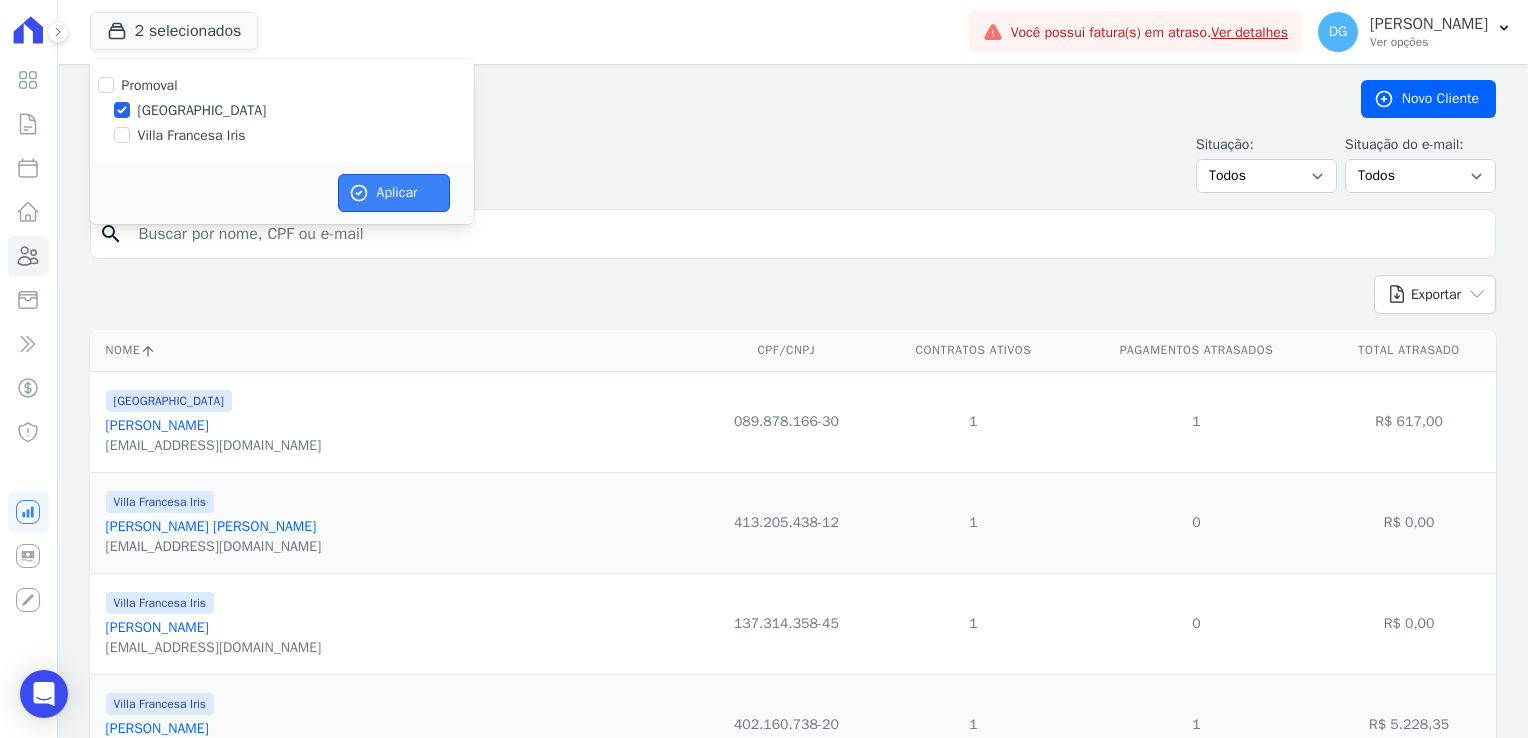 click on "Aplicar" at bounding box center (394, 193) 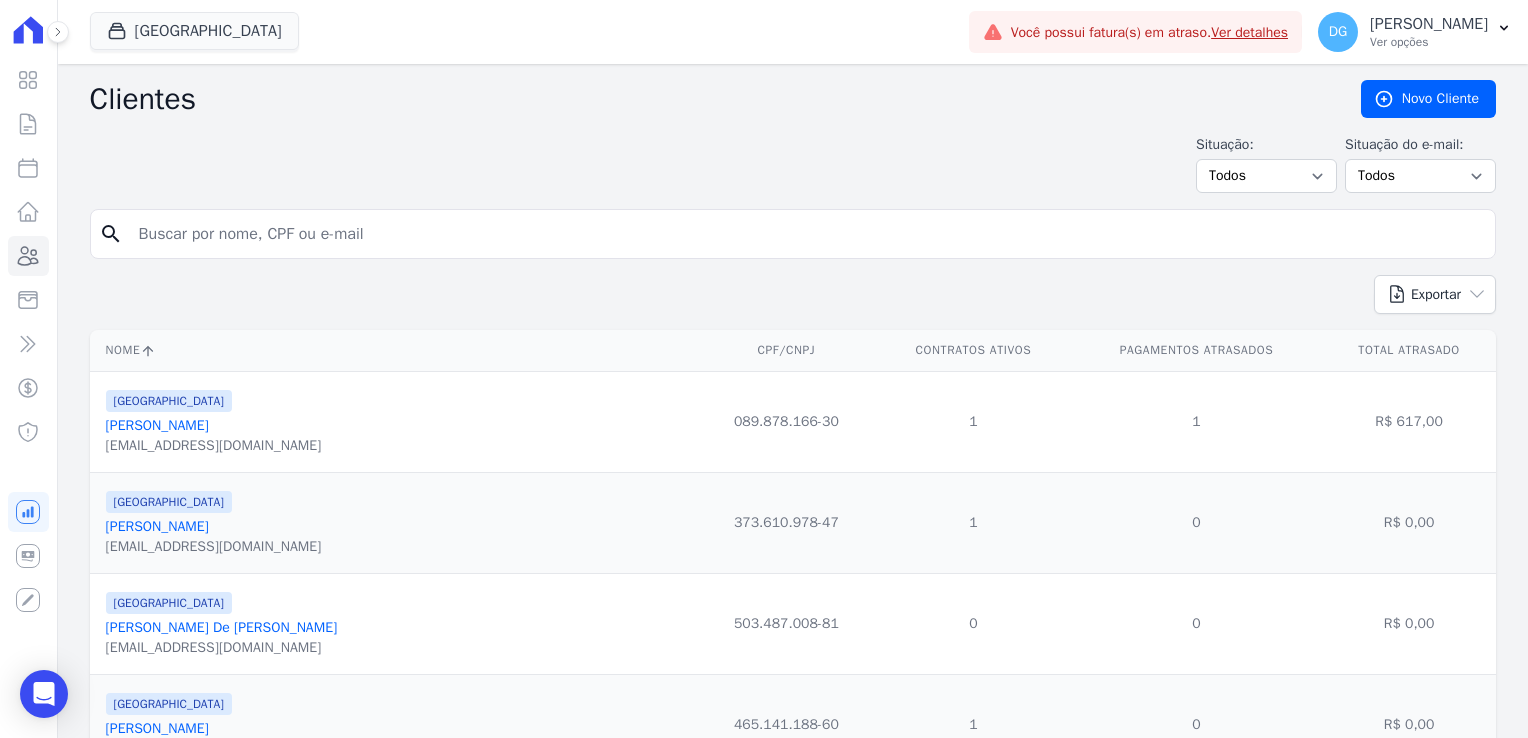click at bounding box center (807, 234) 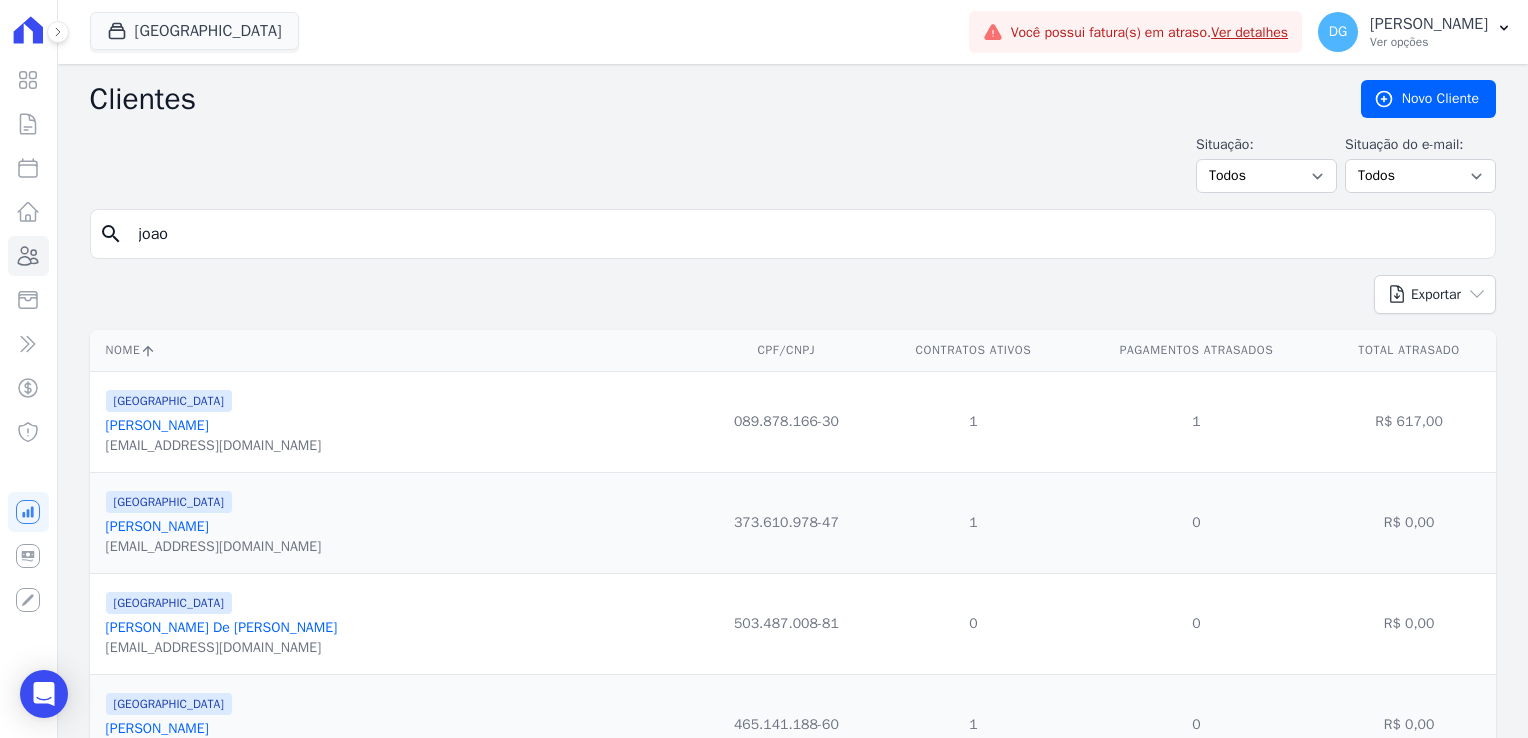 type on "[PERSON_NAME]" 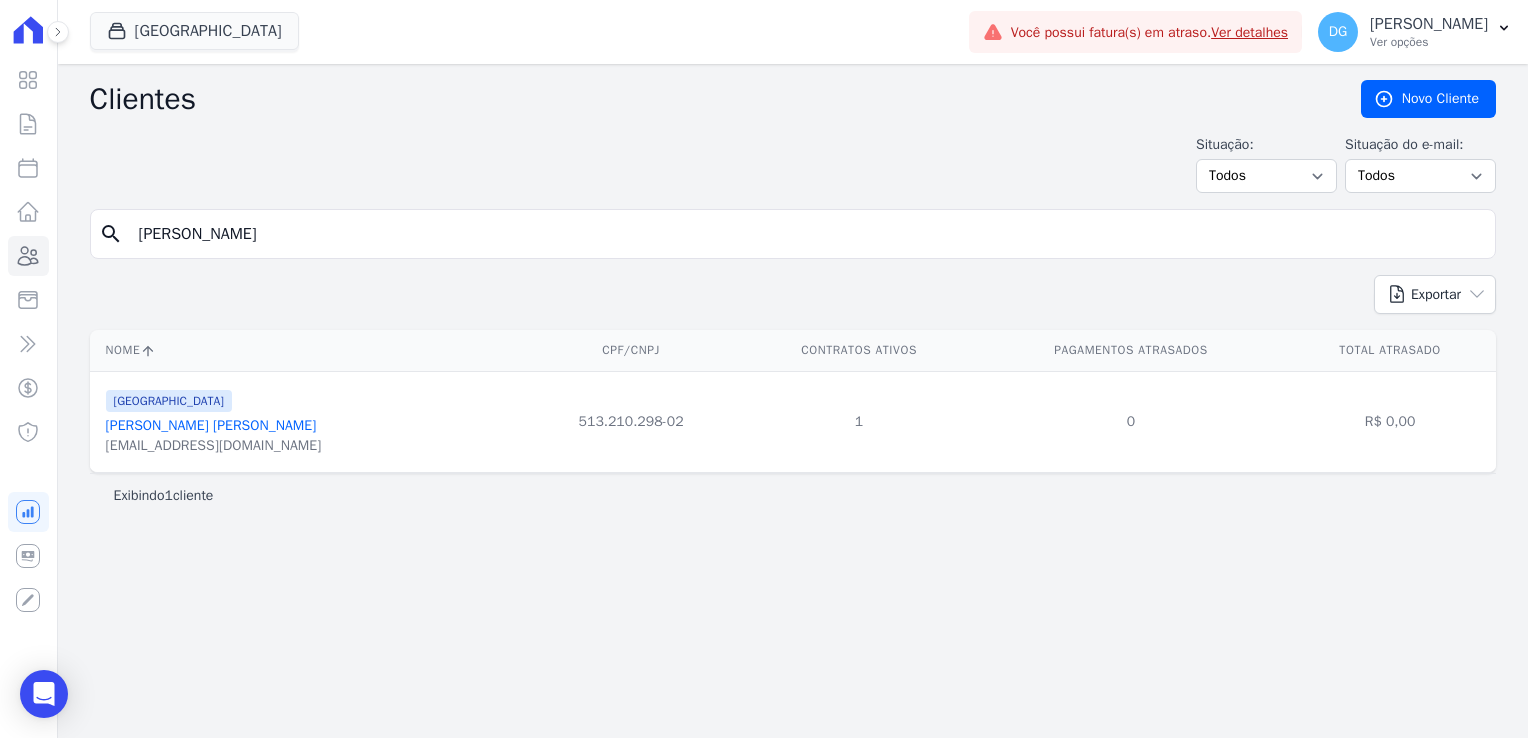click on "[PERSON_NAME] [PERSON_NAME]" at bounding box center [211, 425] 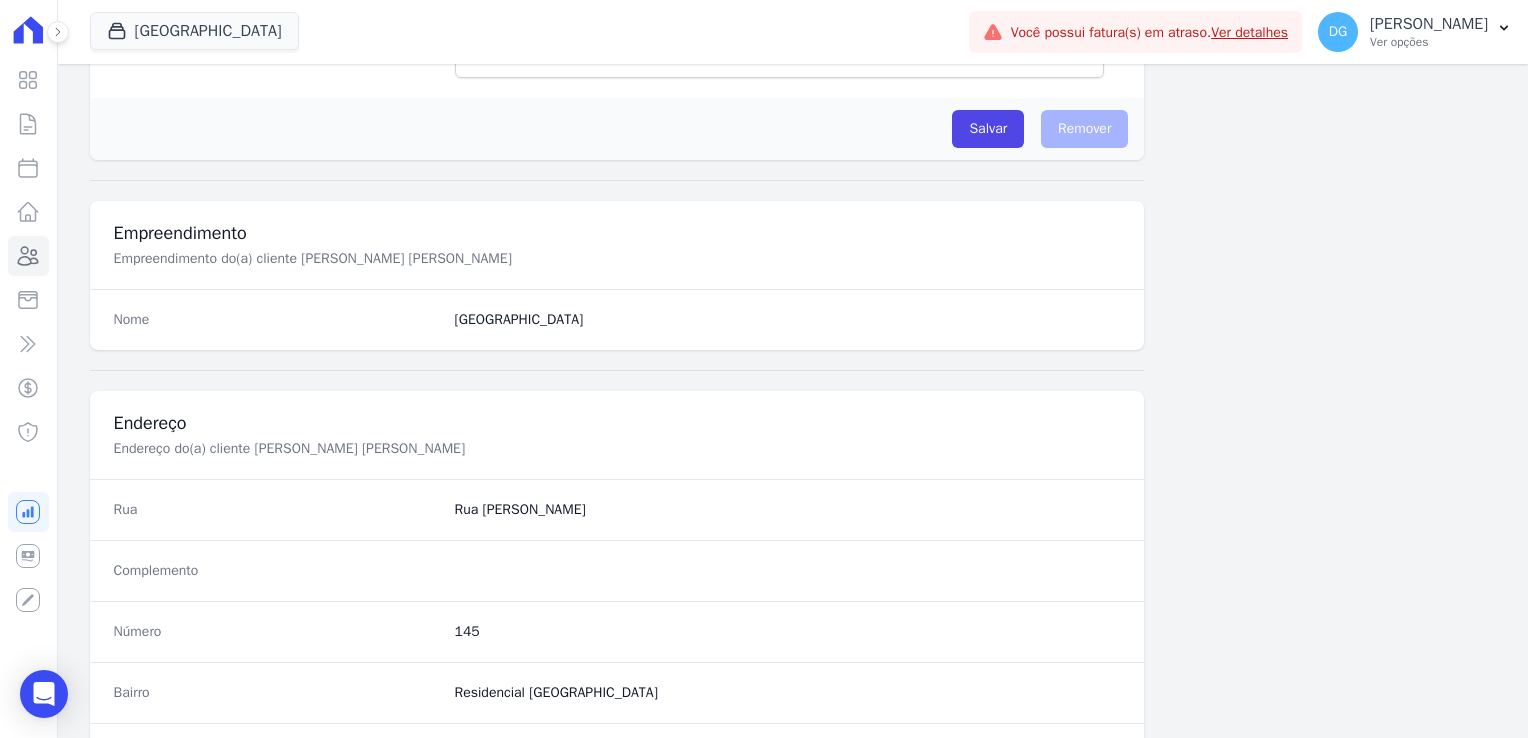 scroll, scrollTop: 1126, scrollLeft: 0, axis: vertical 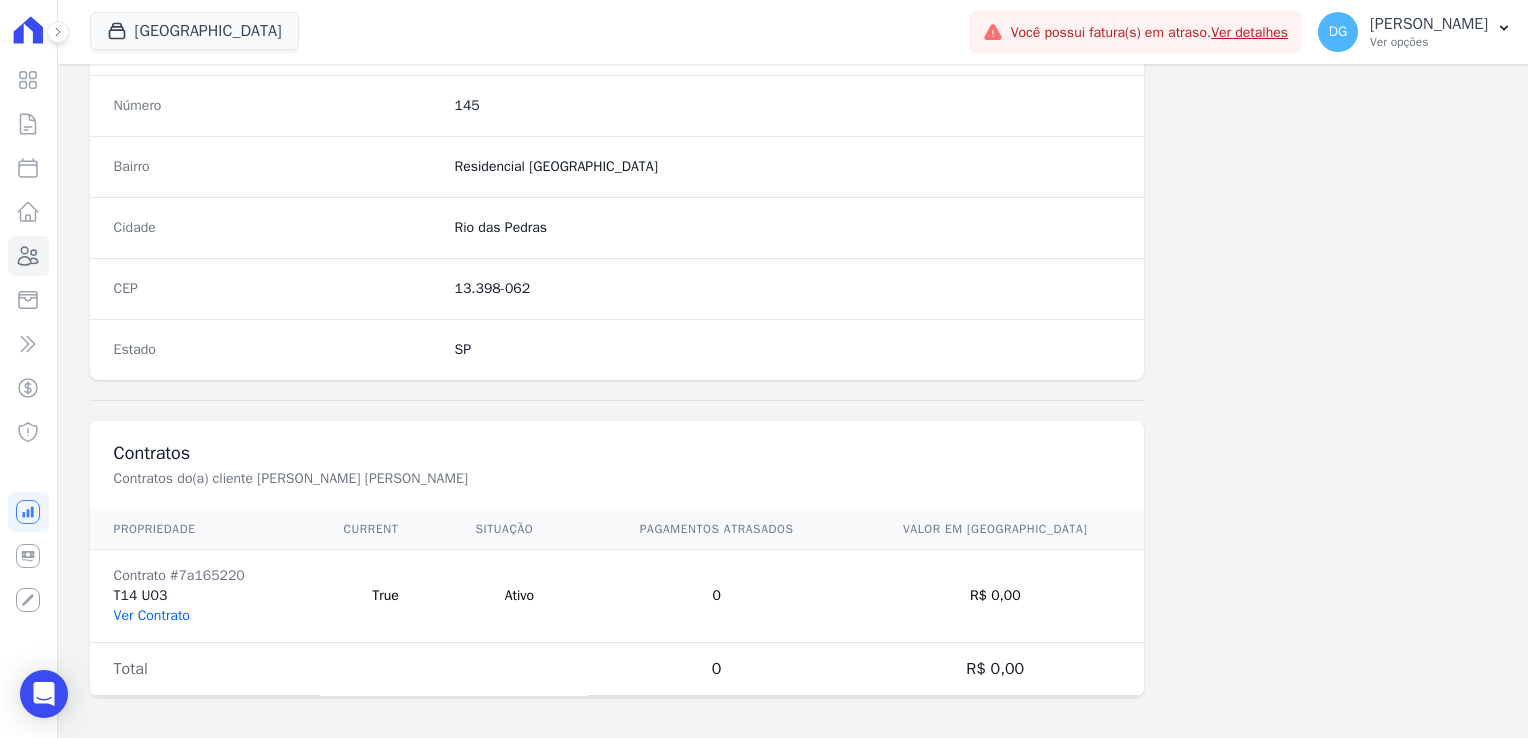 click on "Ver Contrato" at bounding box center [152, 615] 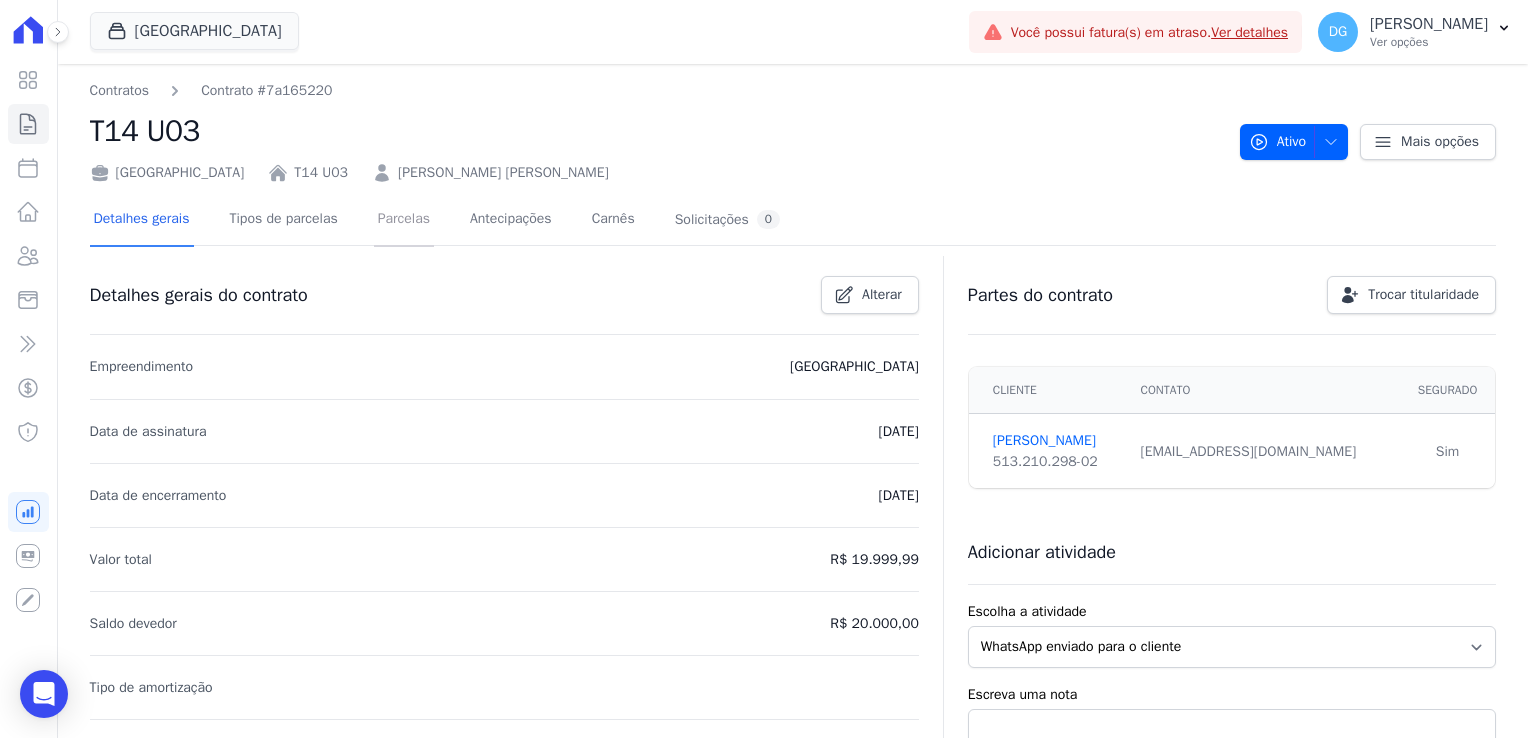 click on "Parcelas" at bounding box center [404, 220] 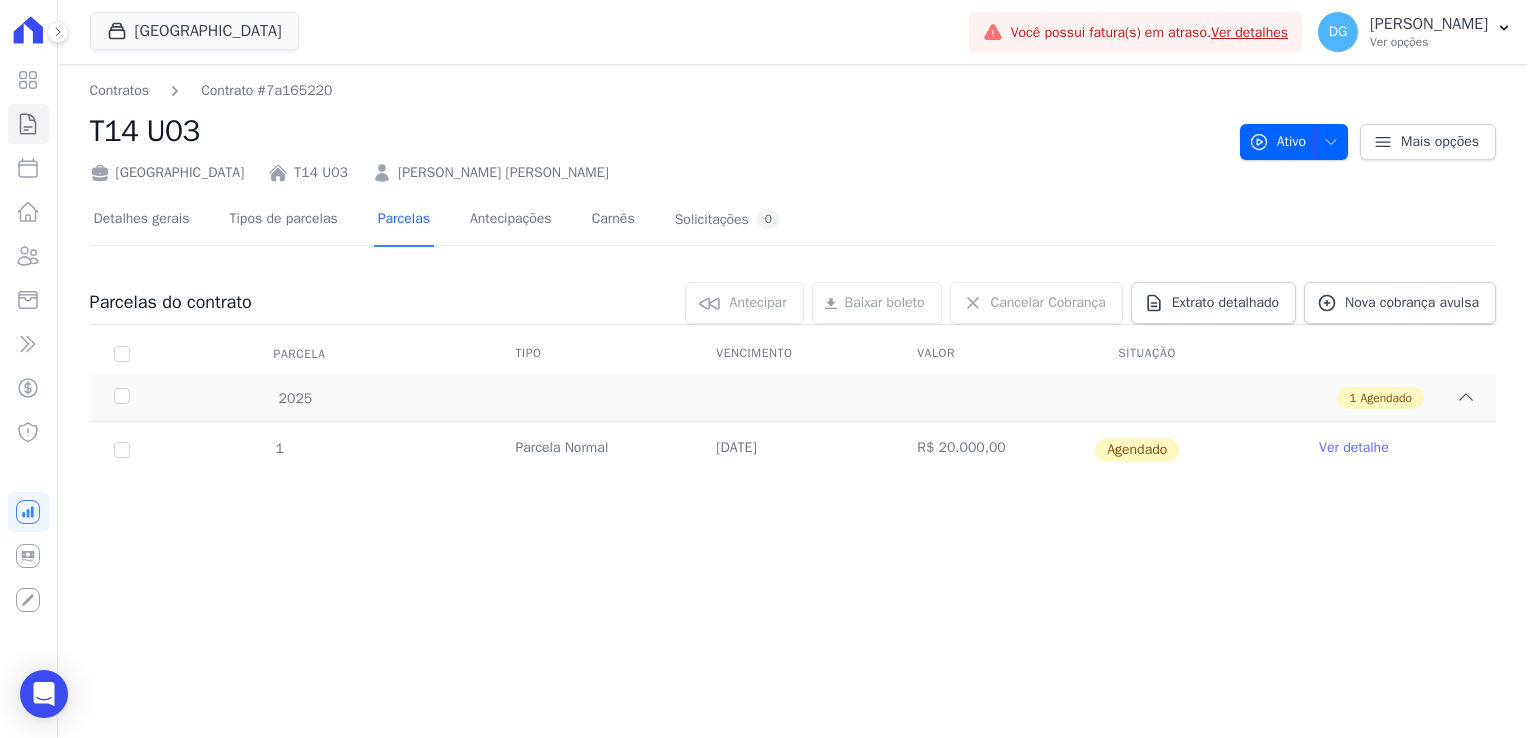 click on "Ver detalhe" at bounding box center (1354, 448) 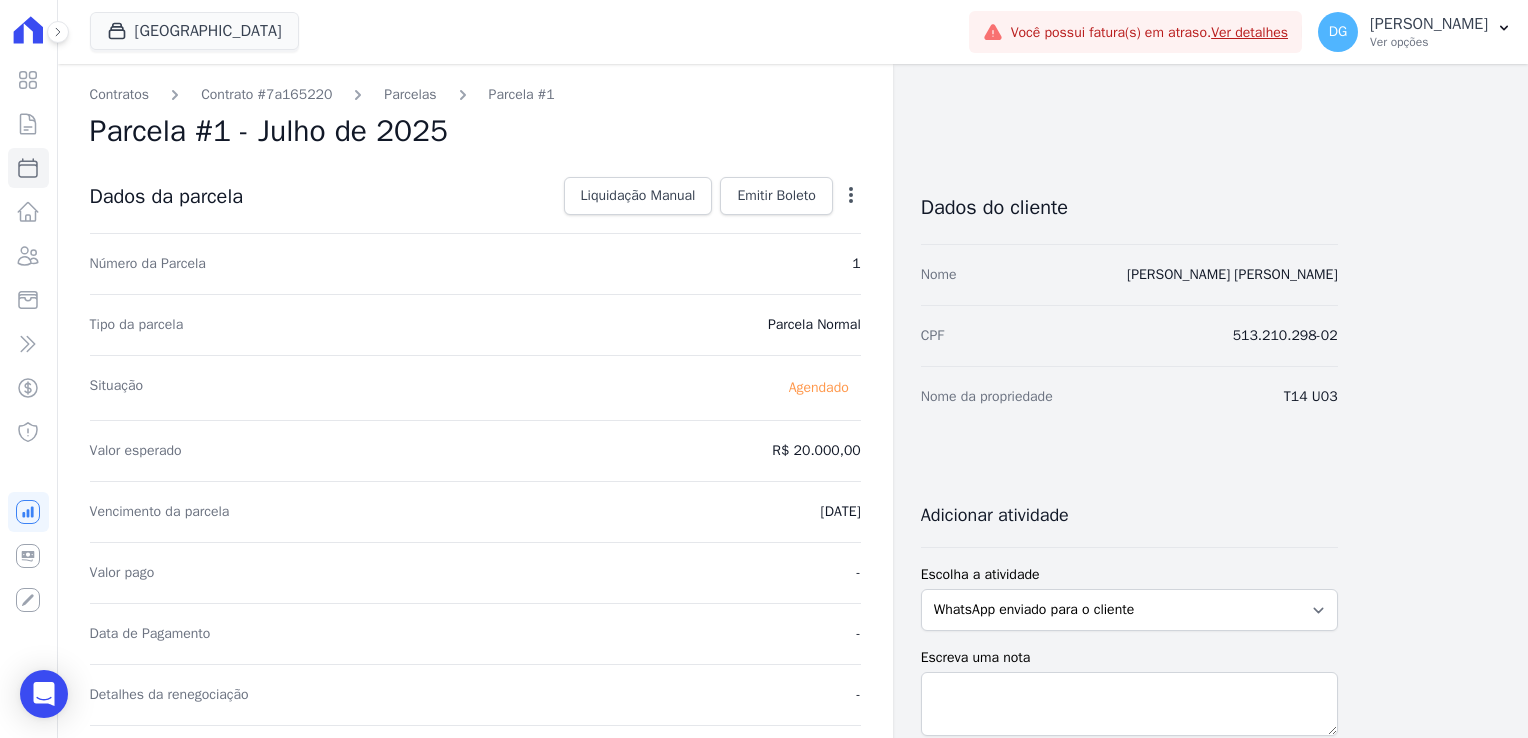 click 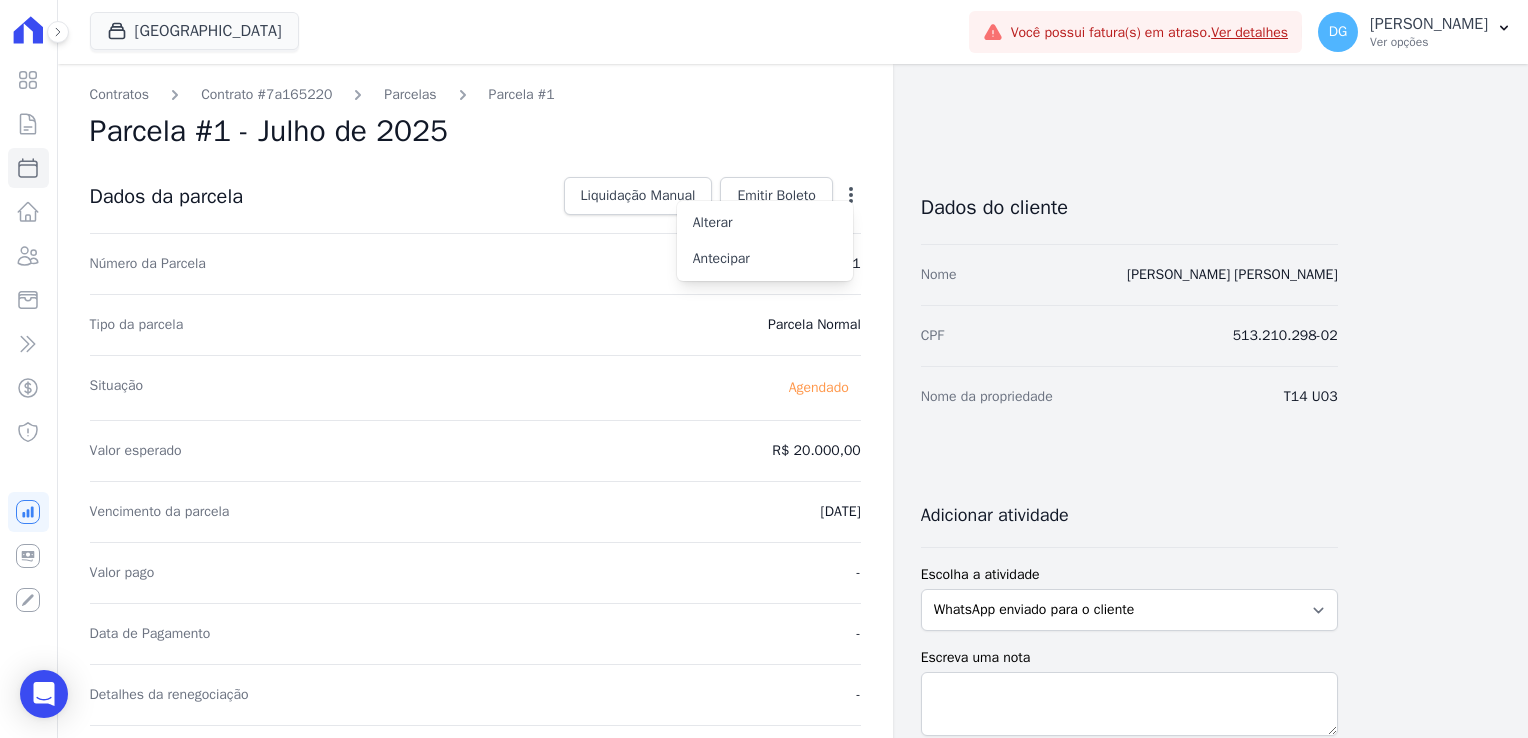click 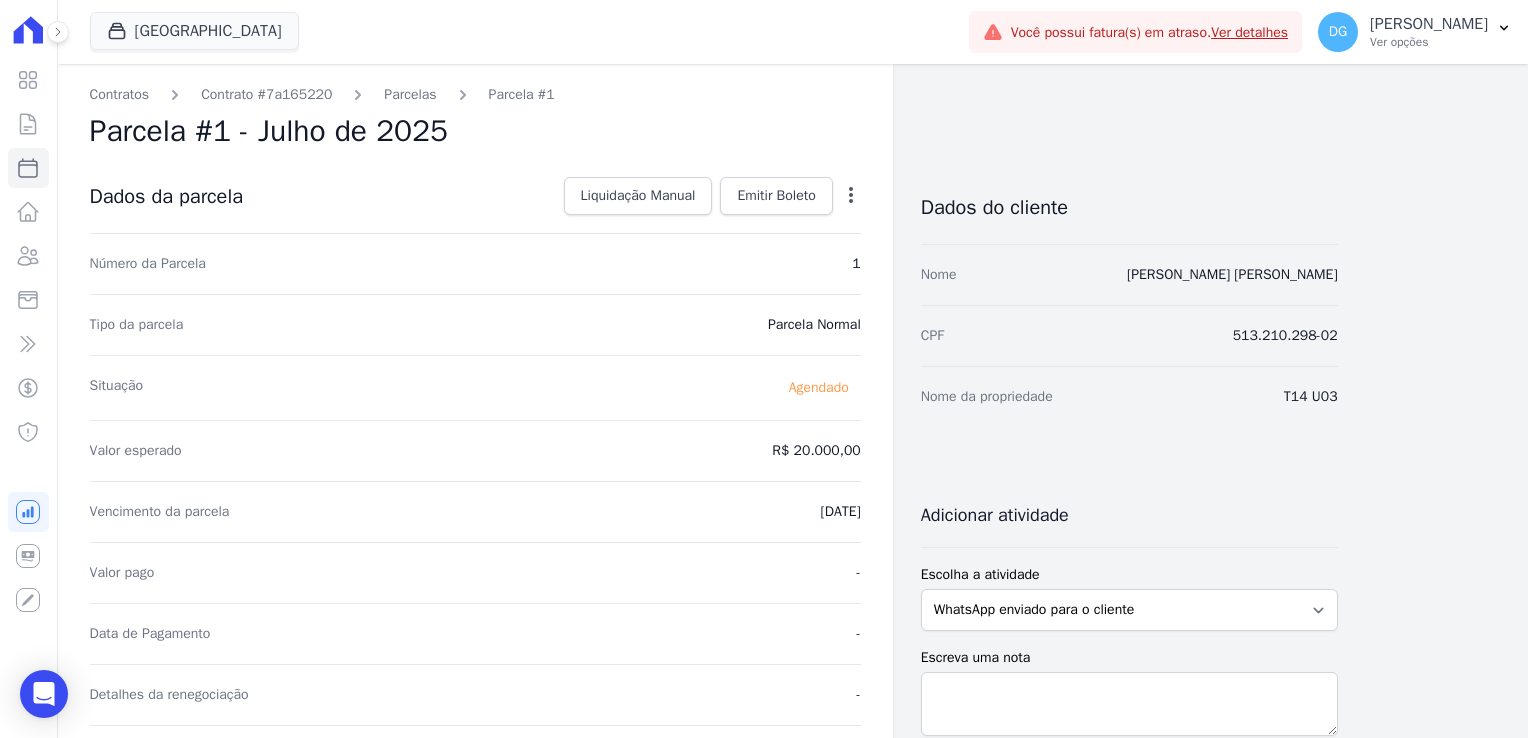scroll, scrollTop: 400, scrollLeft: 0, axis: vertical 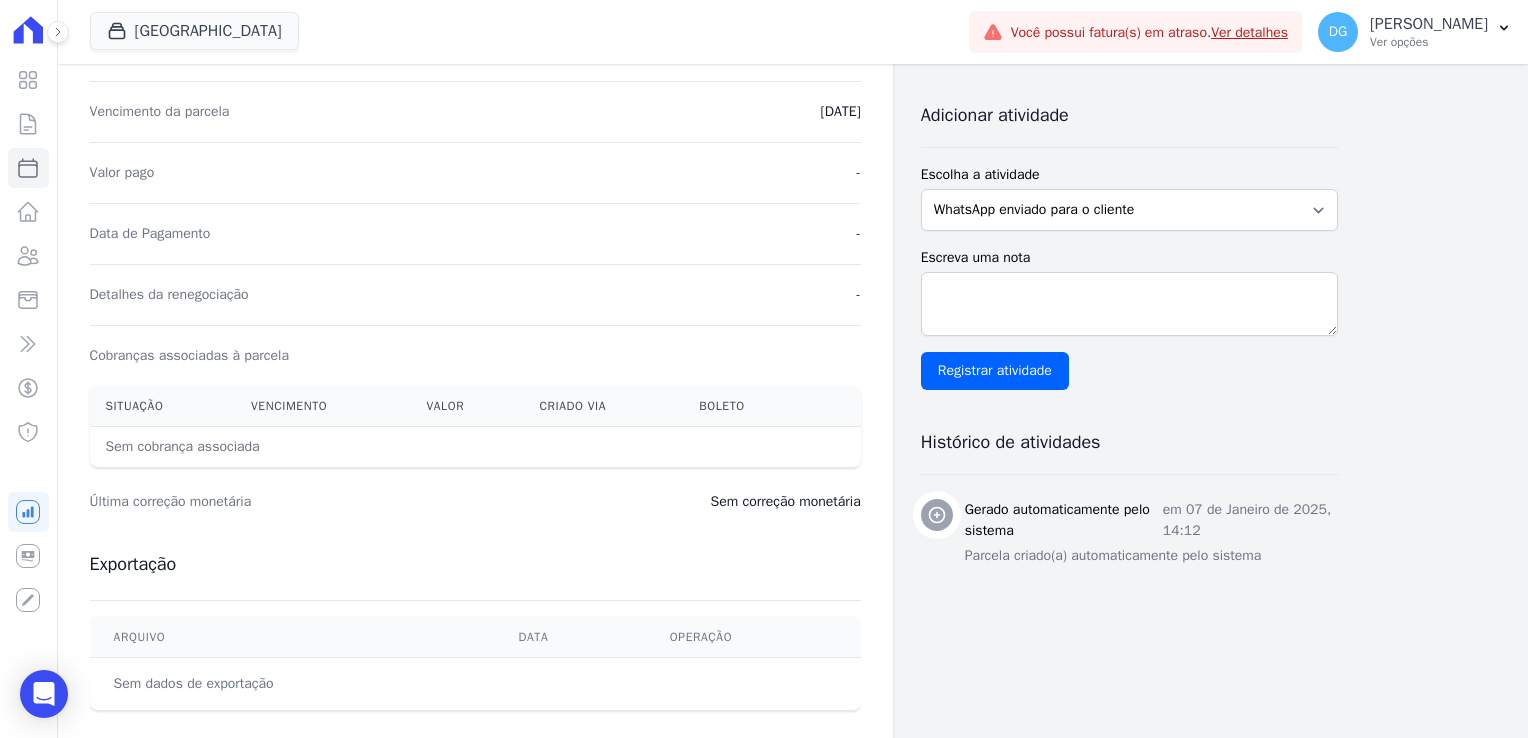 drag, startPoint x: 112, startPoint y: 446, endPoint x: 301, endPoint y: 434, distance: 189.38057 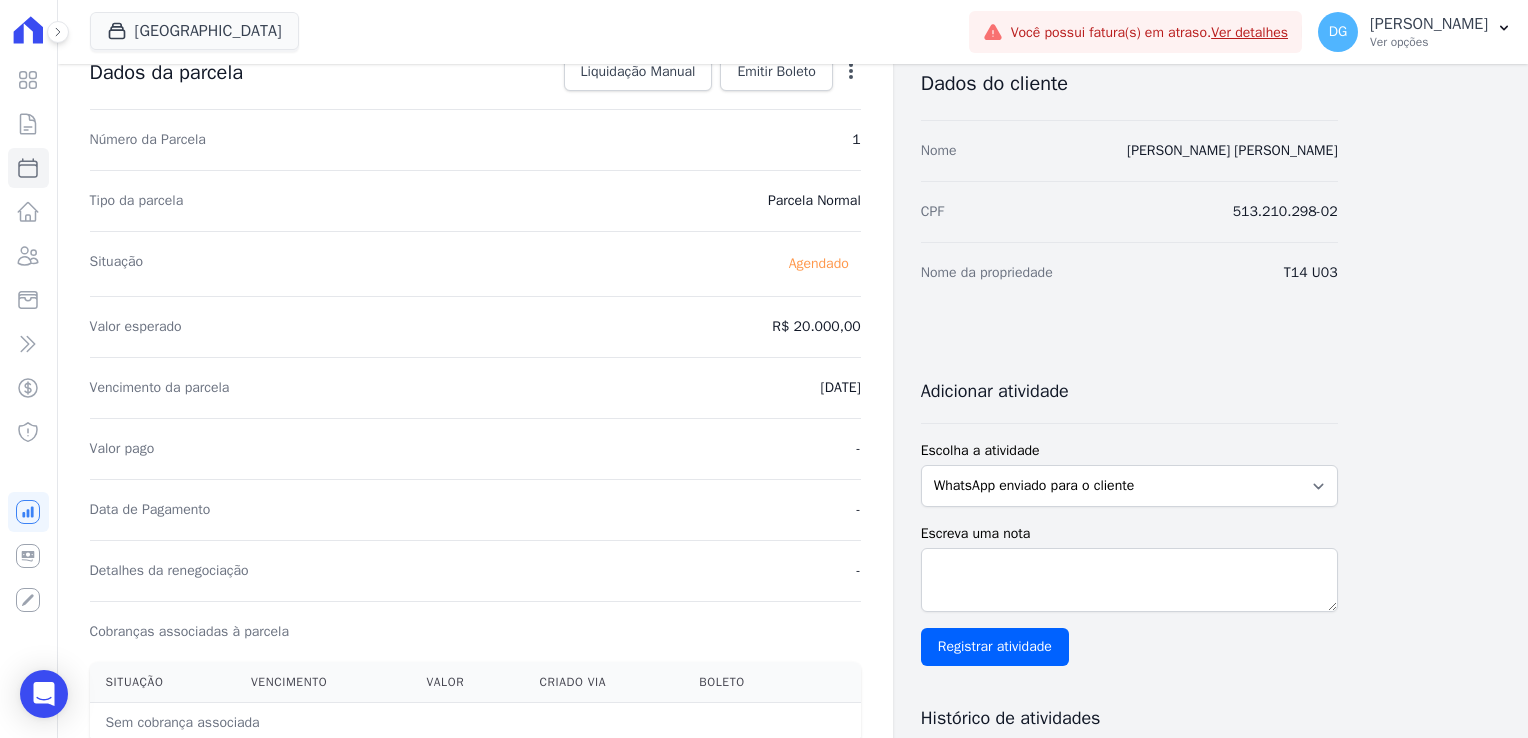 scroll, scrollTop: 0, scrollLeft: 0, axis: both 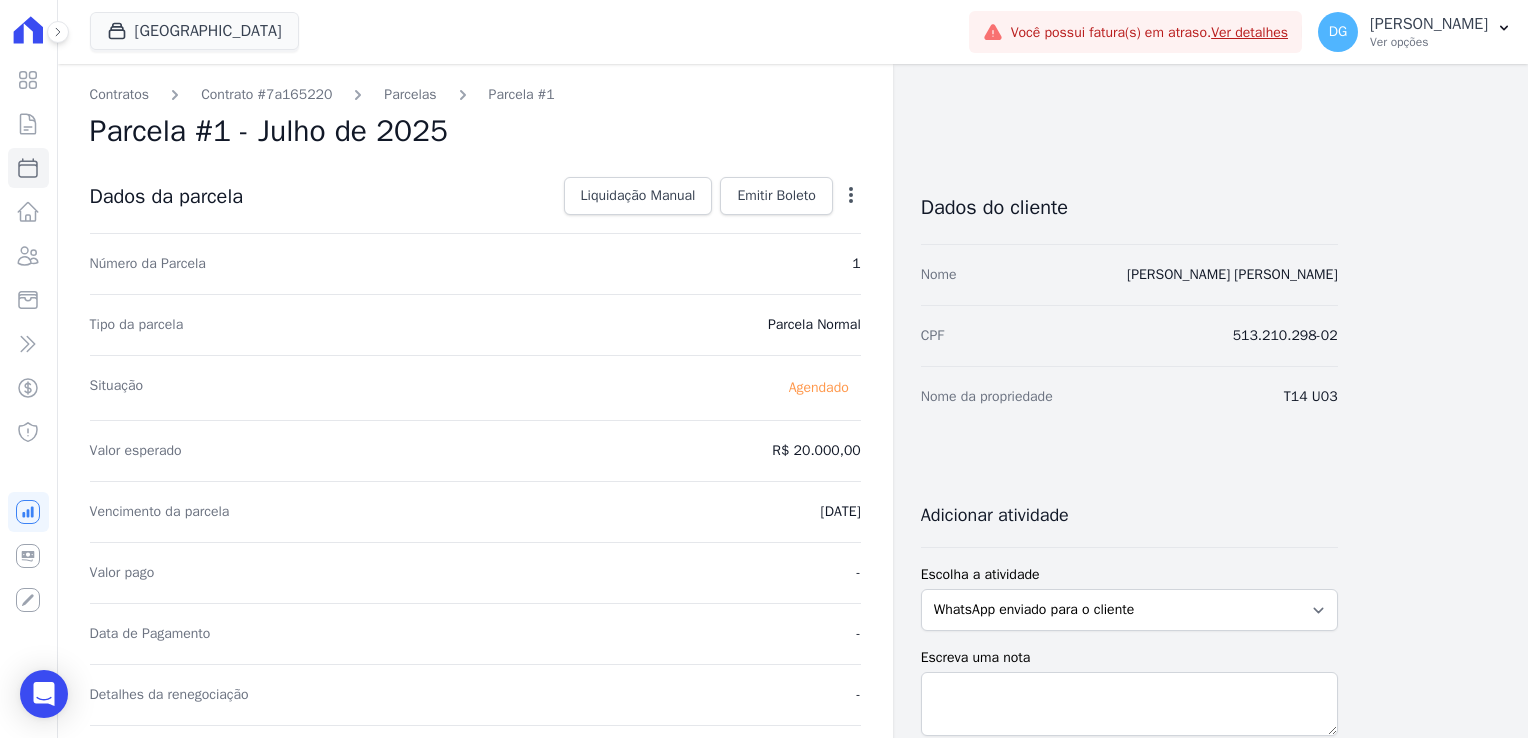 click 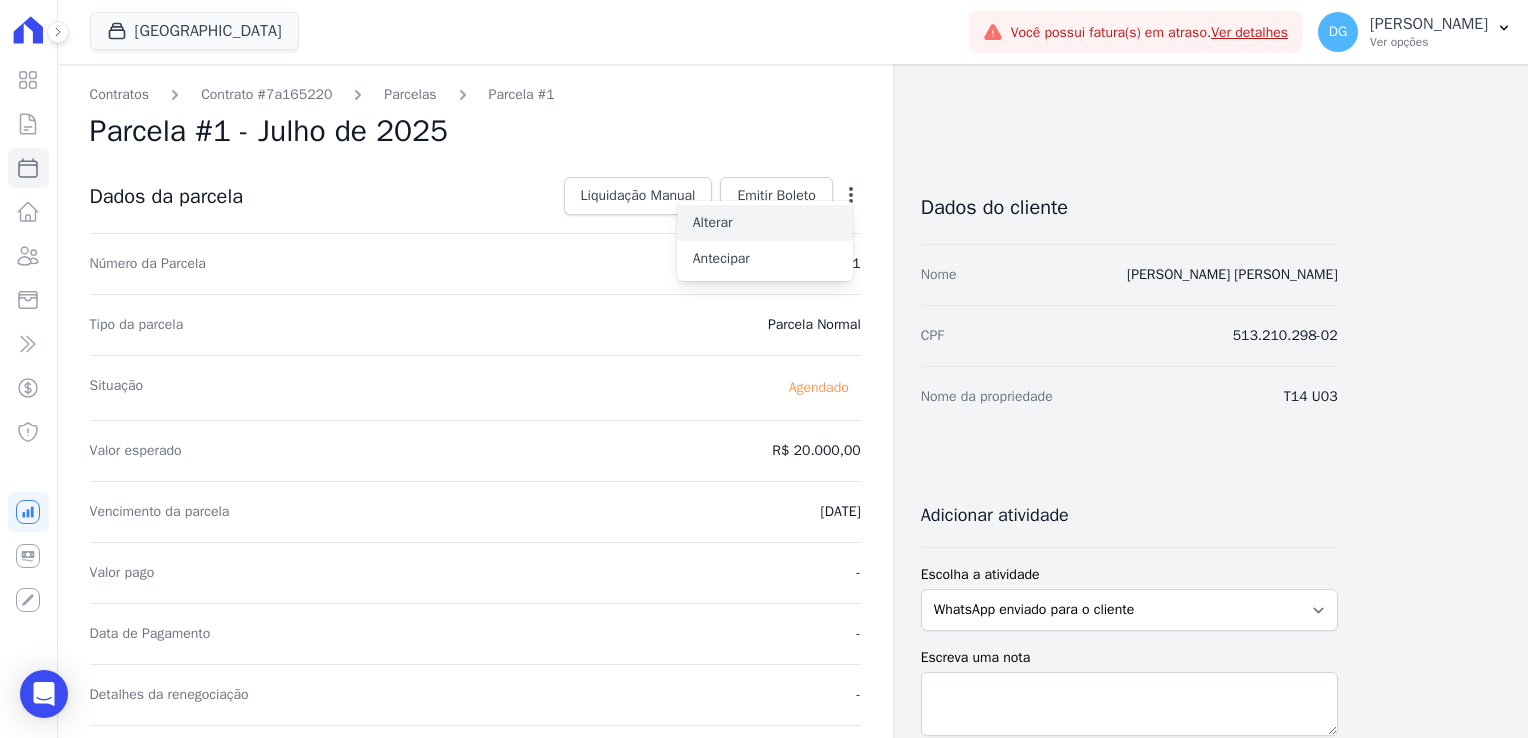 click on "Alterar" at bounding box center (765, 223) 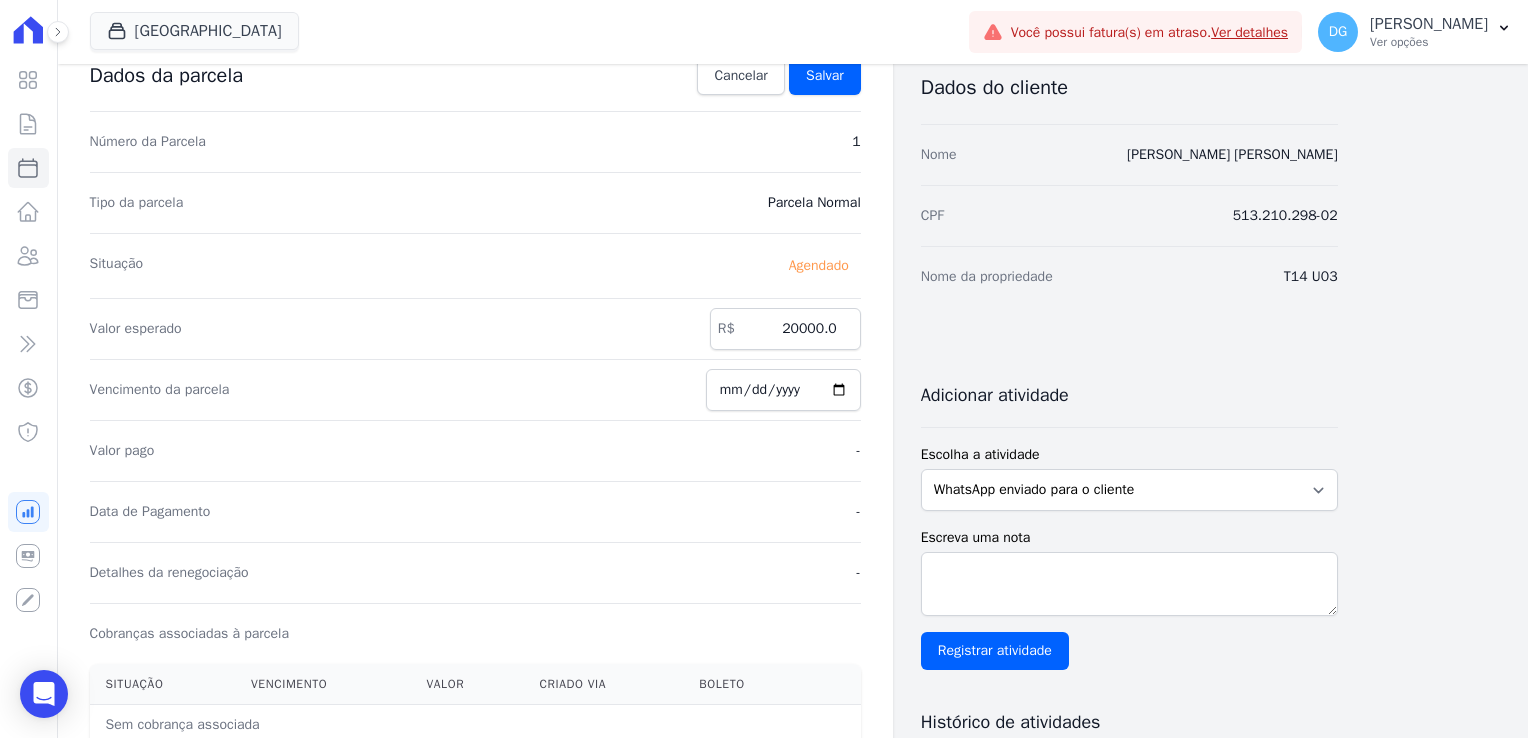 scroll, scrollTop: 0, scrollLeft: 0, axis: both 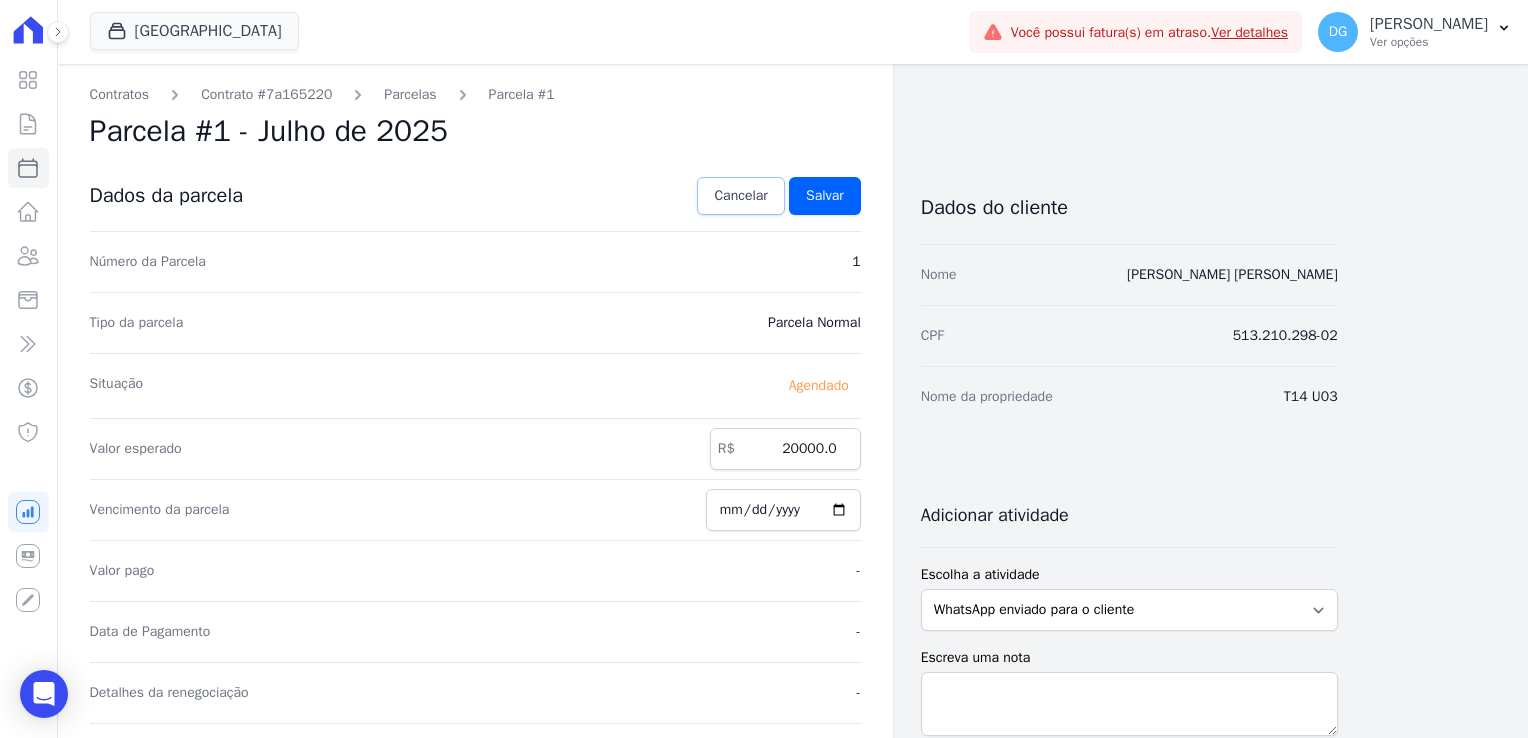click on "Cancelar" at bounding box center (740, 196) 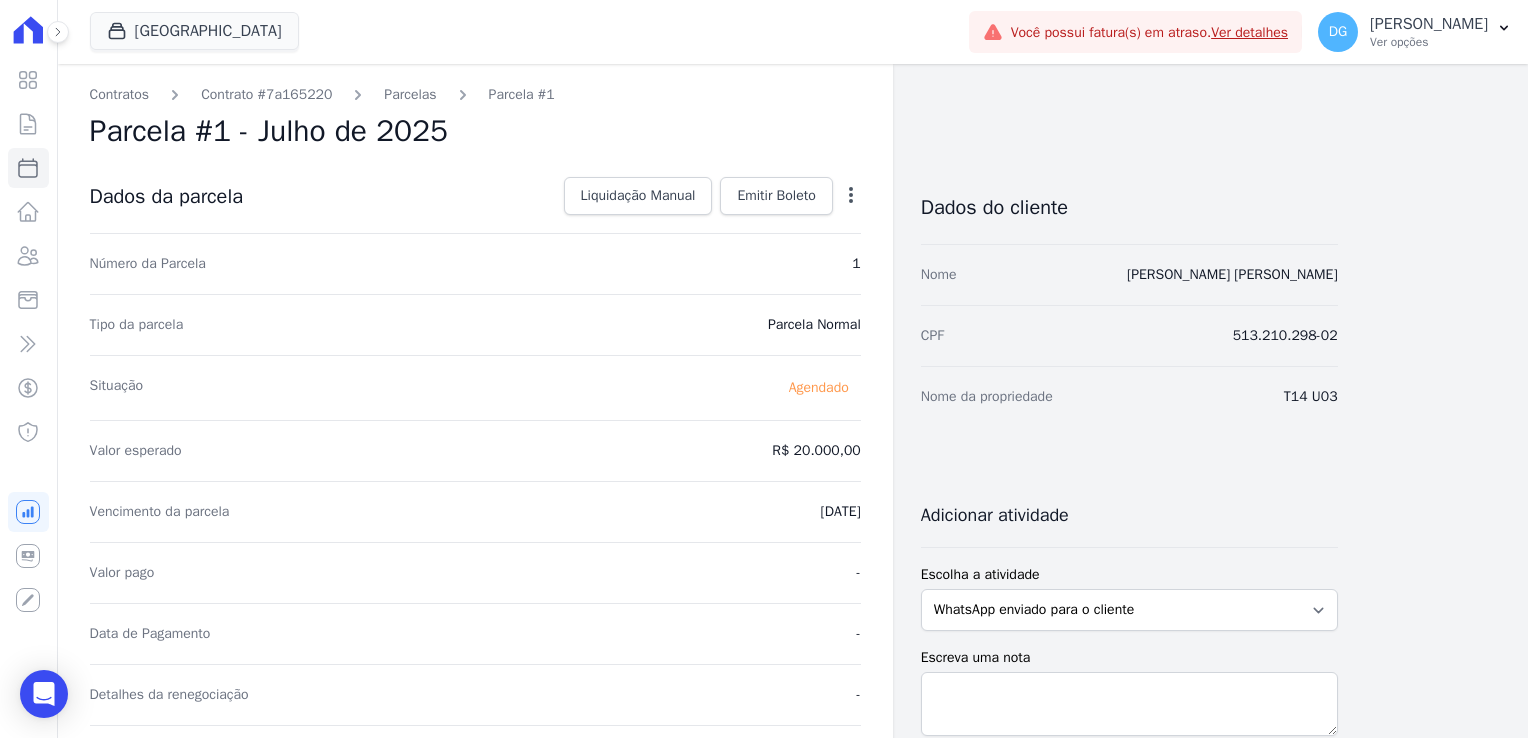 click 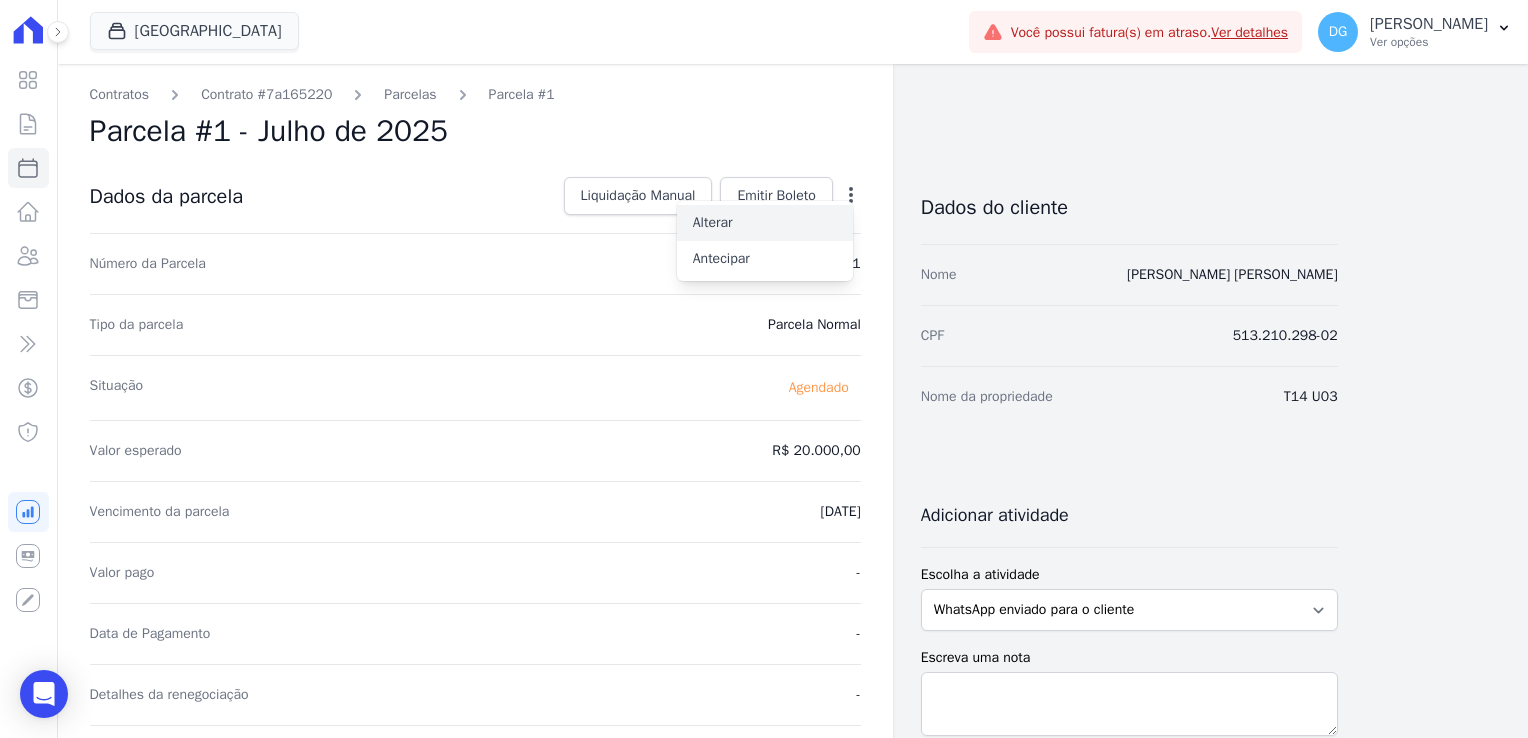 click on "Alterar" at bounding box center [765, 223] 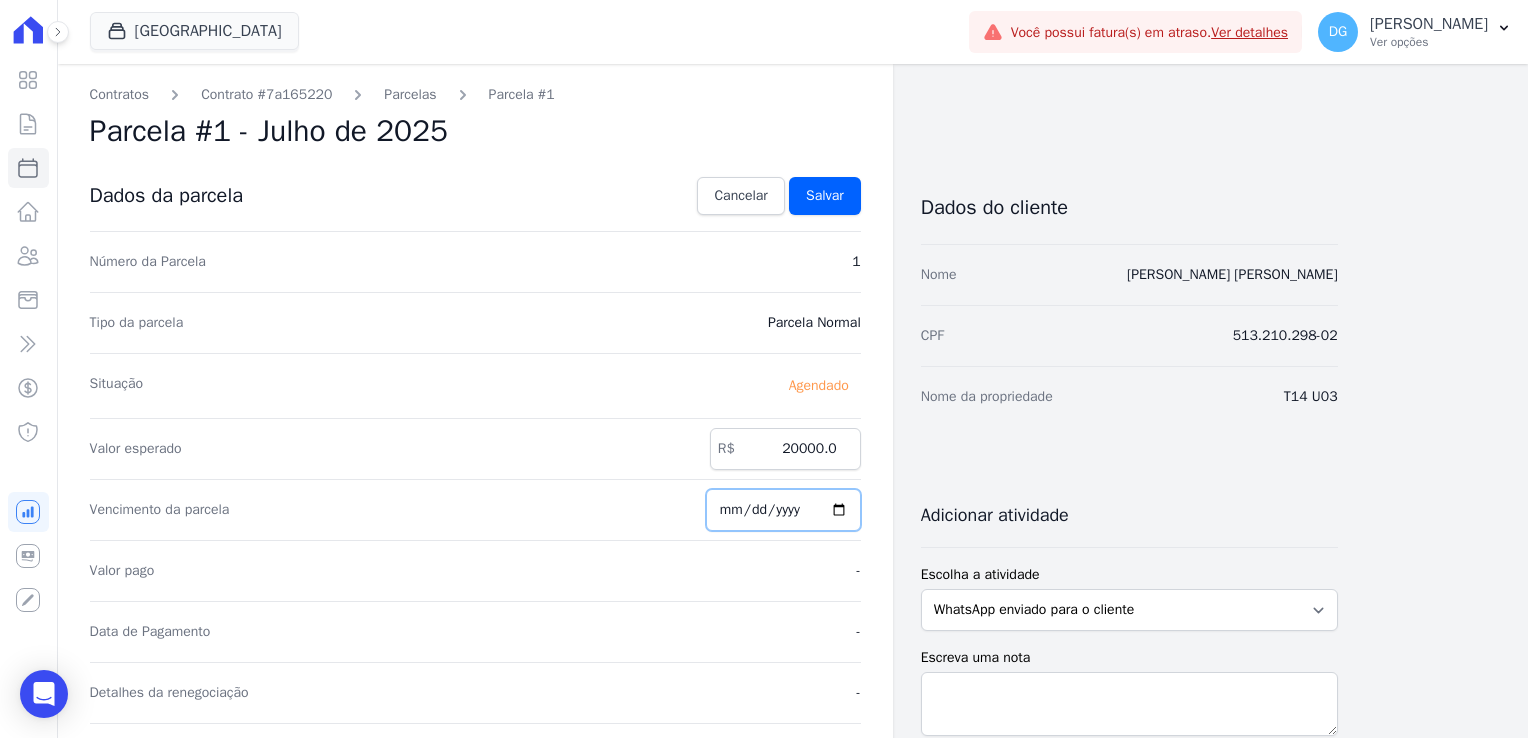 click on "[DATE]" at bounding box center [783, 510] 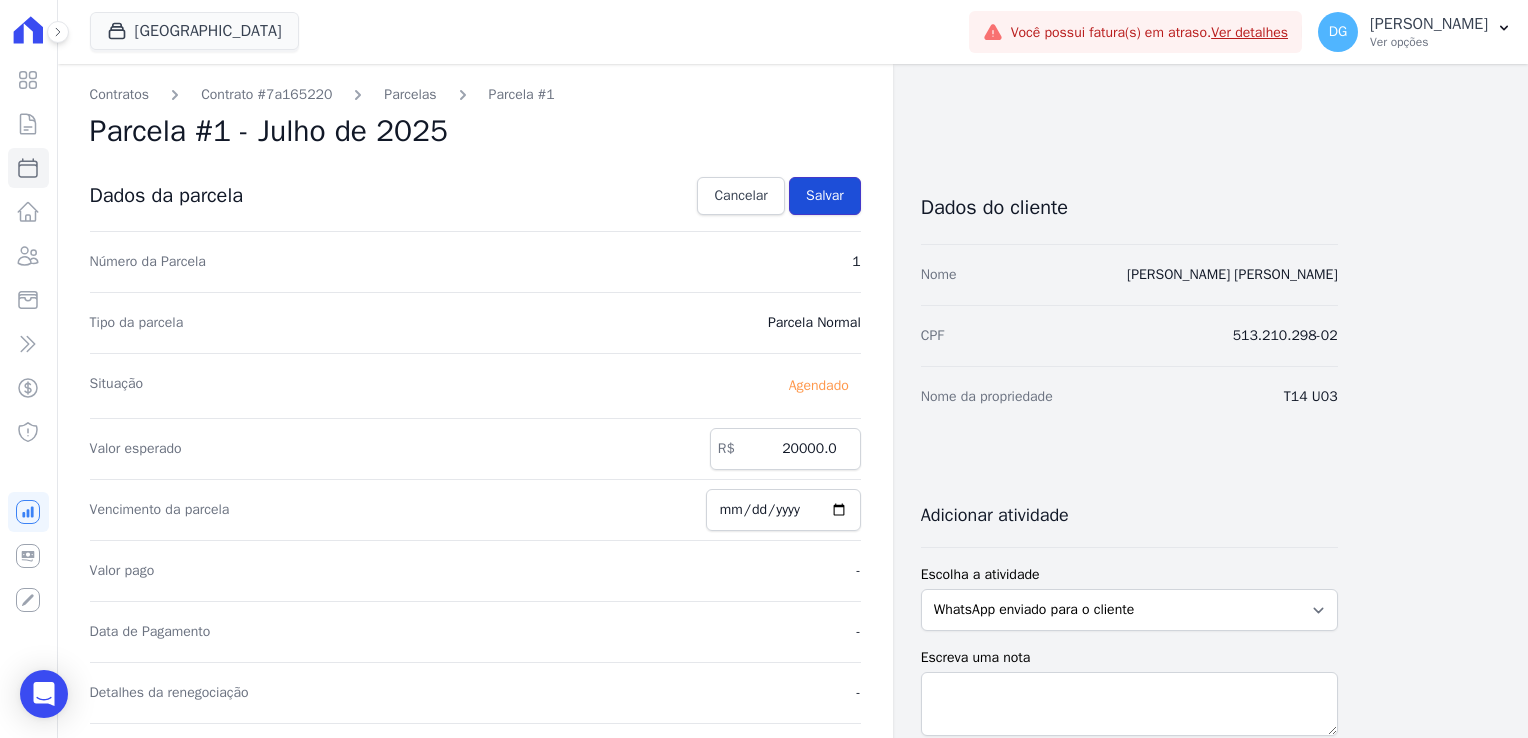 click on "Salvar" at bounding box center (825, 196) 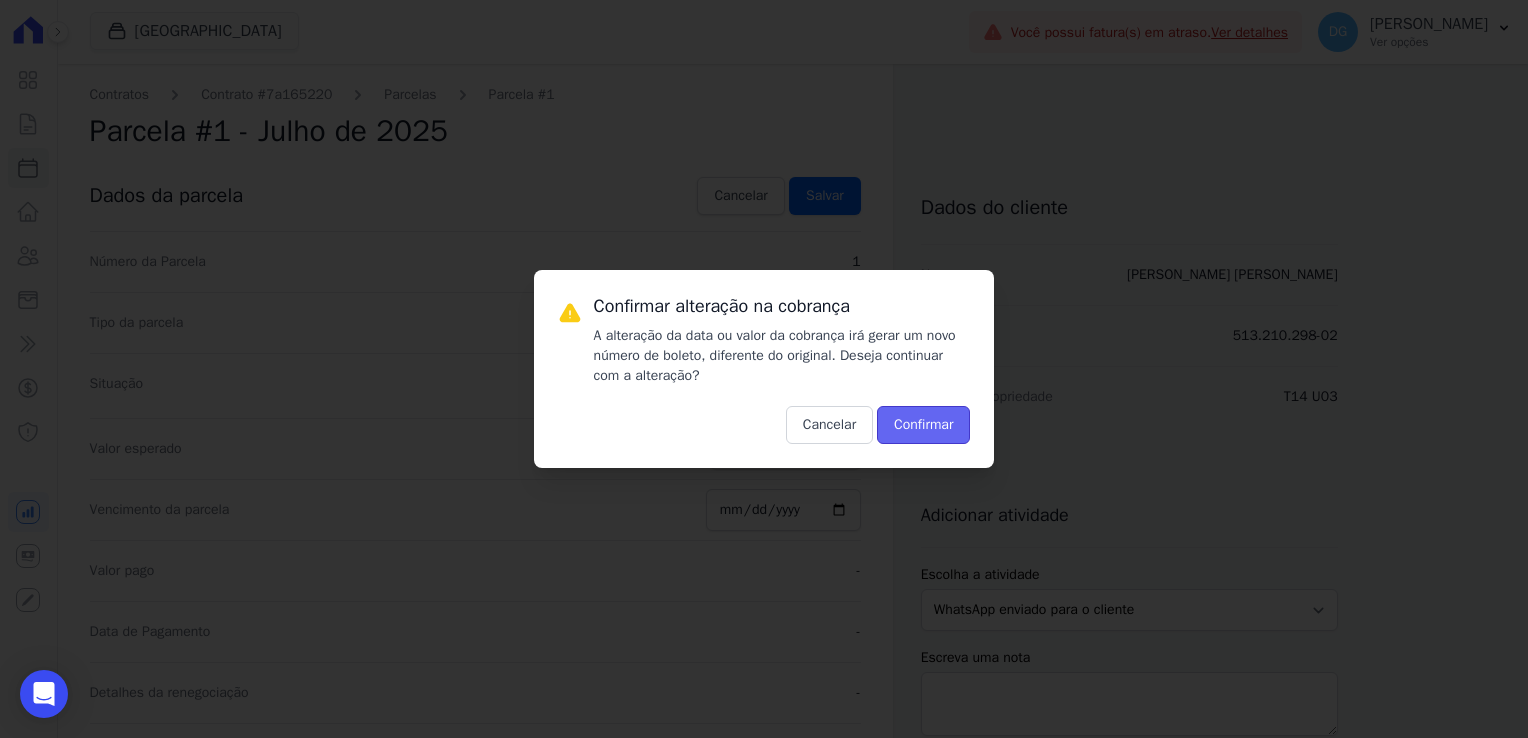 click on "Confirmar" at bounding box center (923, 425) 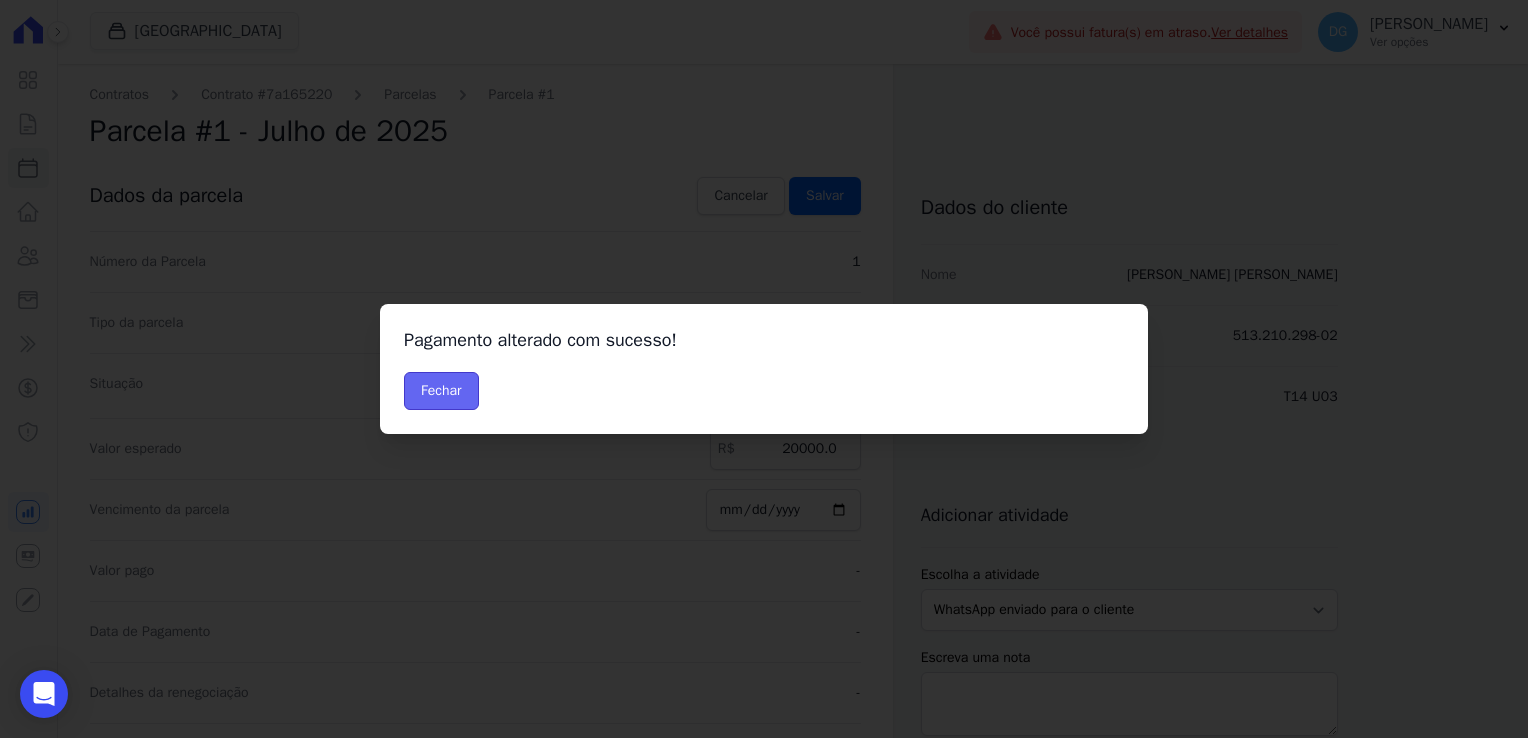 click on "Fechar" at bounding box center [441, 391] 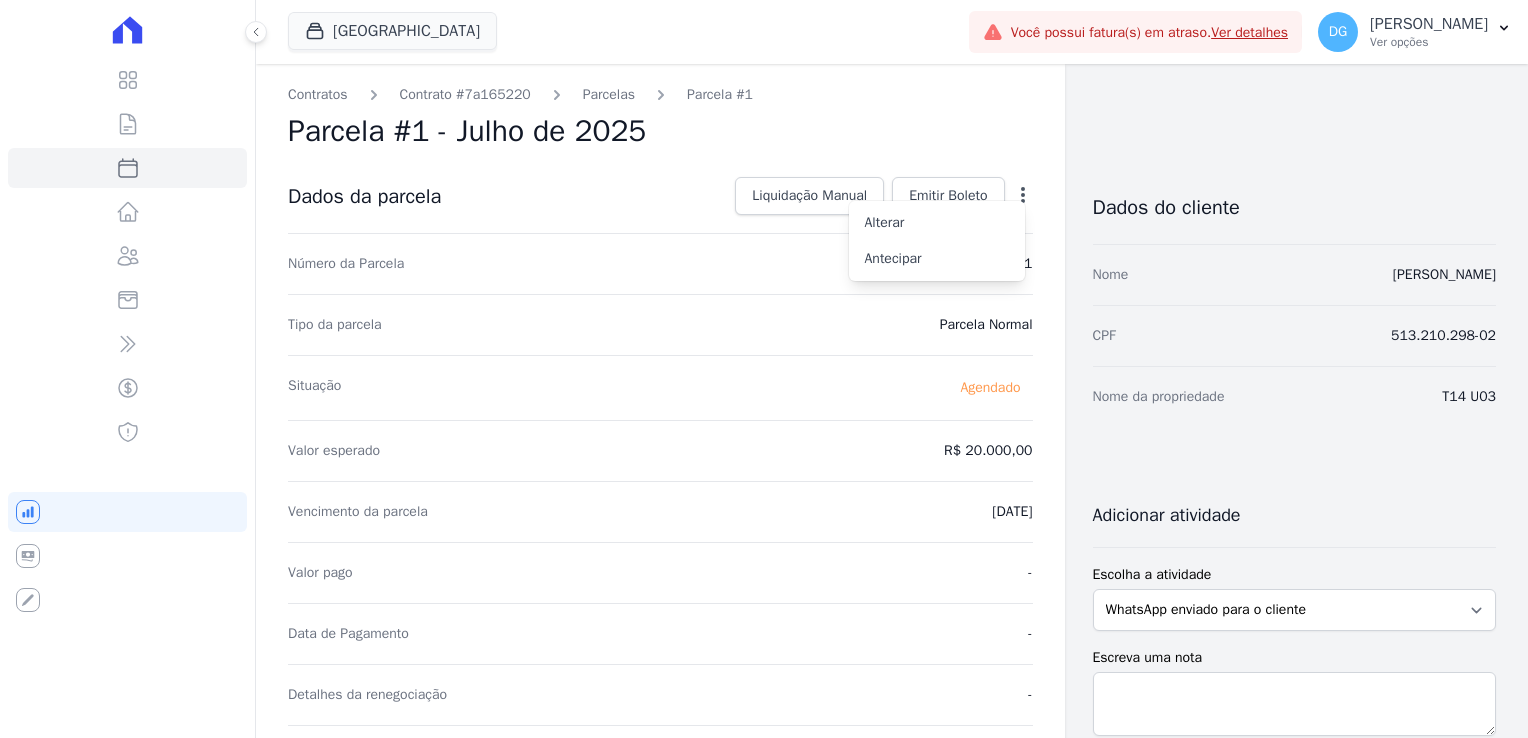 scroll, scrollTop: 0, scrollLeft: 0, axis: both 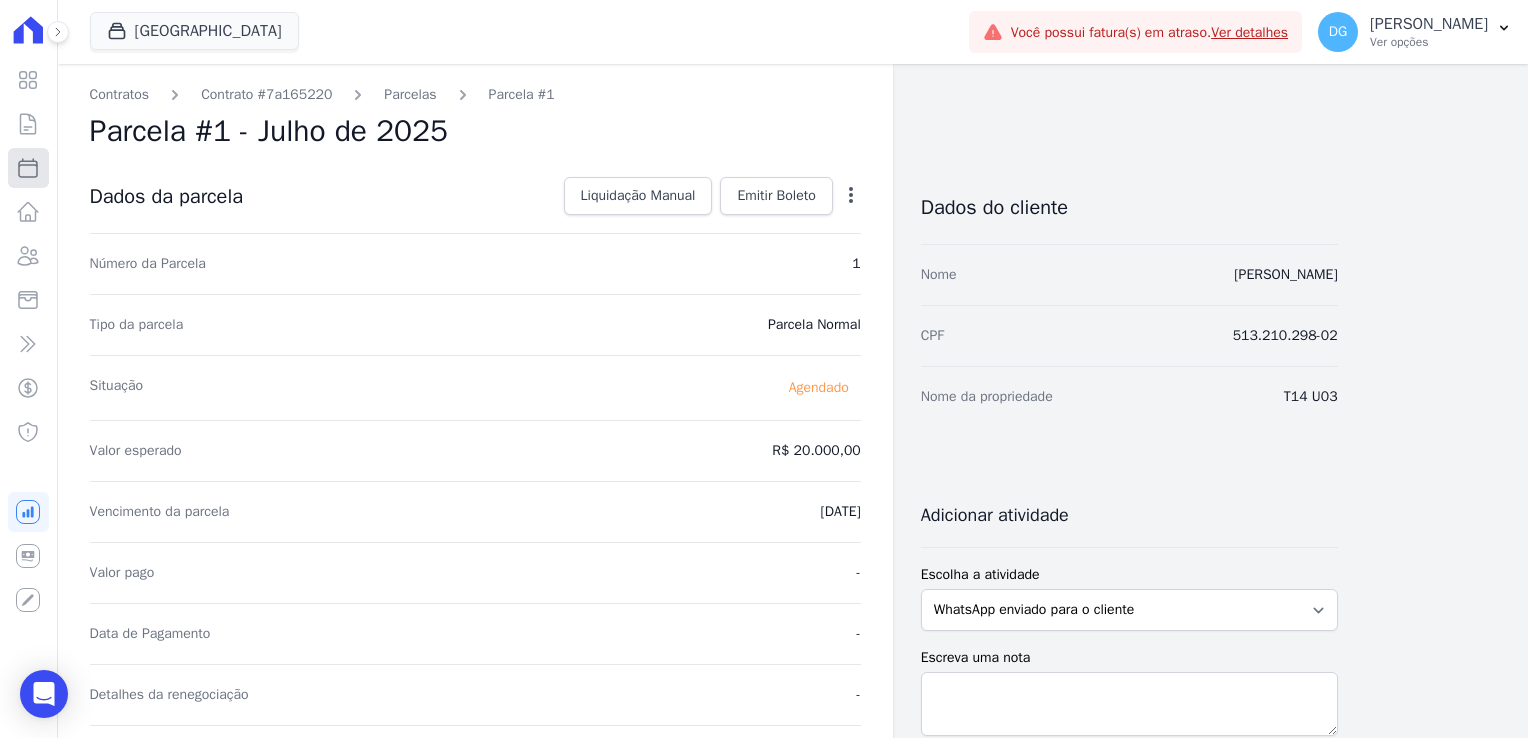 click 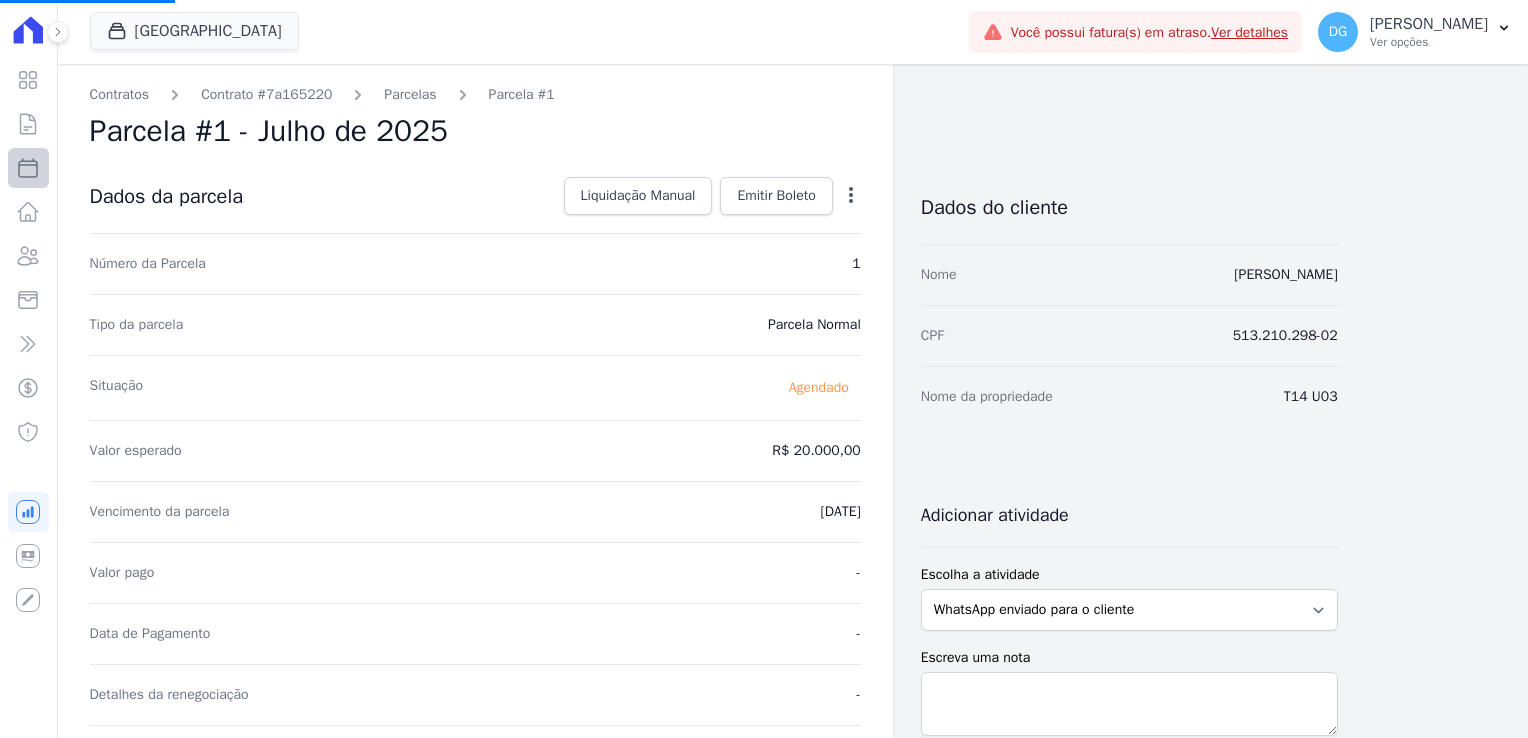 select 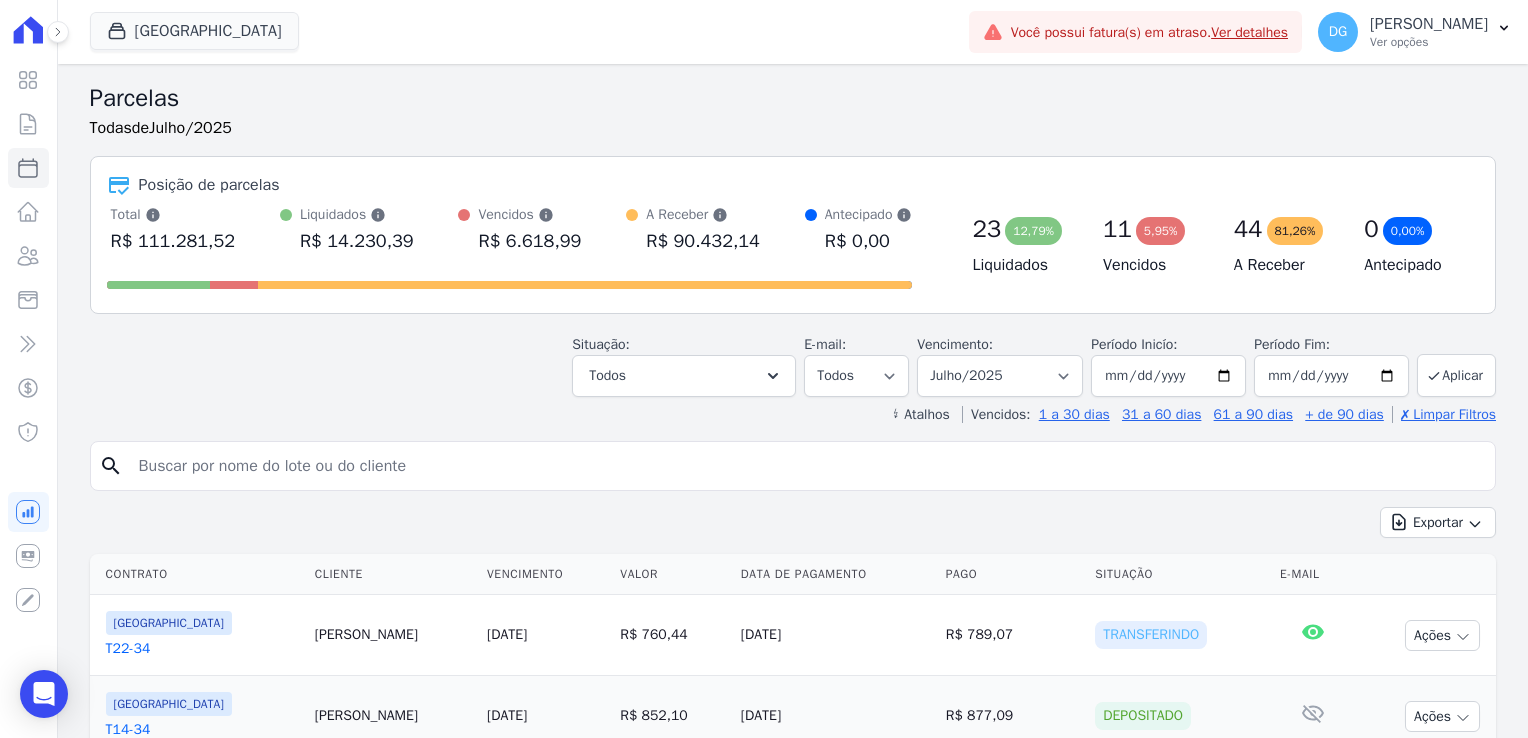 scroll, scrollTop: 400, scrollLeft: 0, axis: vertical 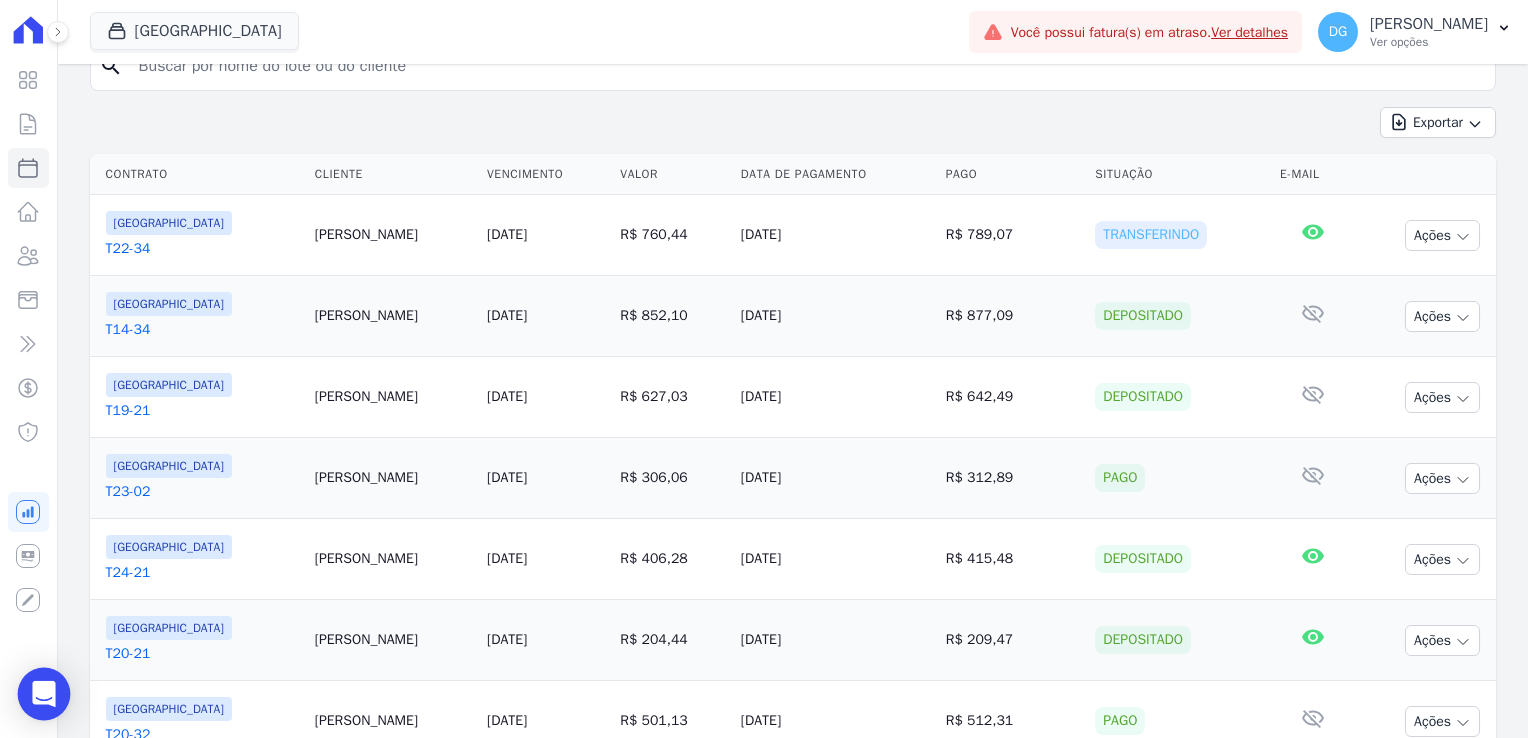 click 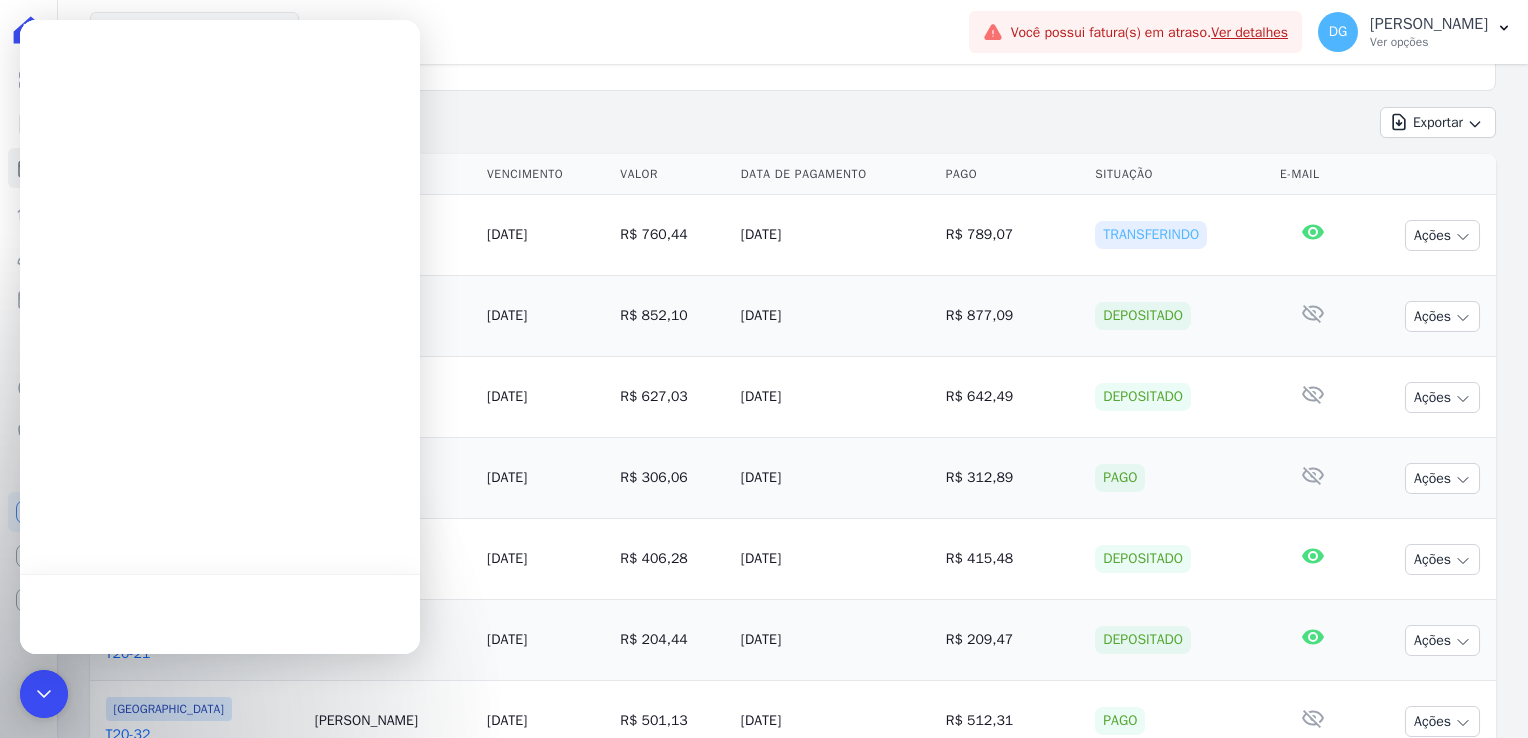 scroll, scrollTop: 0, scrollLeft: 0, axis: both 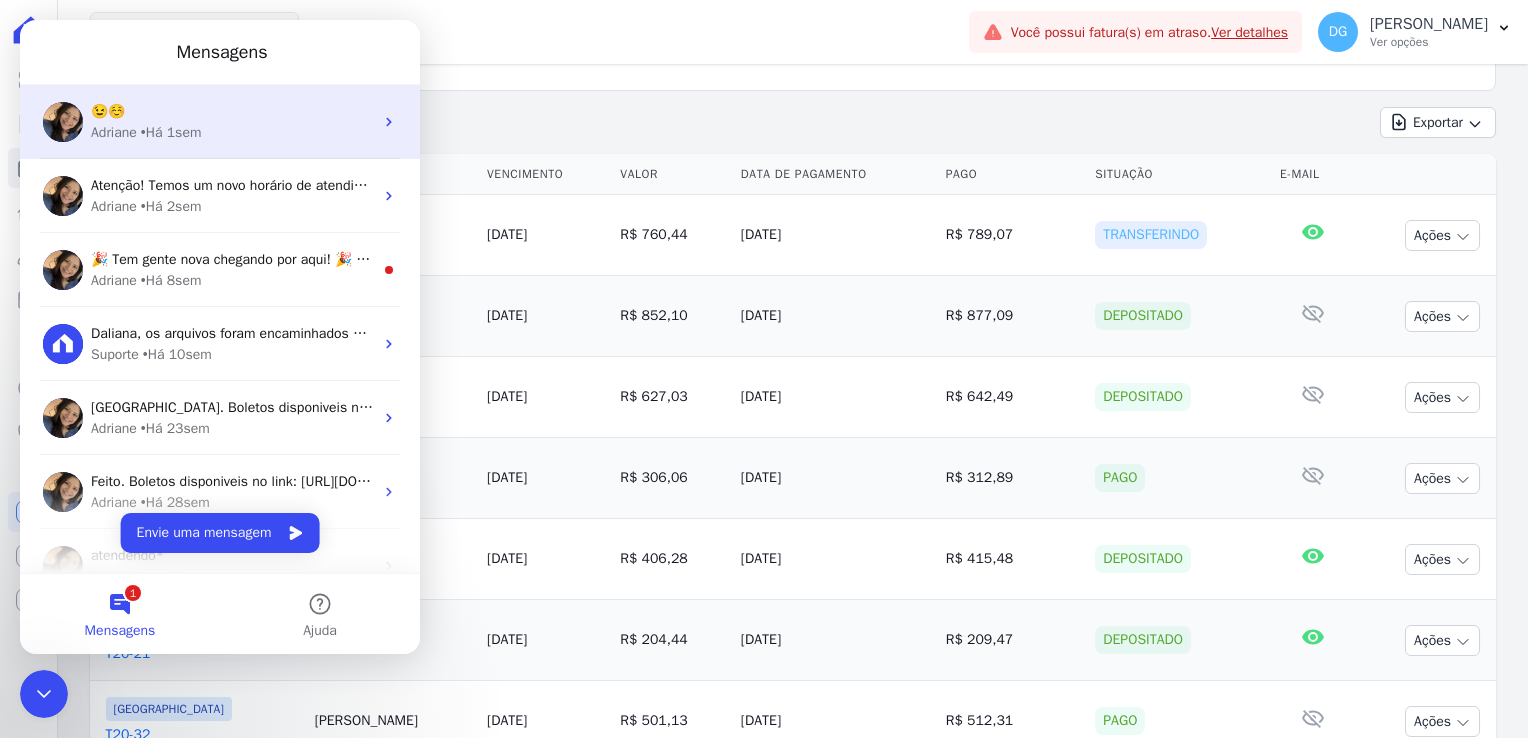 click on "😉☺️" at bounding box center (232, 111) 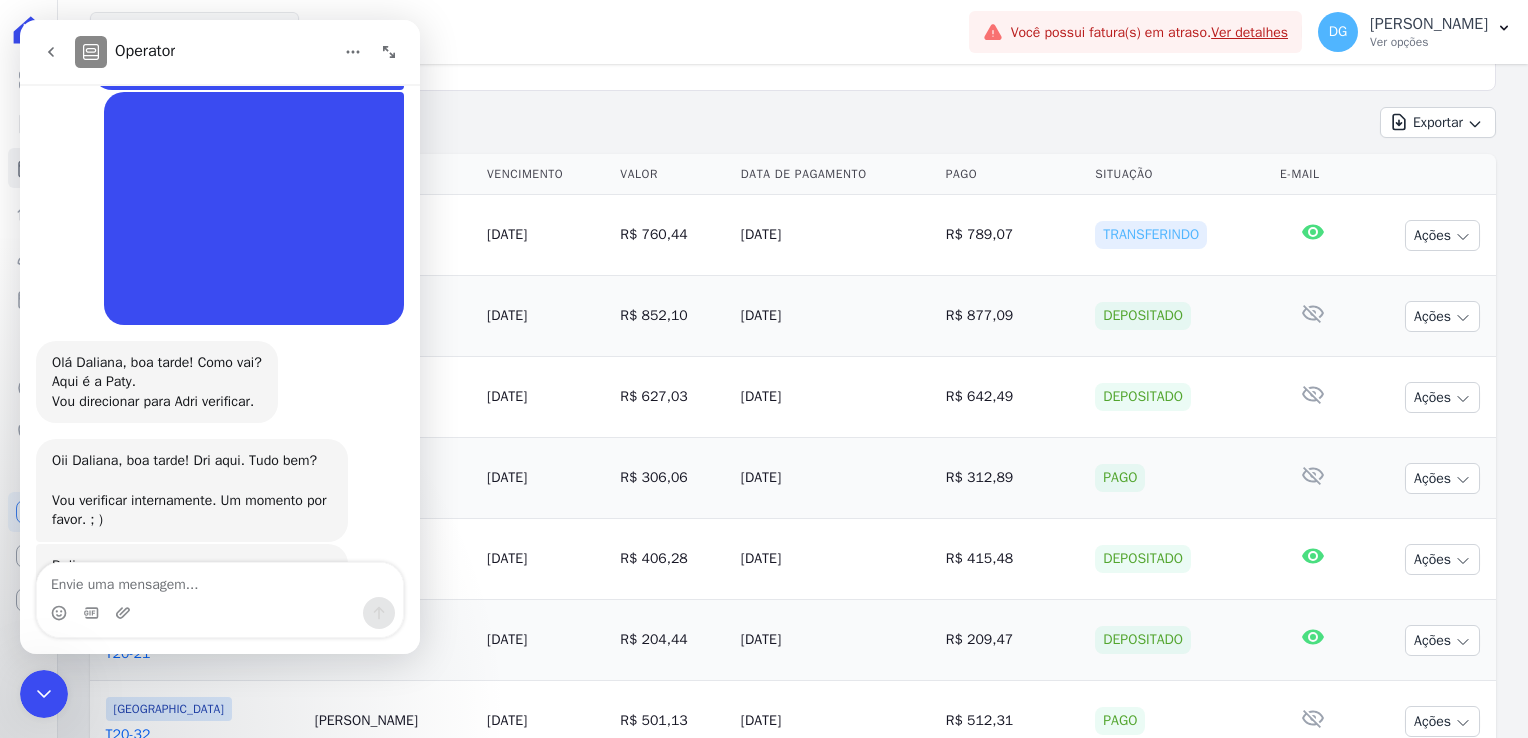 scroll, scrollTop: 5600, scrollLeft: 0, axis: vertical 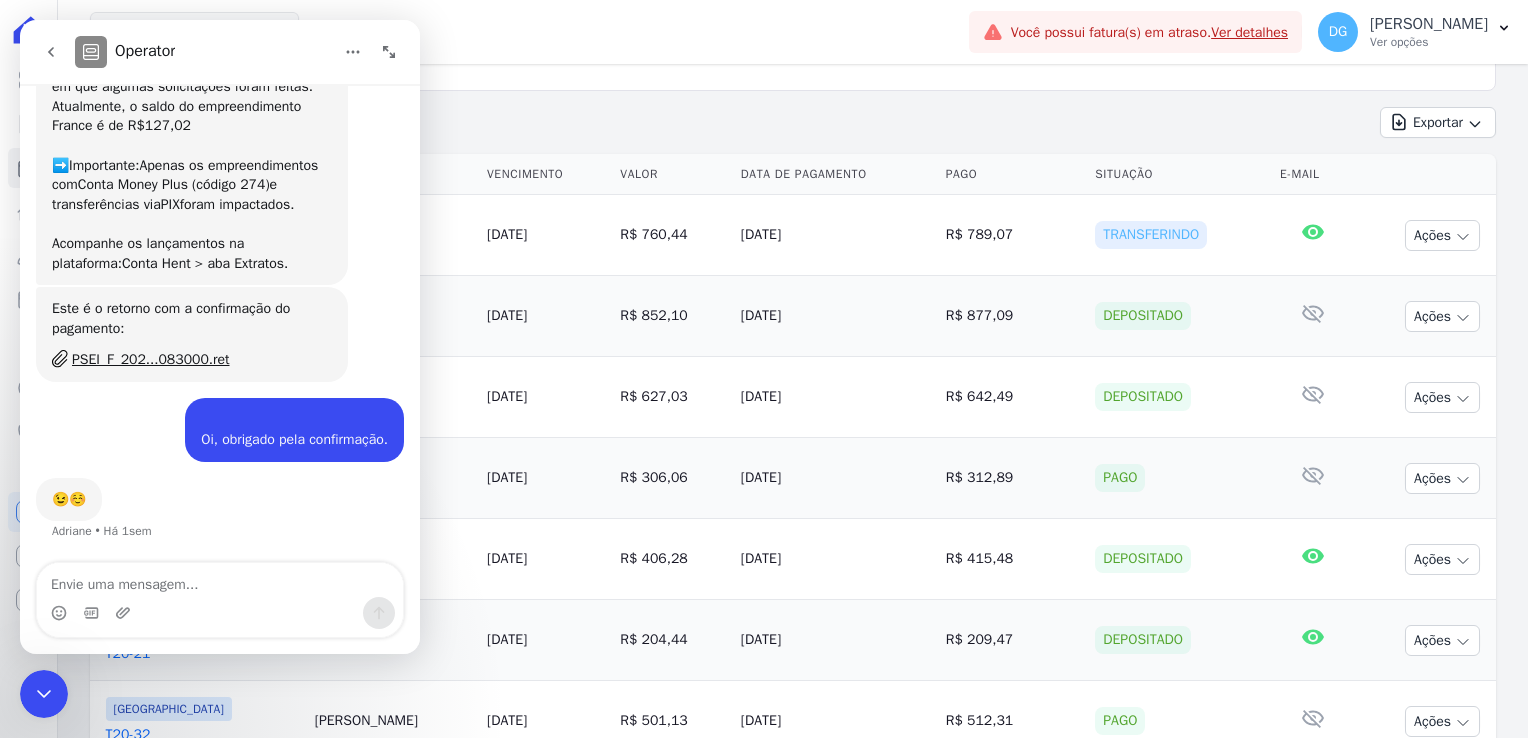 click at bounding box center [220, 580] 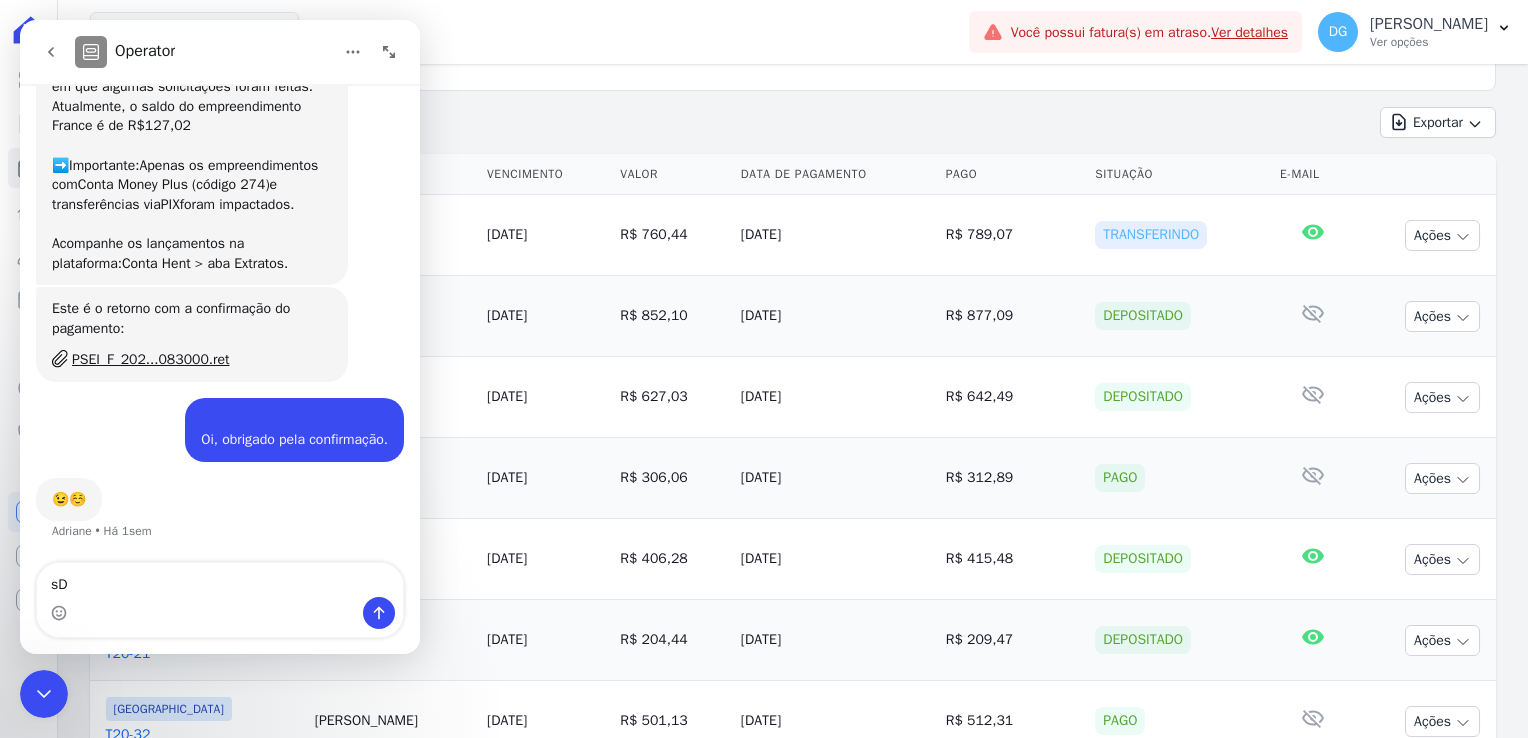 type on "s" 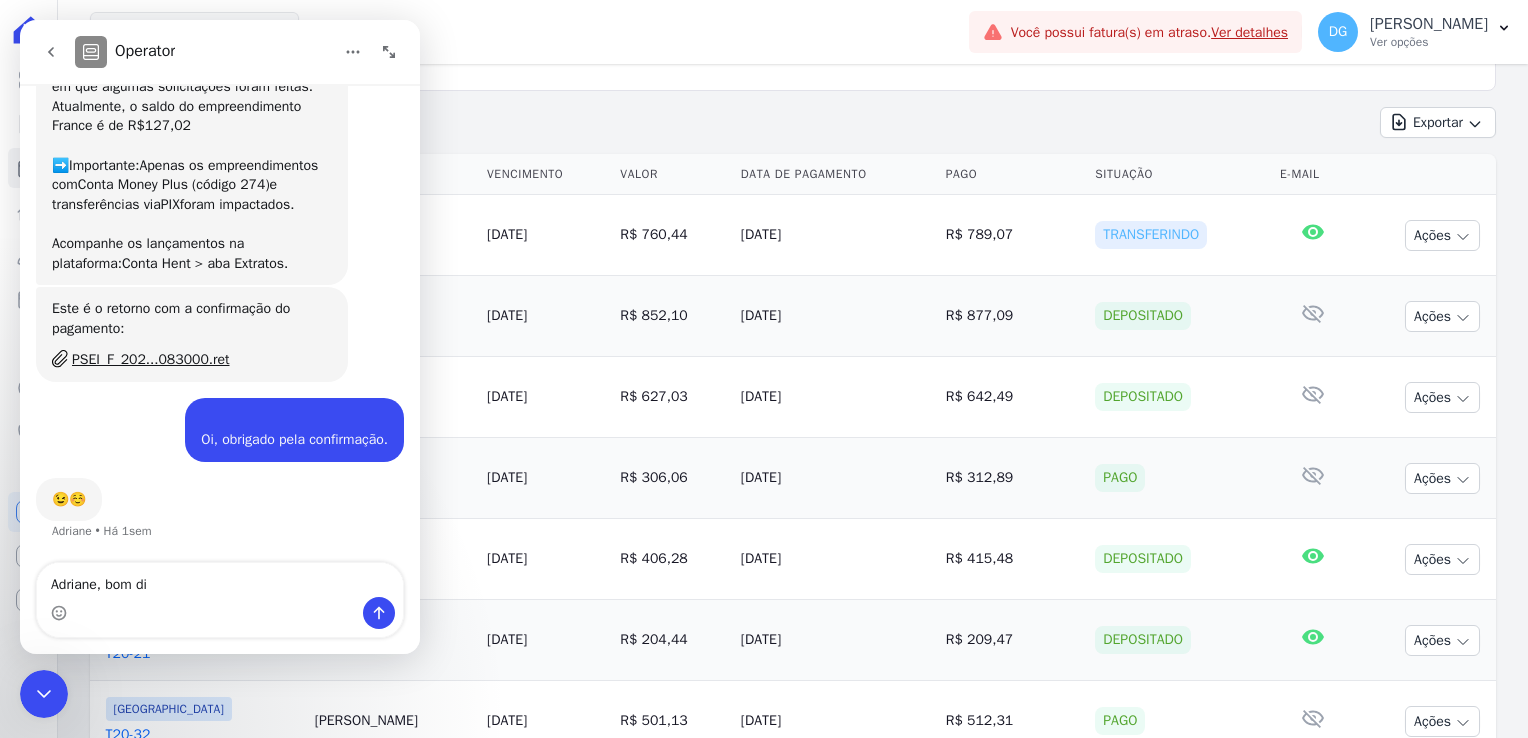 type on "Adriane, bom dia" 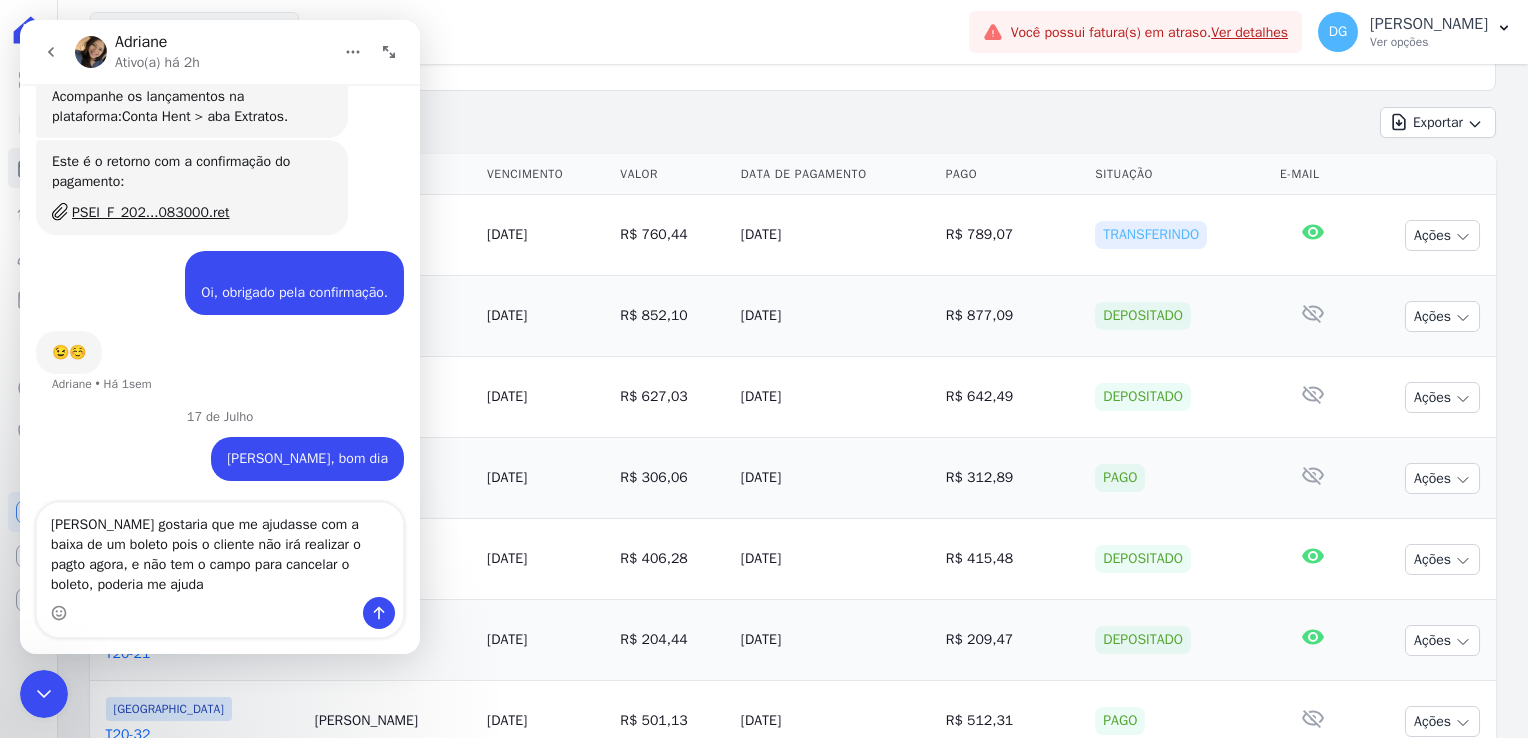 scroll, scrollTop: 5746, scrollLeft: 0, axis: vertical 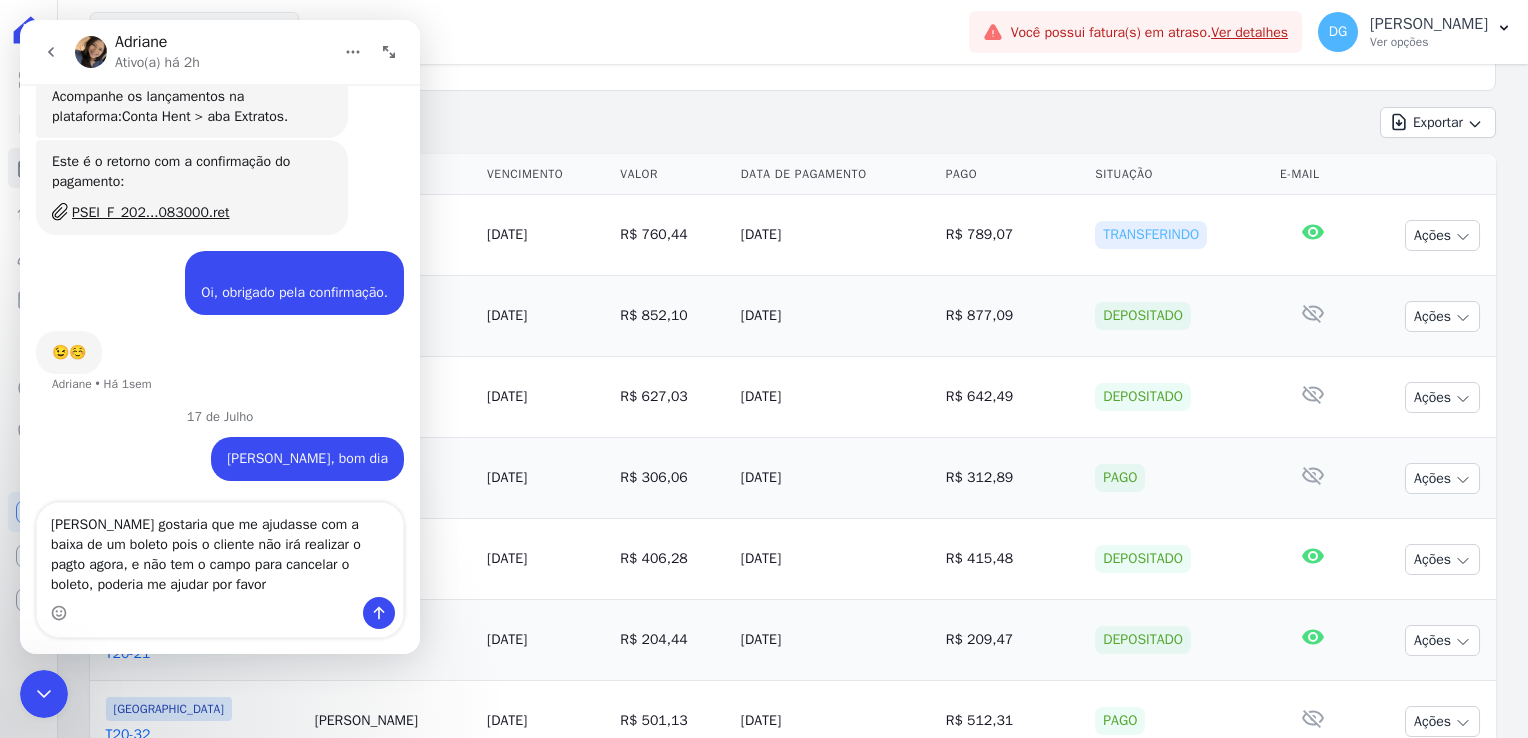 type on "Amanha gostaria que me ajudasse com a baixa de um boleto pois o cliente não irá realizar o pagto agora, e não tem o campo para cancelar o boleto, poderia me ajudar por favor." 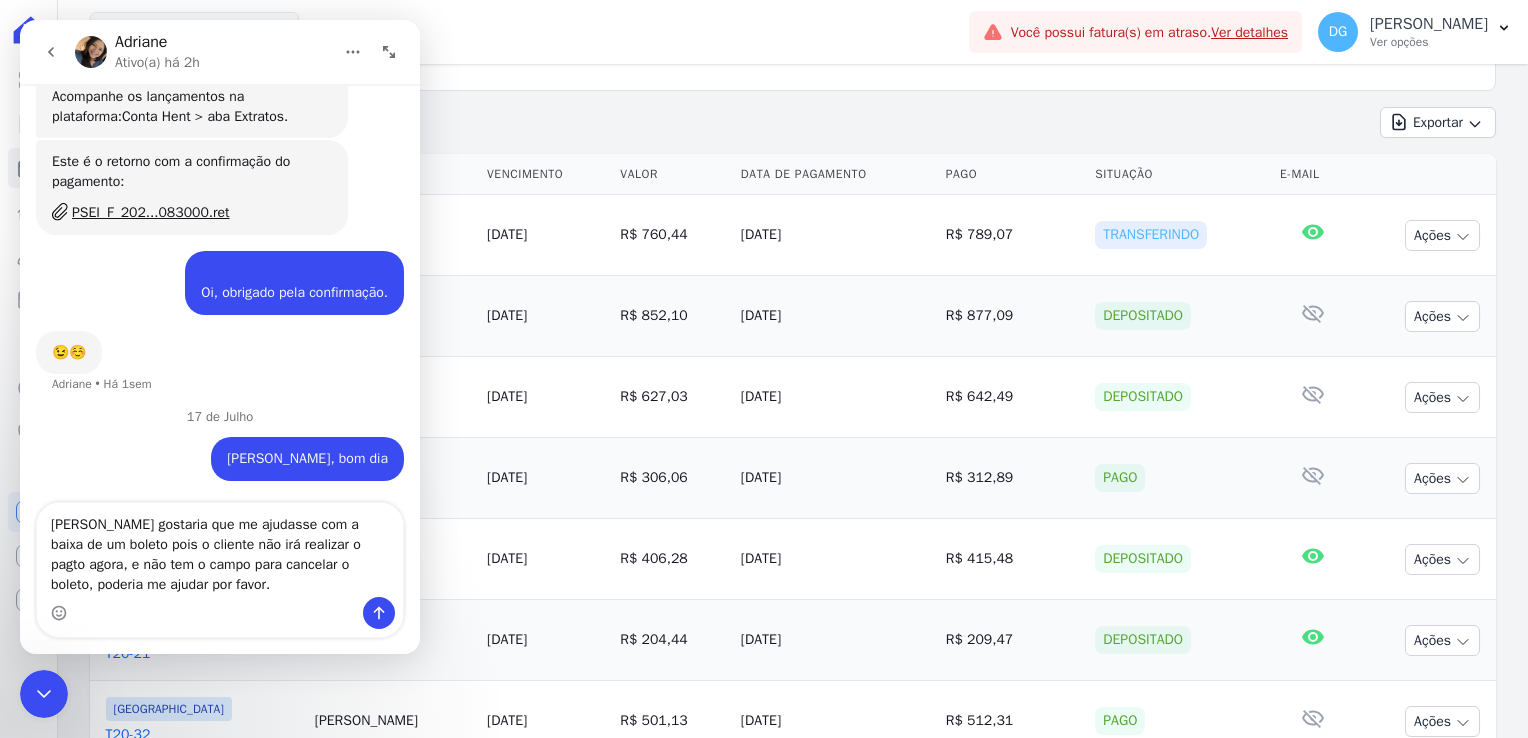 type 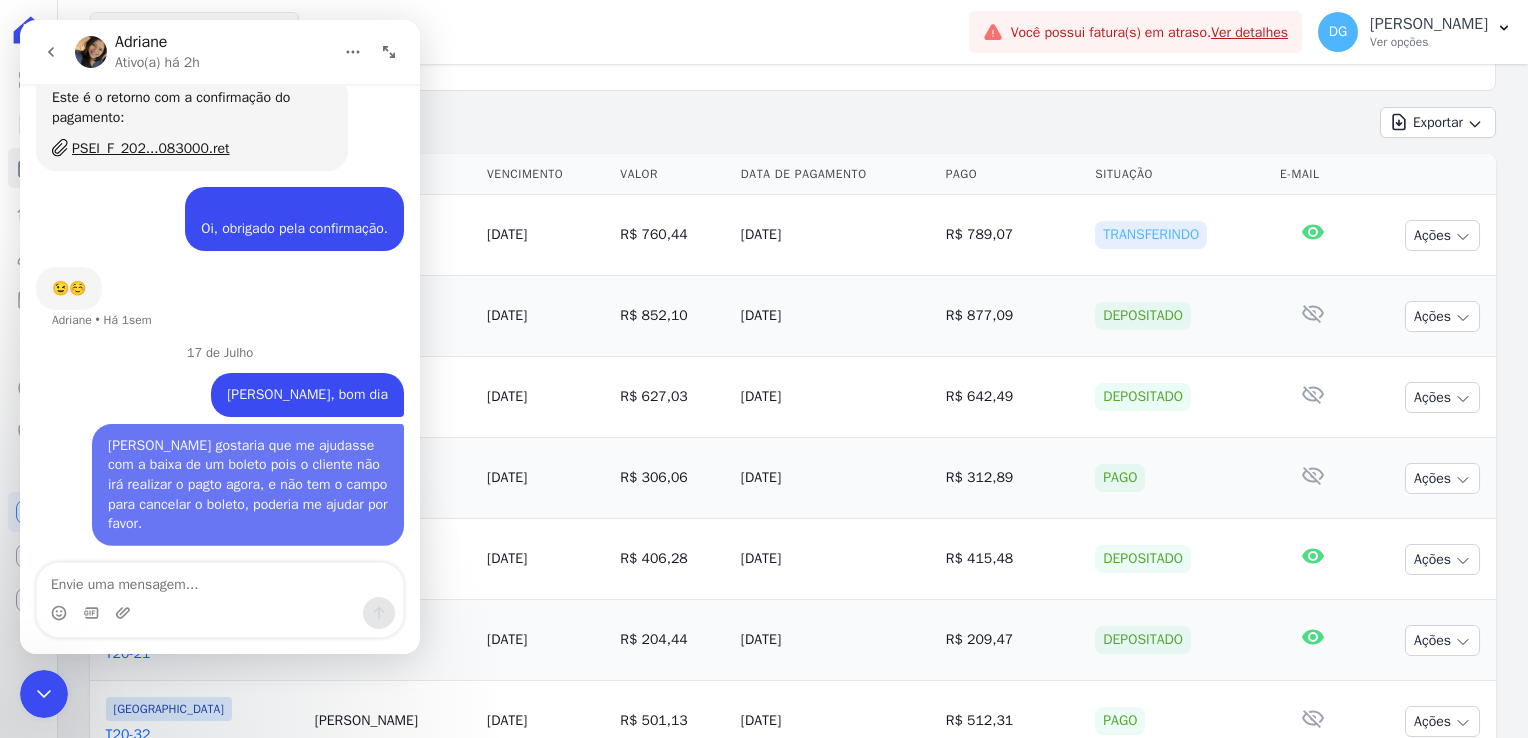 scroll, scrollTop: 5810, scrollLeft: 0, axis: vertical 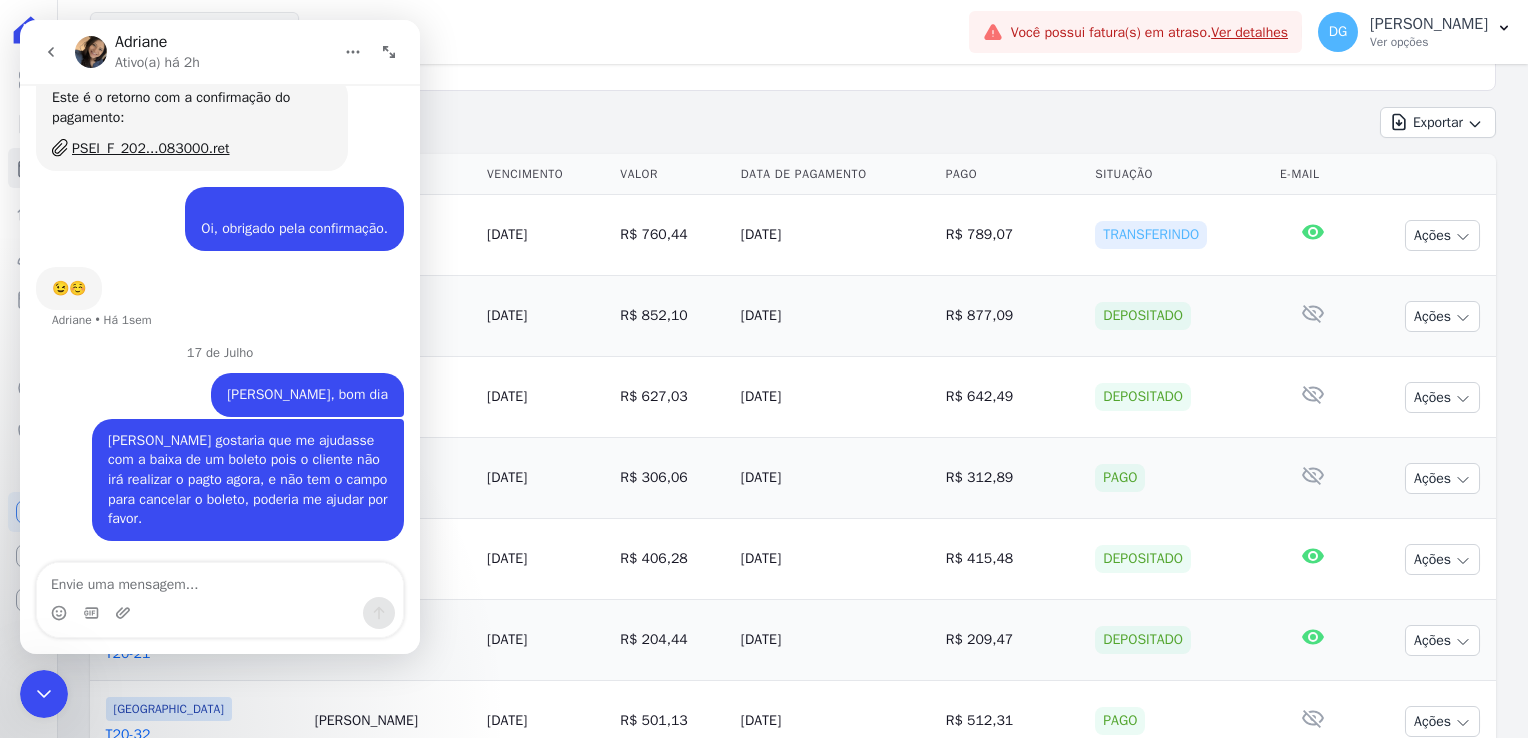 click on "Exportar
Exportar PDF
Exportar CSV" at bounding box center [793, 130] 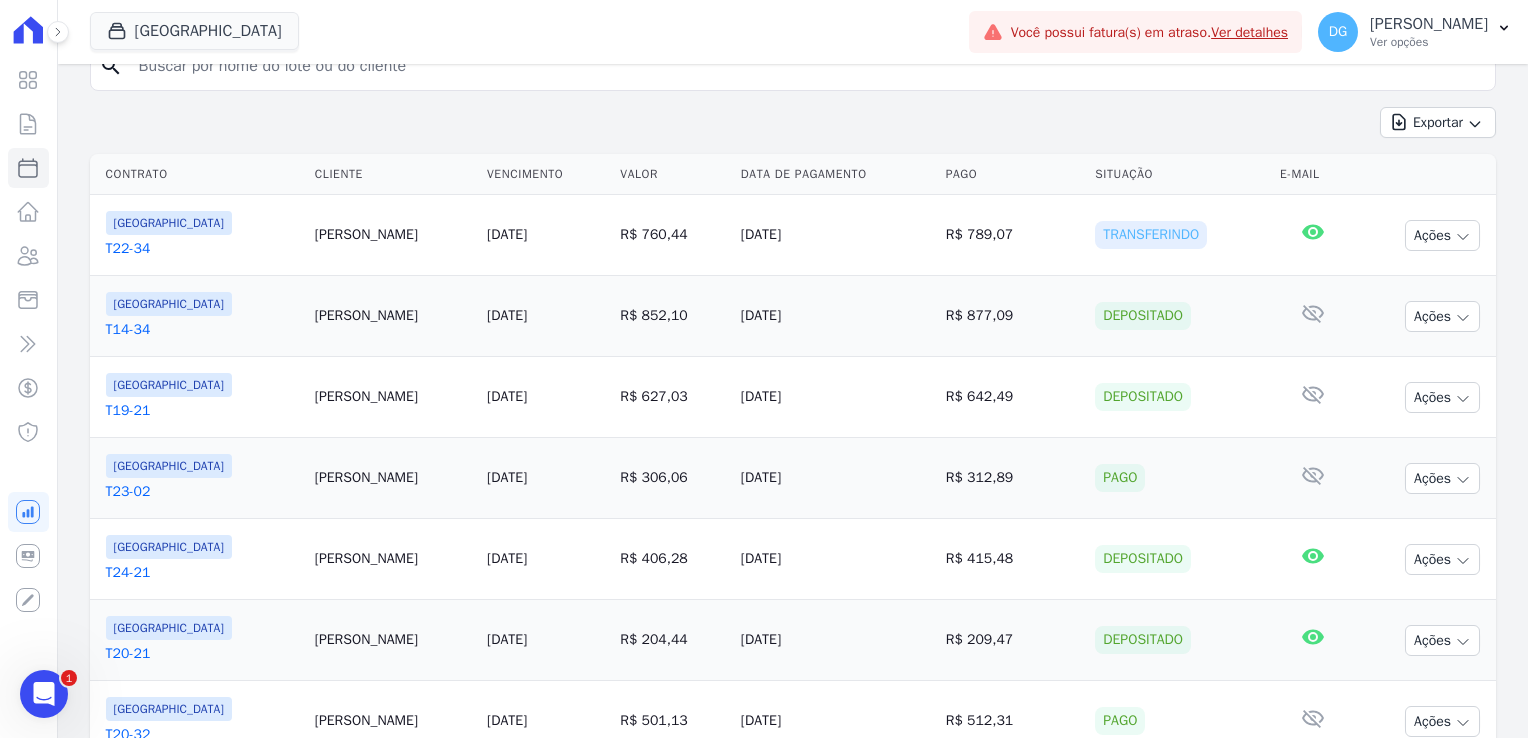scroll, scrollTop: 0, scrollLeft: 0, axis: both 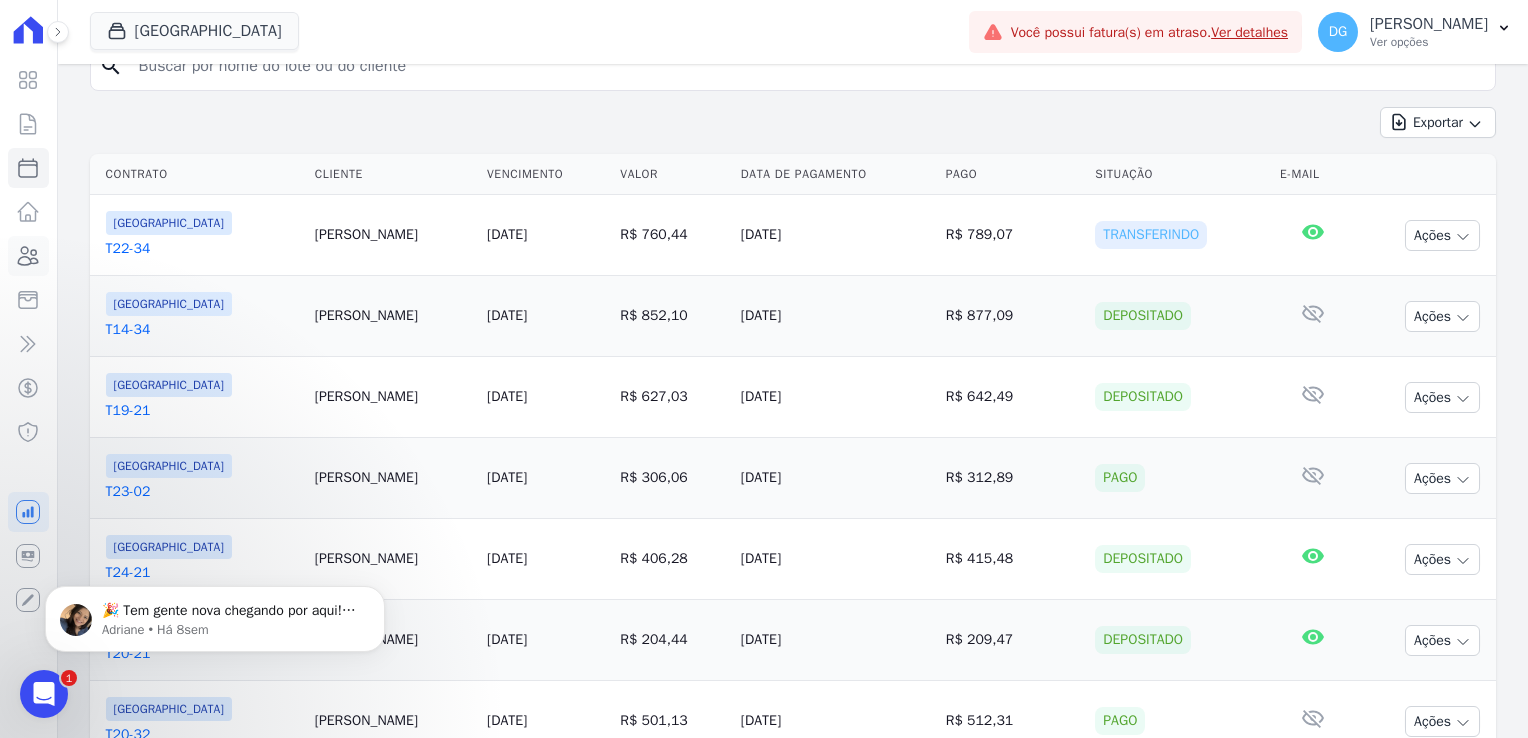 click 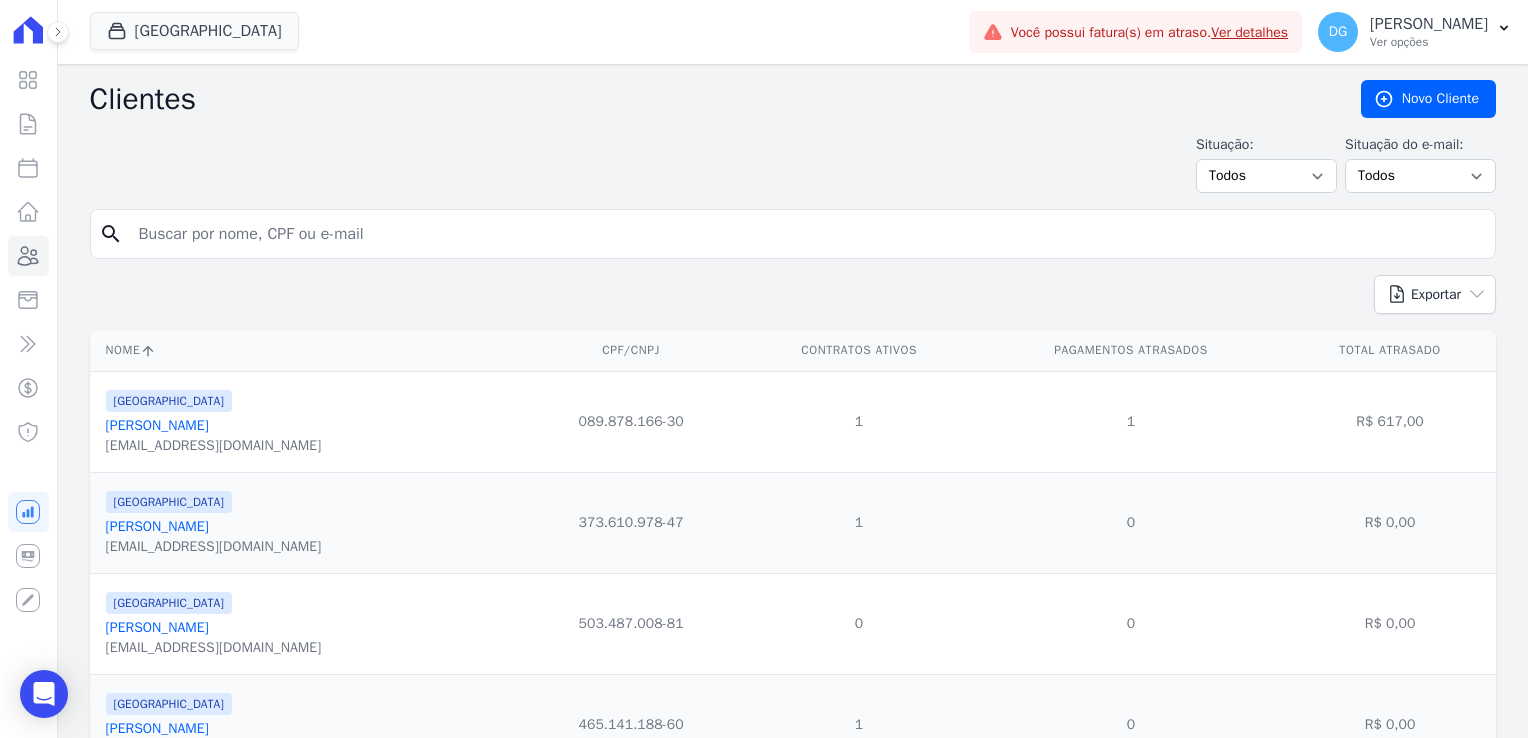 click at bounding box center [807, 234] 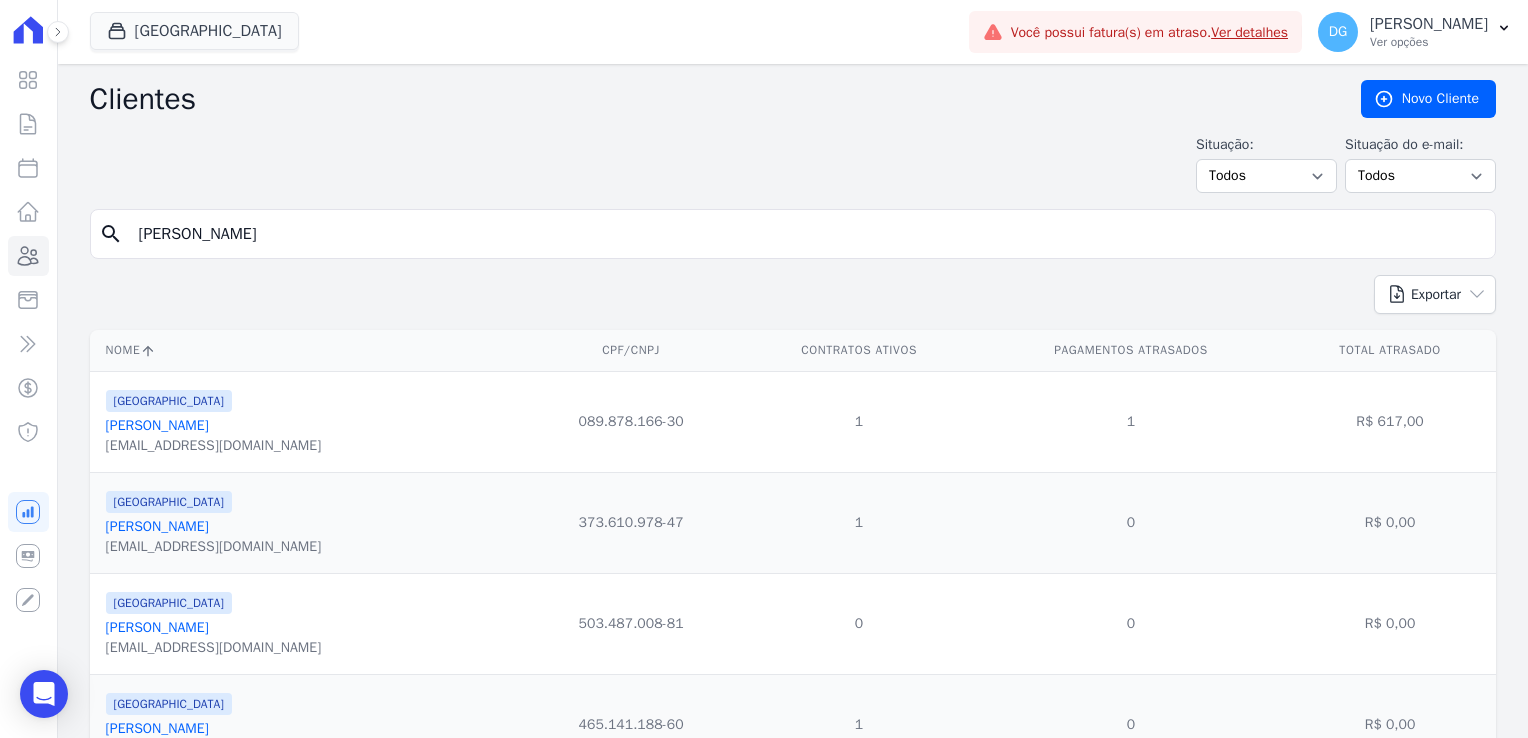 type on "[PERSON_NAME]" 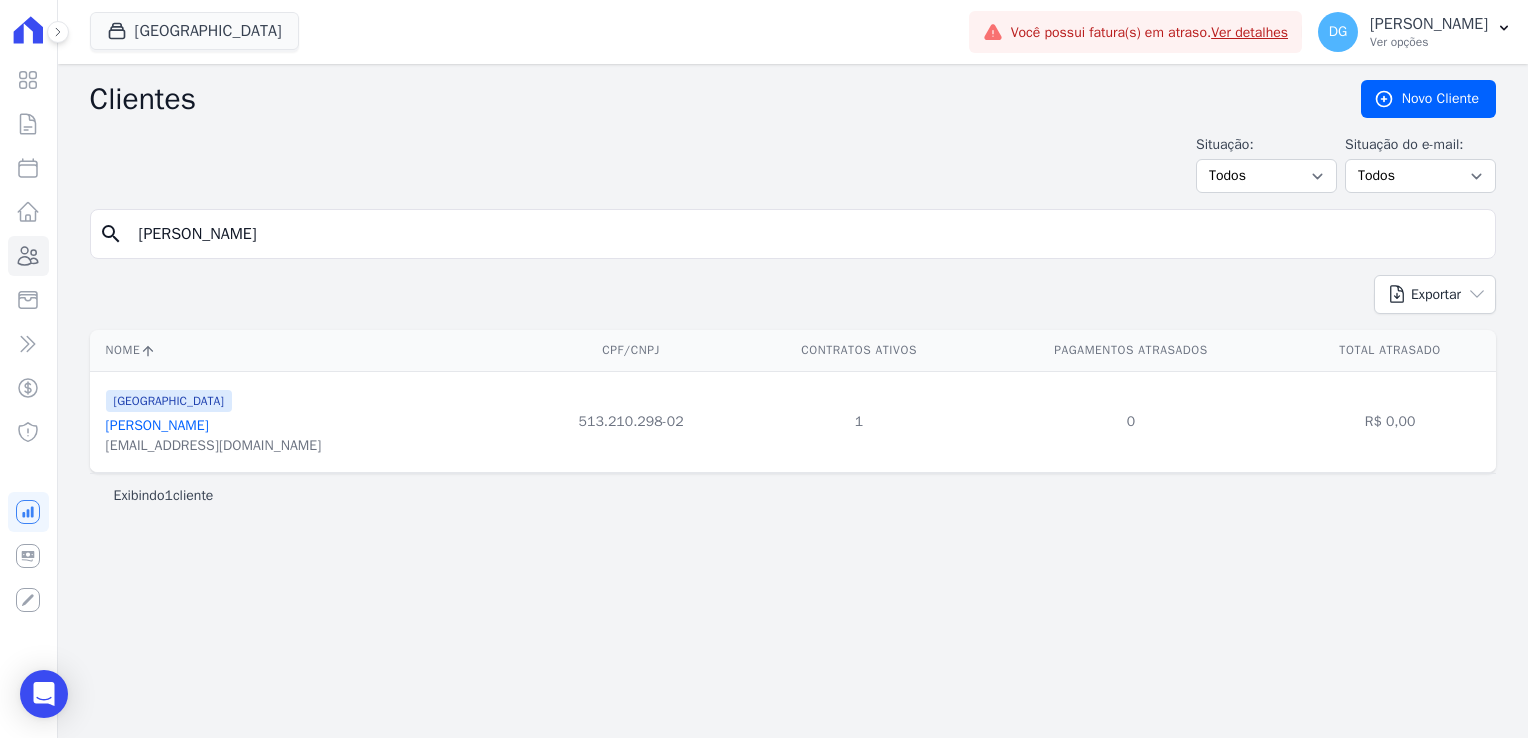 click on "[PERSON_NAME] [PERSON_NAME]" at bounding box center [157, 425] 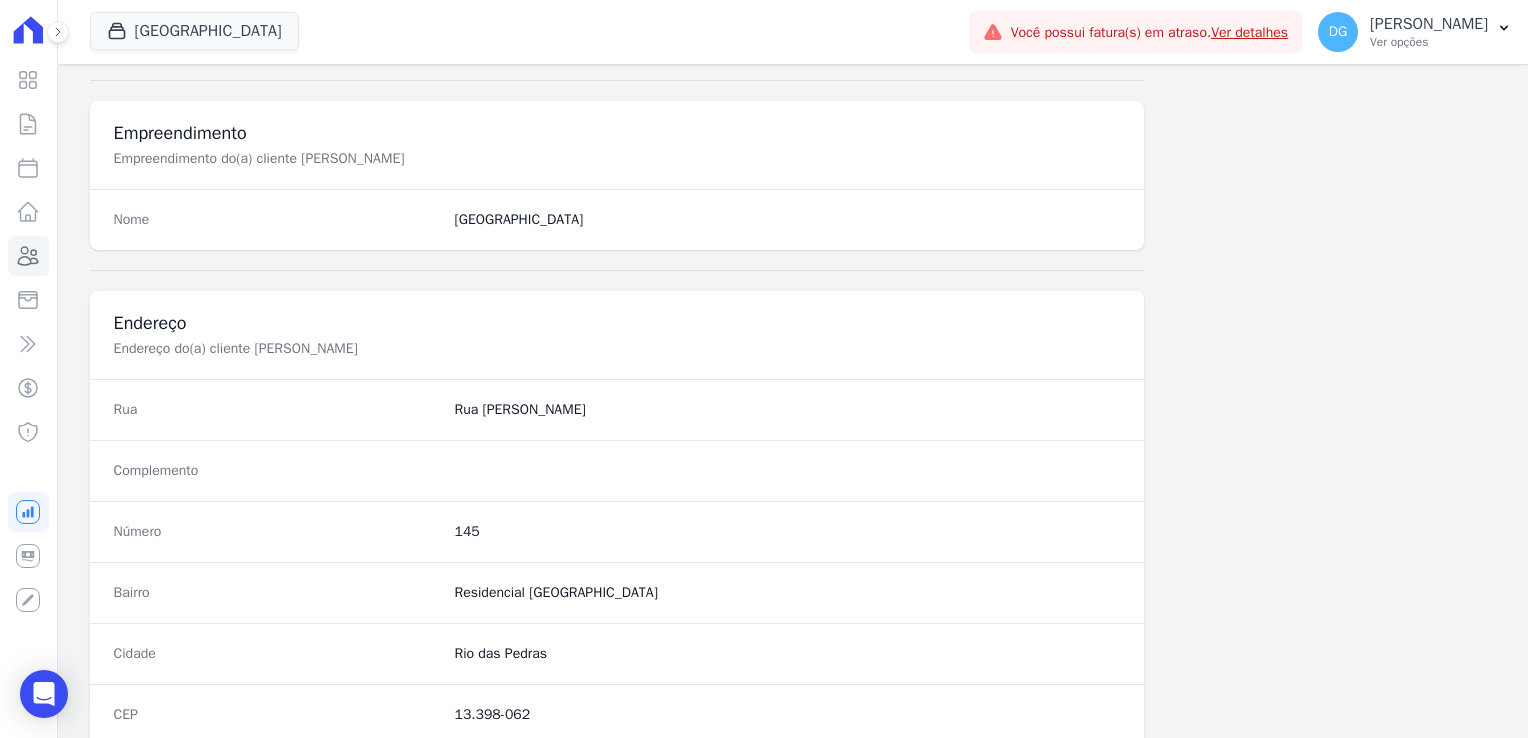 scroll, scrollTop: 1126, scrollLeft: 0, axis: vertical 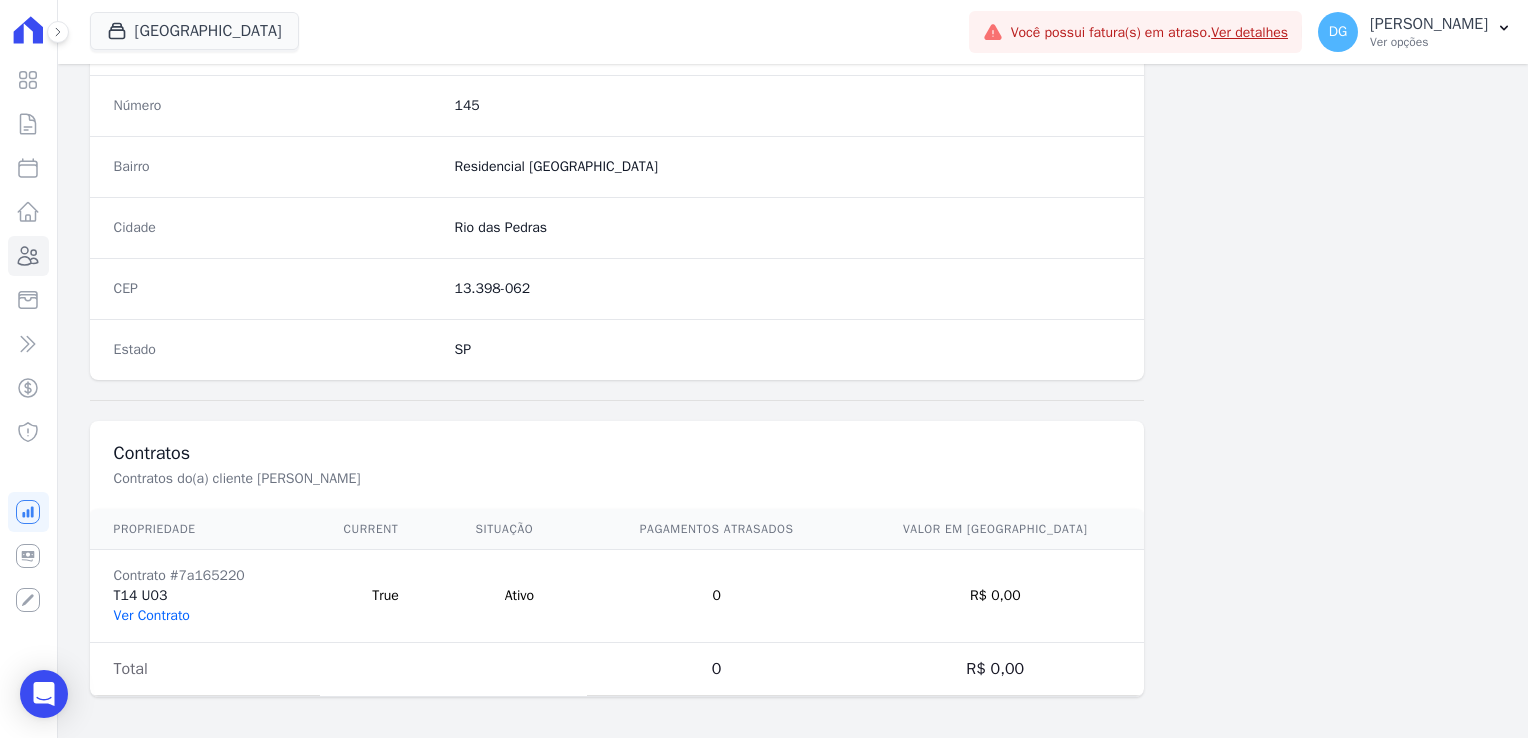 click on "Ver Contrato" at bounding box center [152, 615] 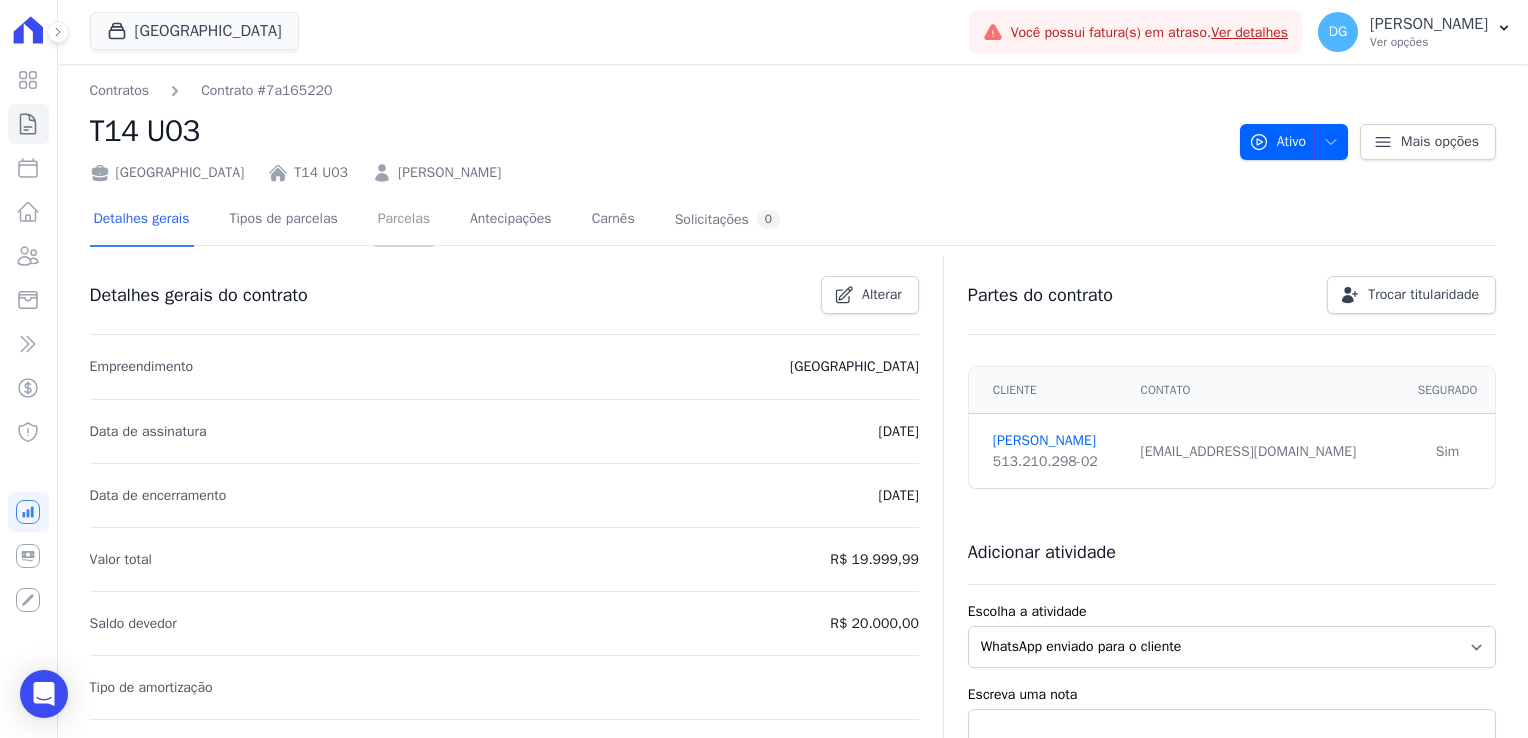 click on "Parcelas" at bounding box center [404, 220] 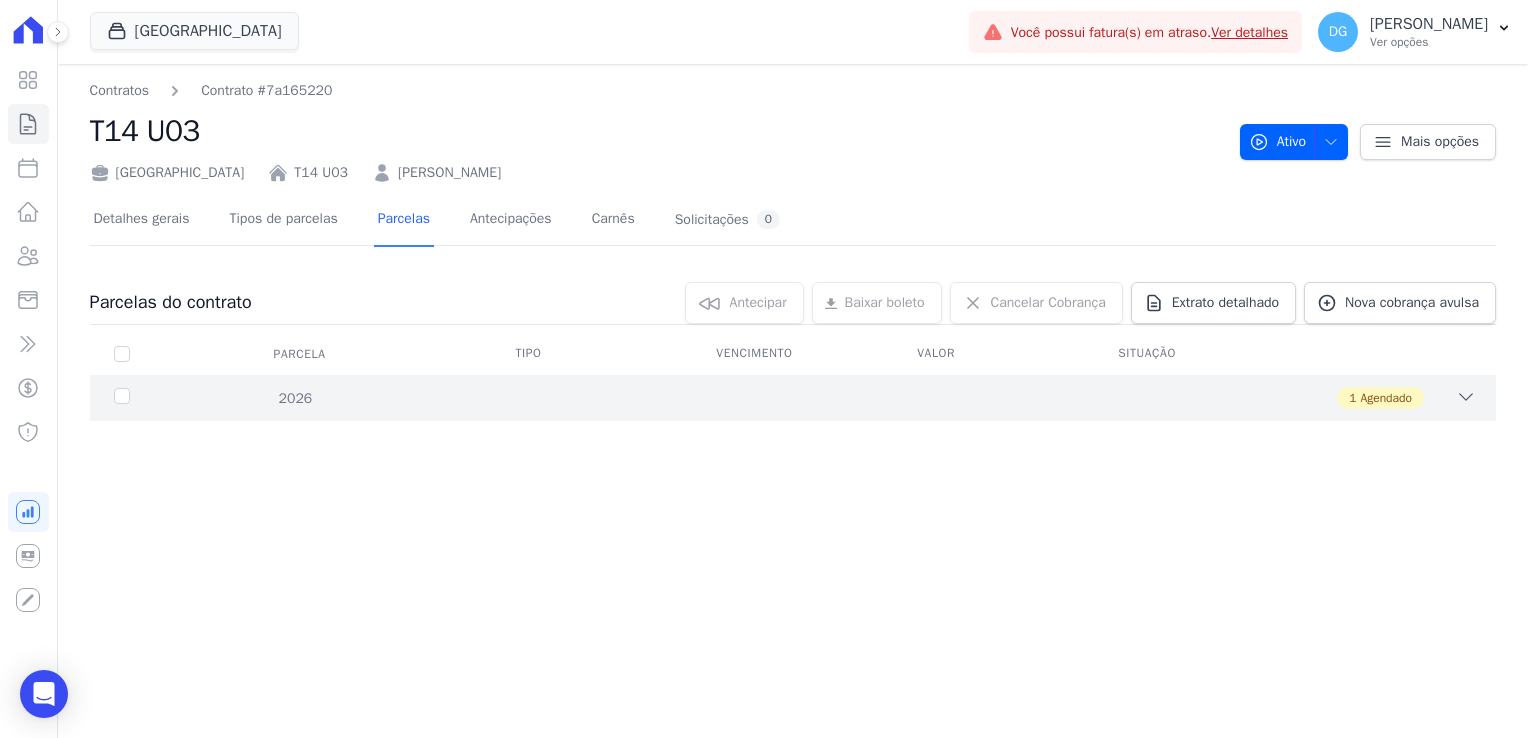 click 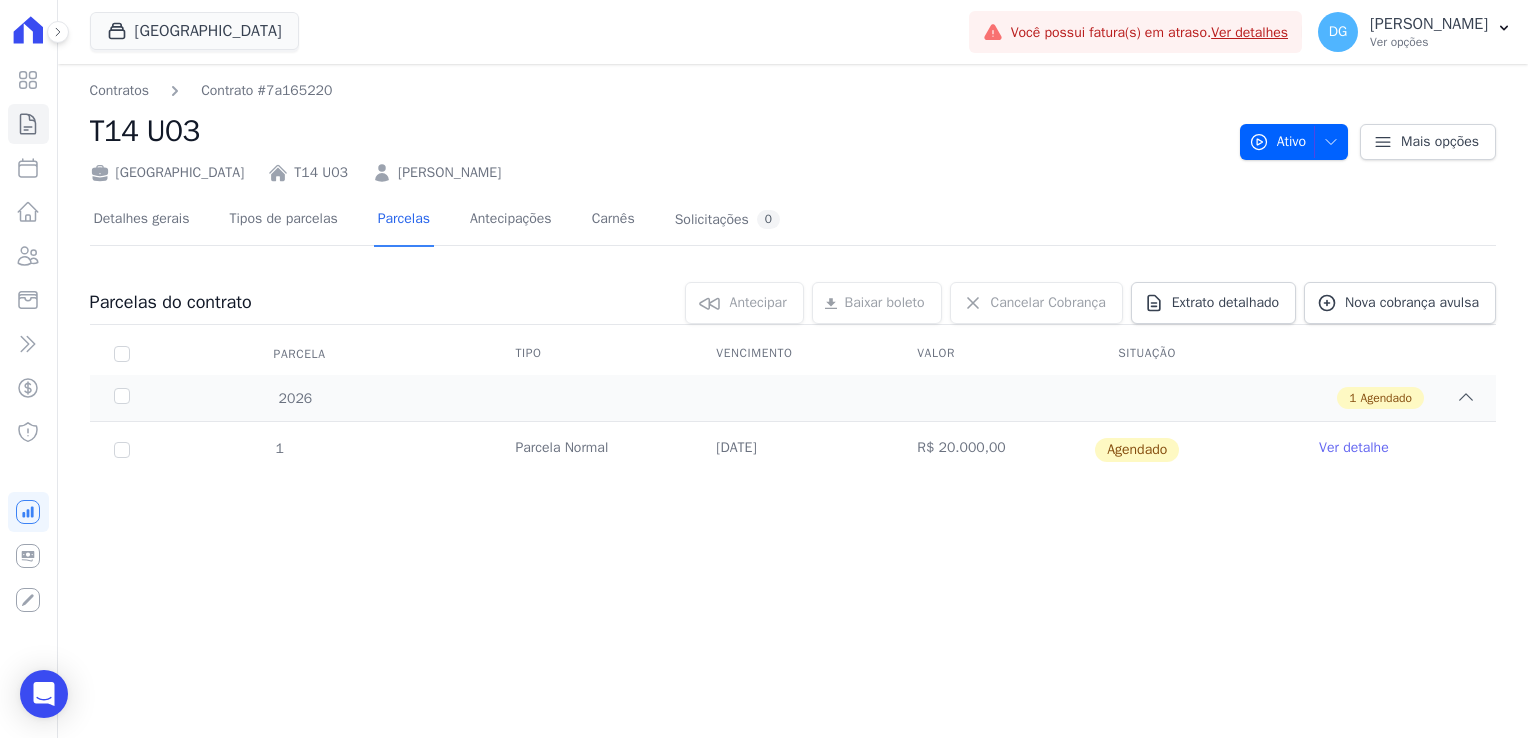 click on "Ver detalhe" at bounding box center [1354, 448] 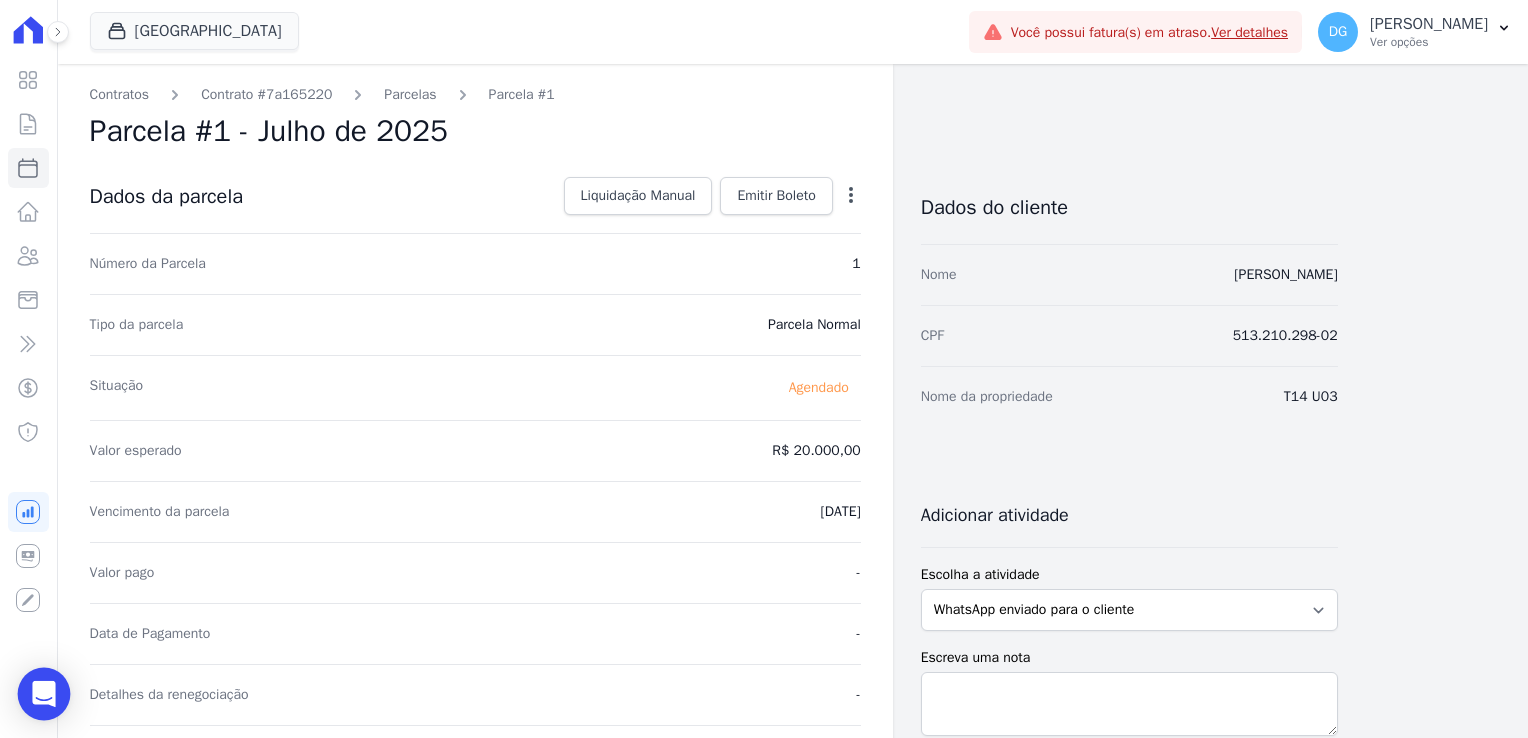click 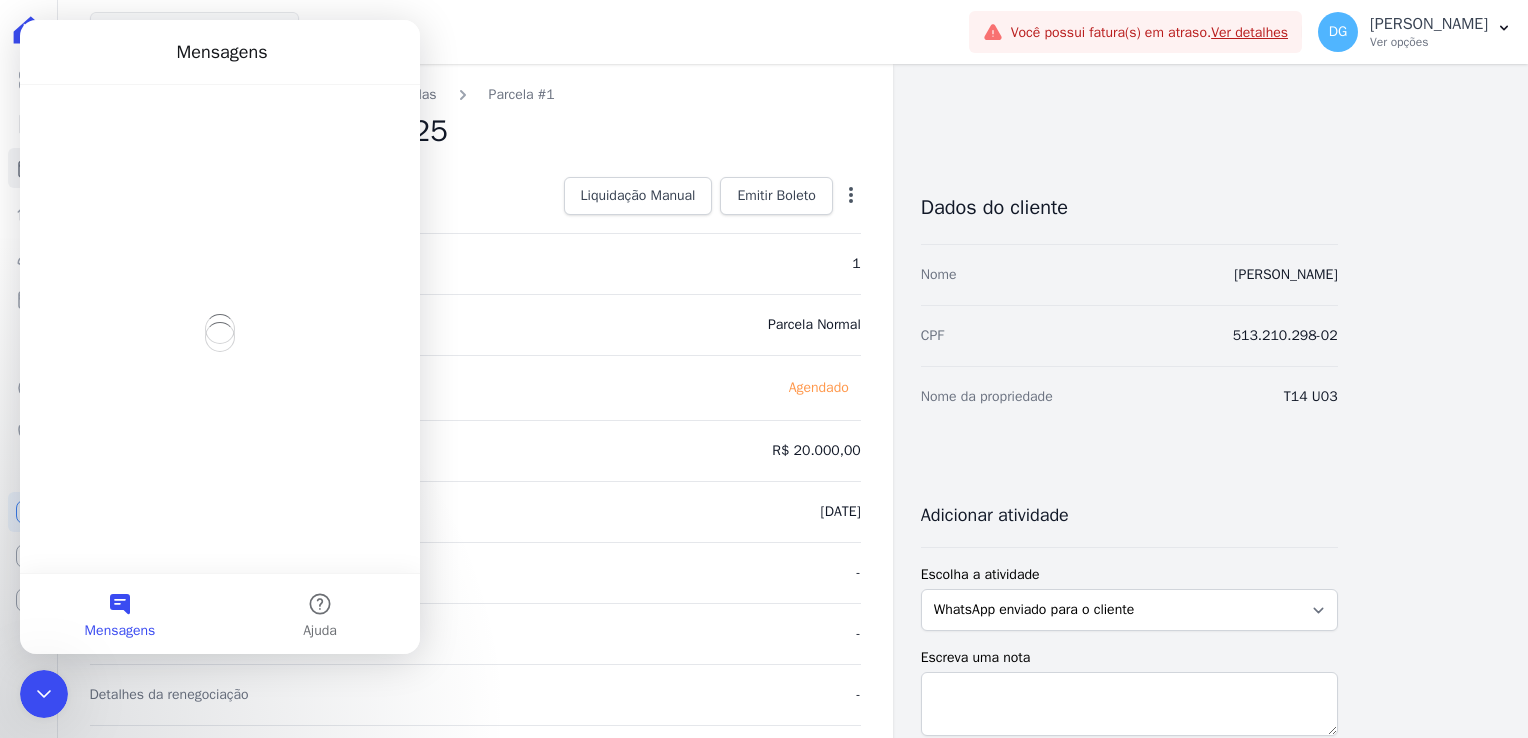 scroll, scrollTop: 0, scrollLeft: 0, axis: both 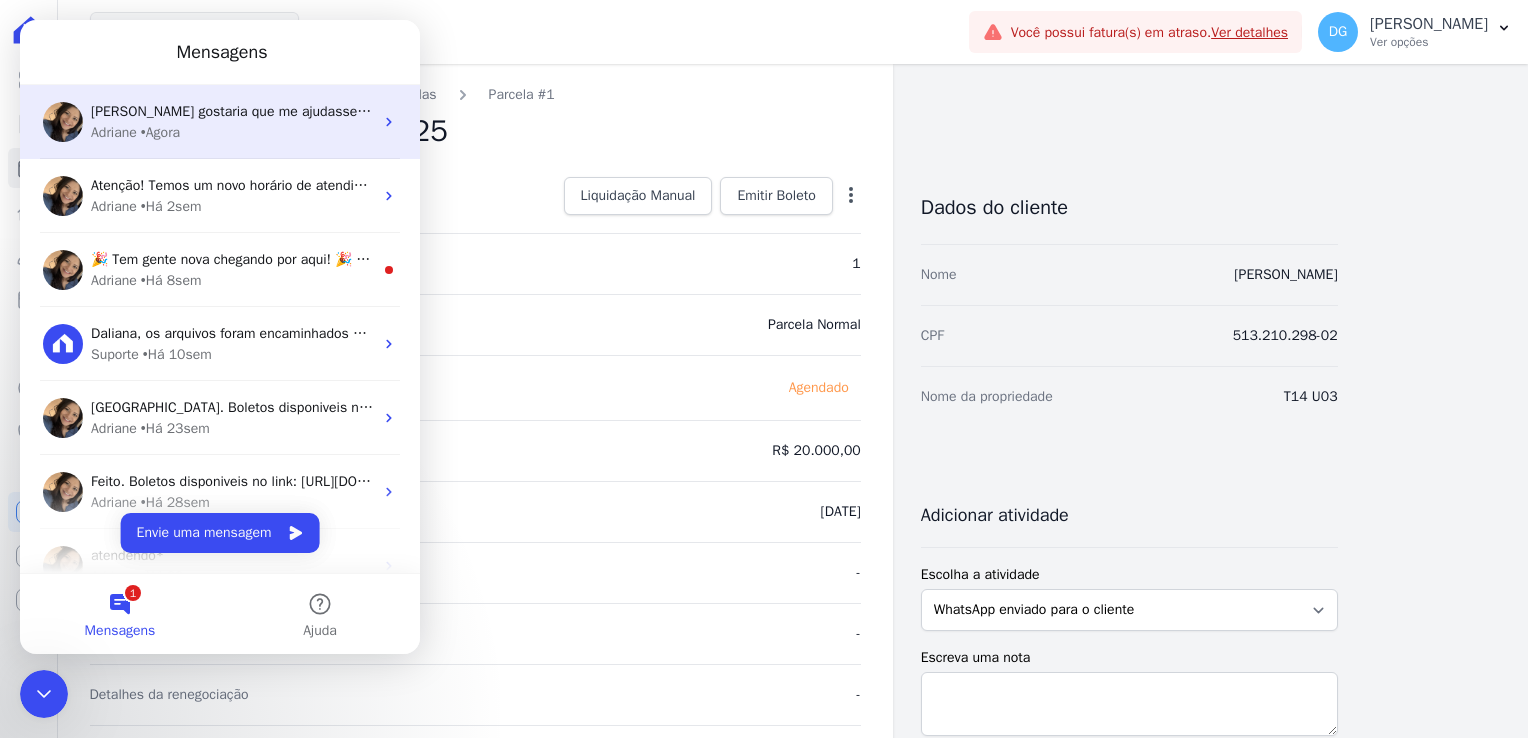 click on "Amanha gostaria que me ajudasse com a baixa de um boleto pois o cliente não irá realizar o pagto agora, e não tem o campo para cancelar o boleto, poderia me ajudar por favor." at bounding box center [665, 111] 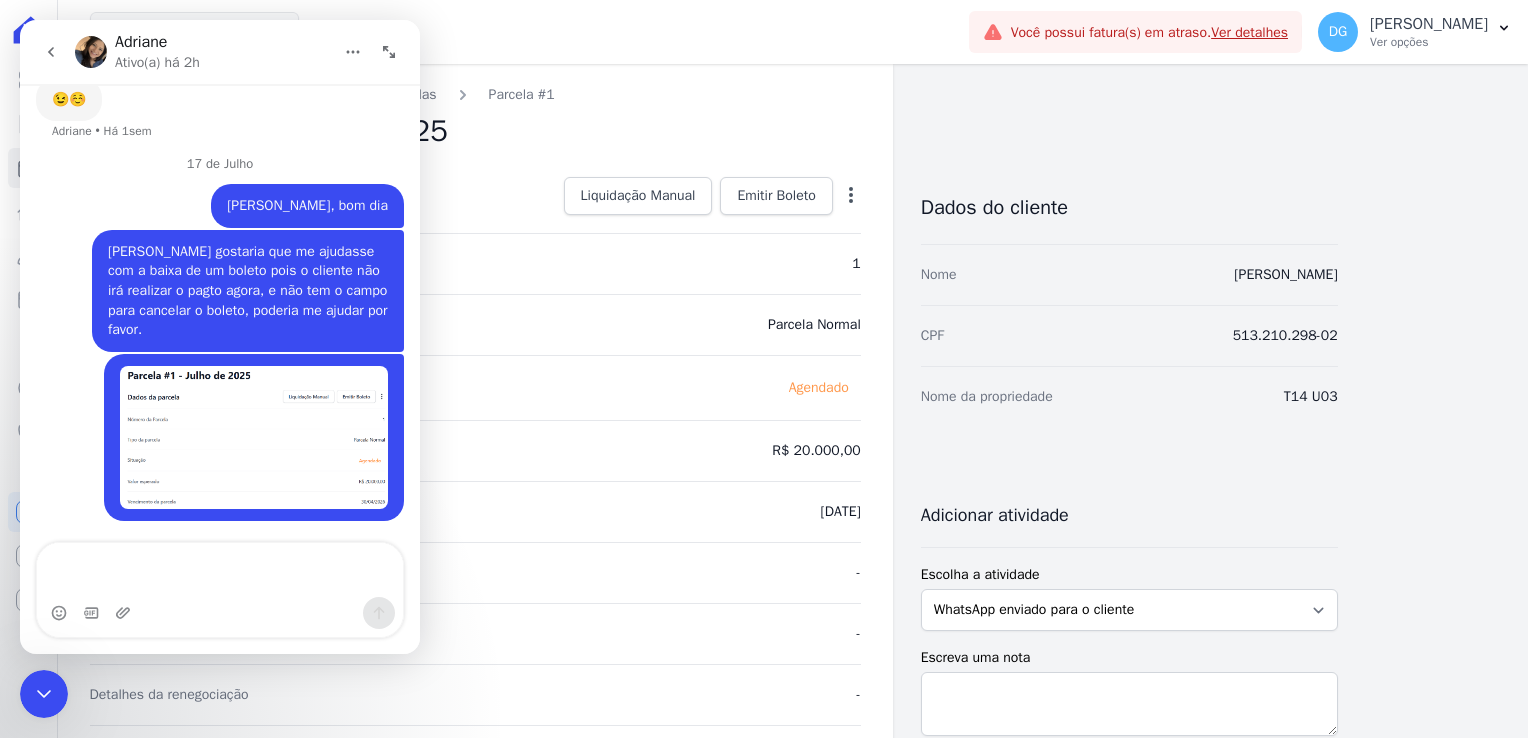 scroll, scrollTop: 6000, scrollLeft: 0, axis: vertical 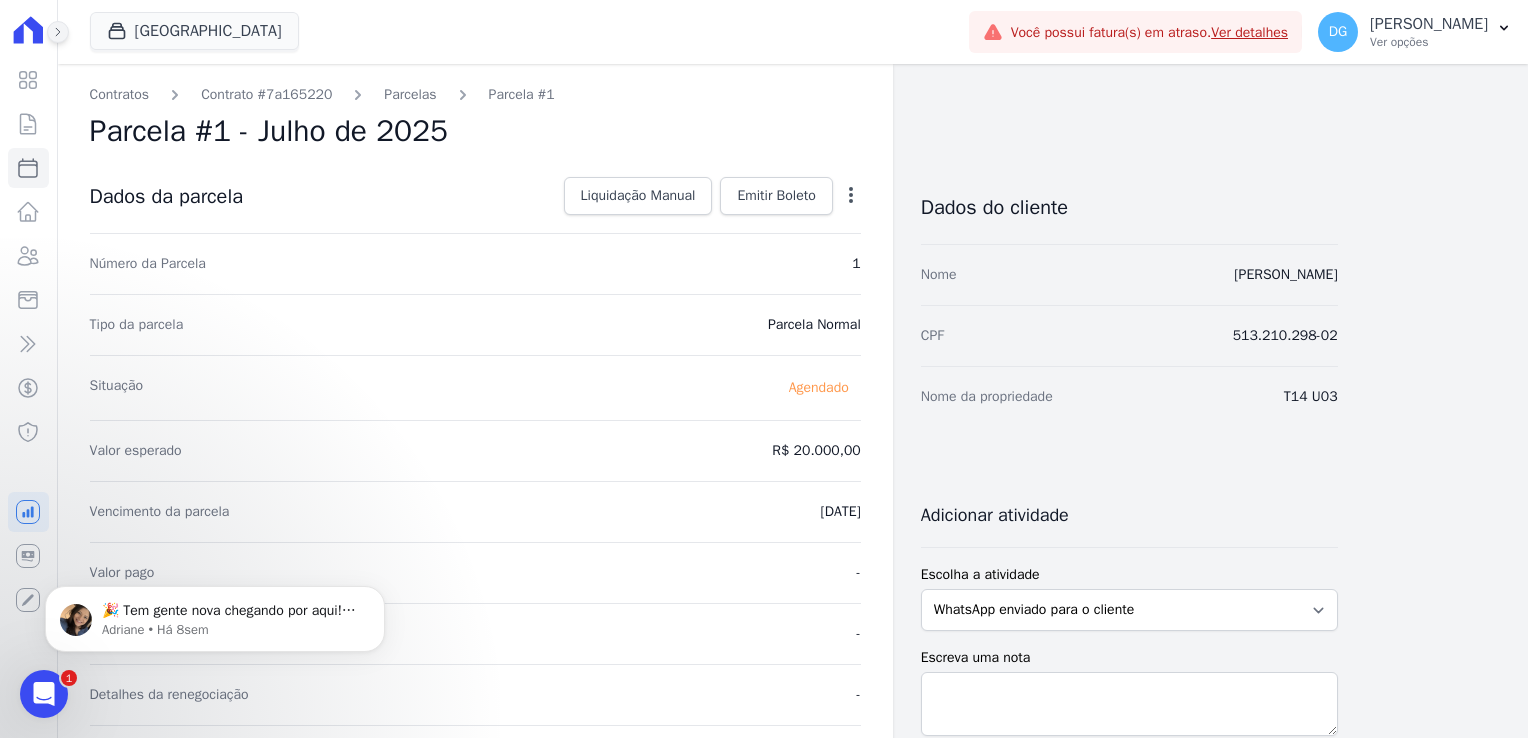 click 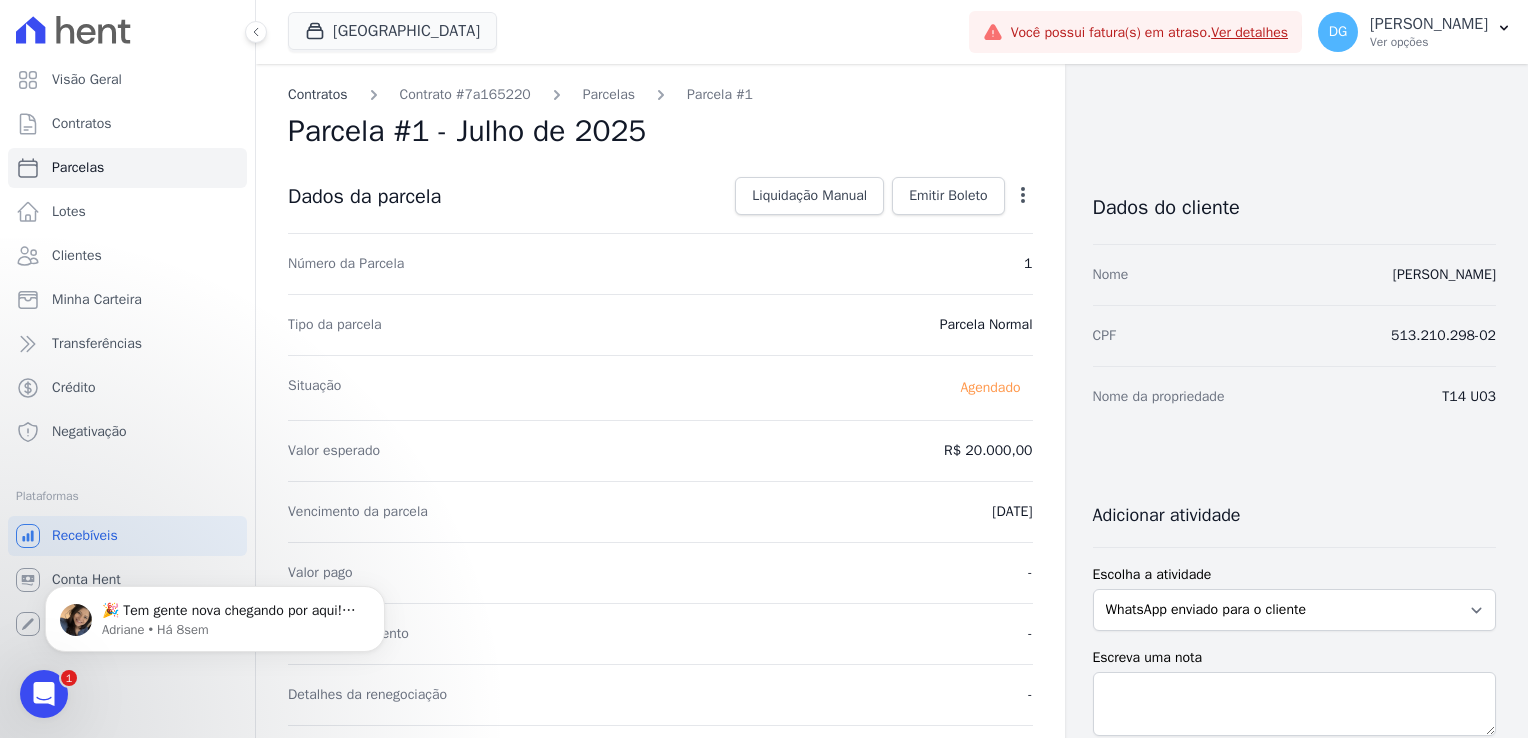click on "Contratos" at bounding box center (318, 94) 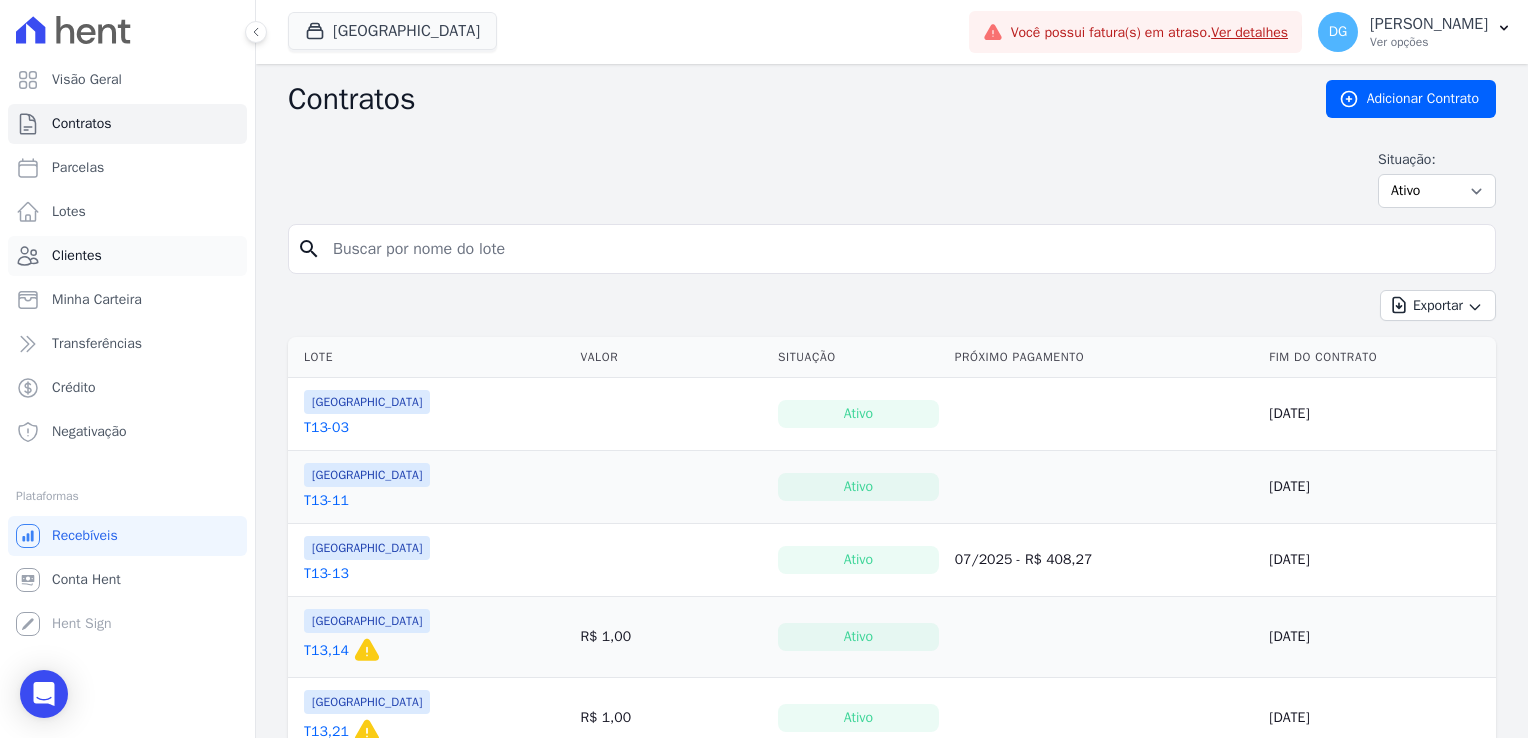 click on "Clientes" at bounding box center [127, 256] 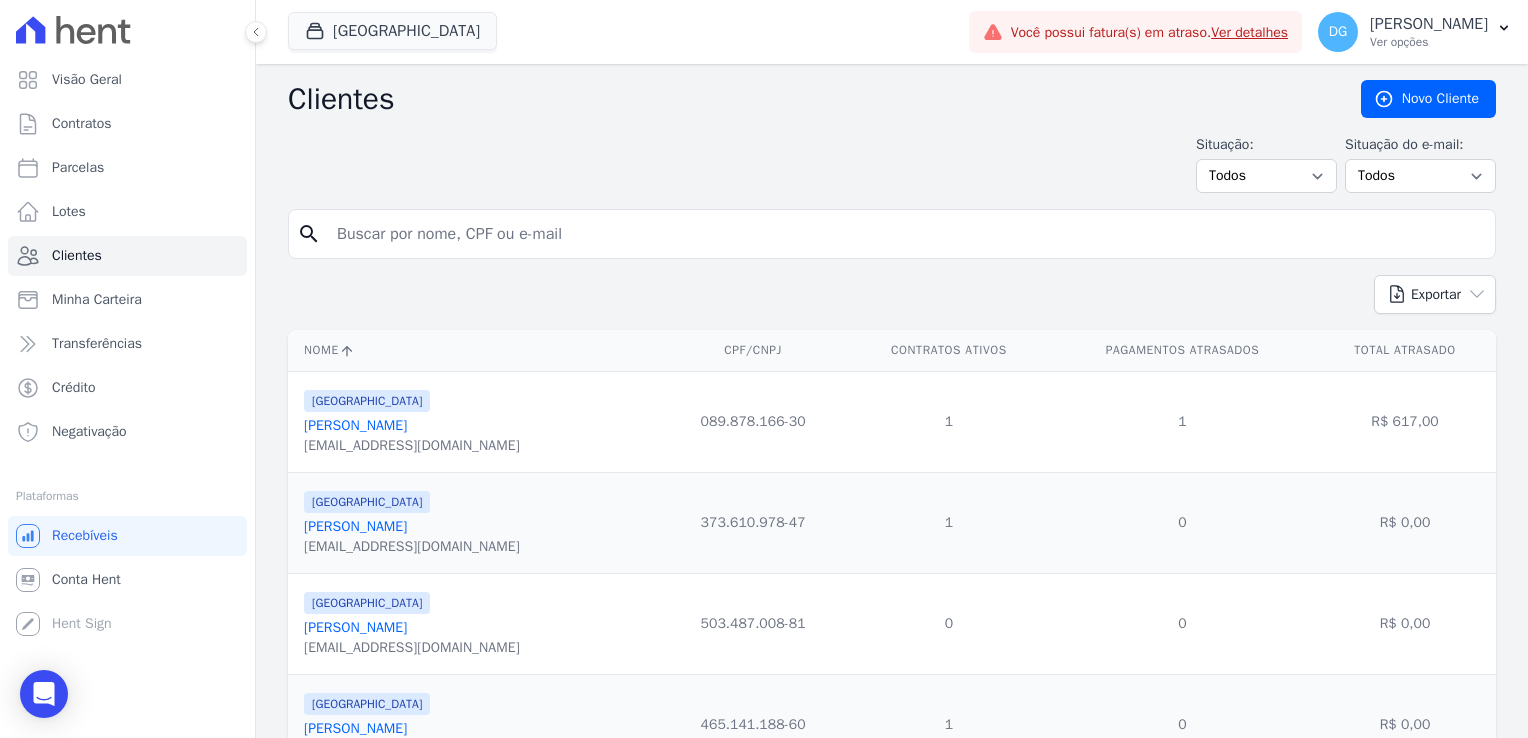 drag, startPoint x: 507, startPoint y: 242, endPoint x: 520, endPoint y: 234, distance: 15.264338 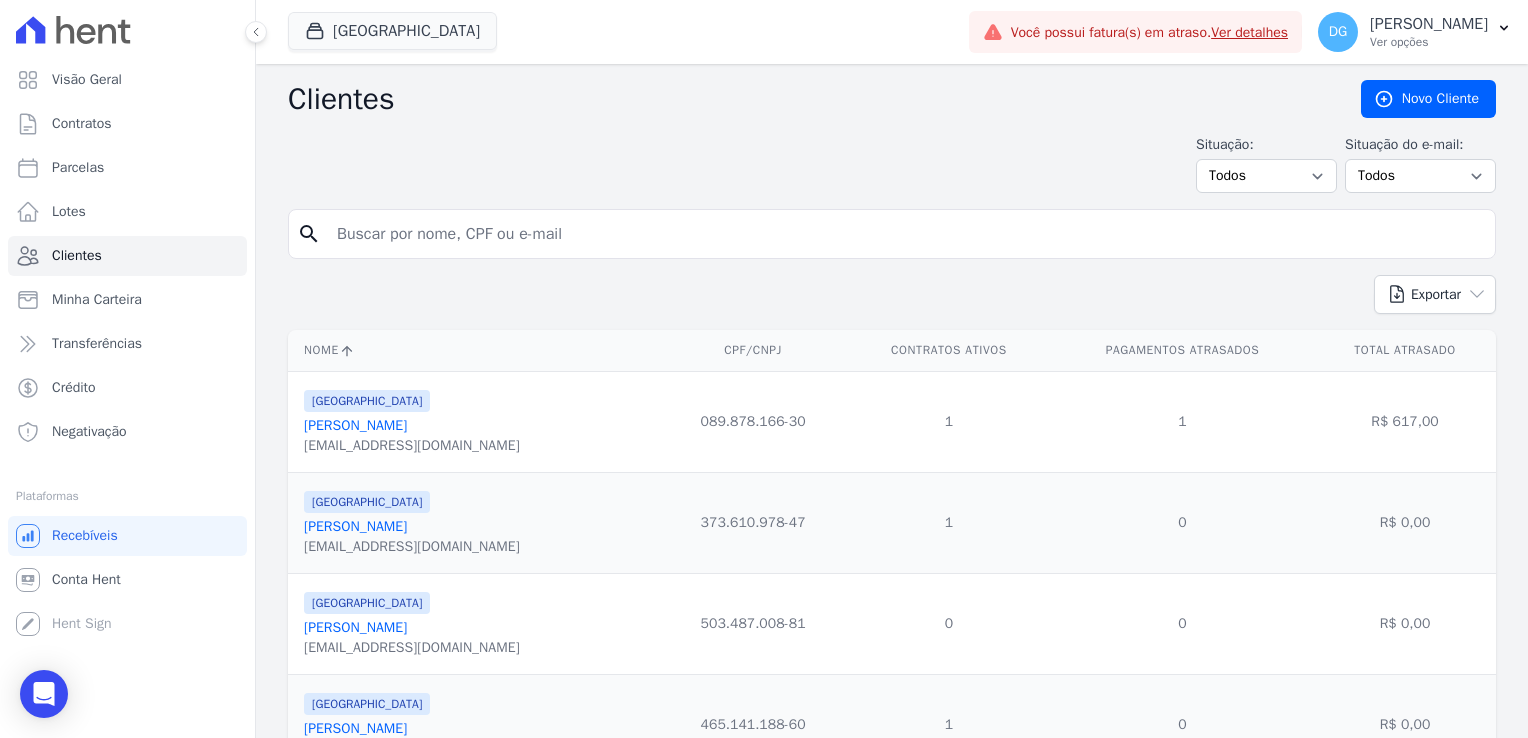 click at bounding box center [906, 234] 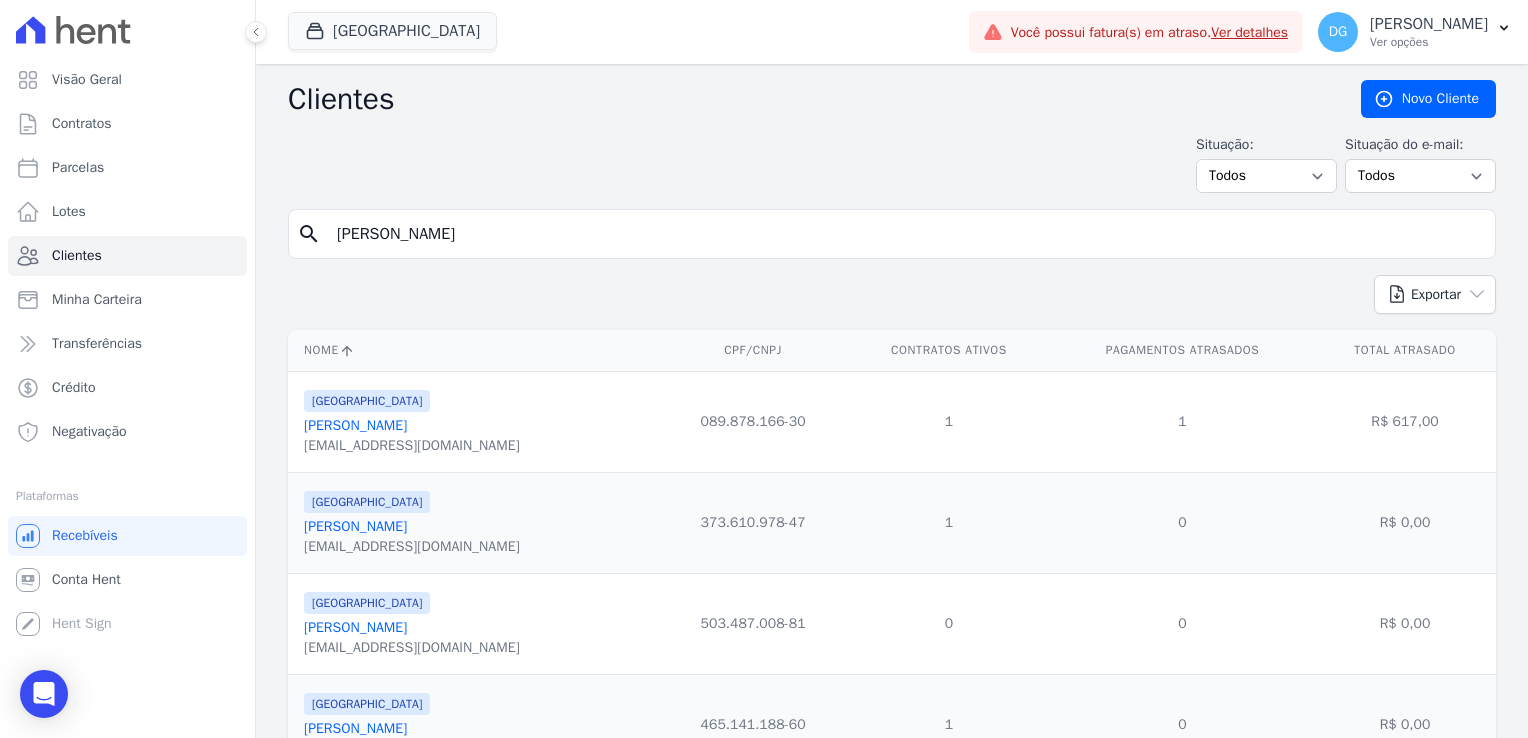type on "[PERSON_NAME]" 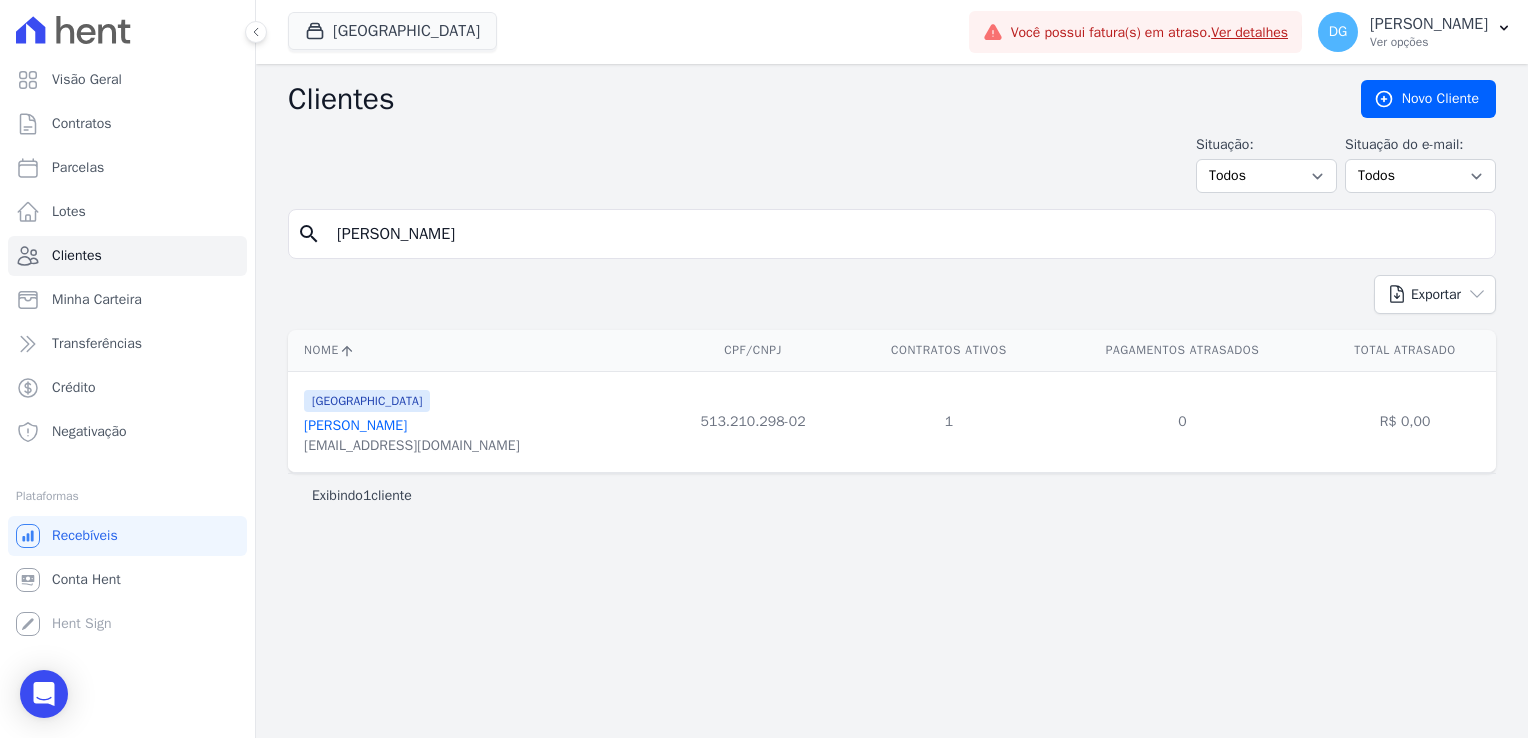 click on "[PERSON_NAME] [PERSON_NAME]" at bounding box center (355, 425) 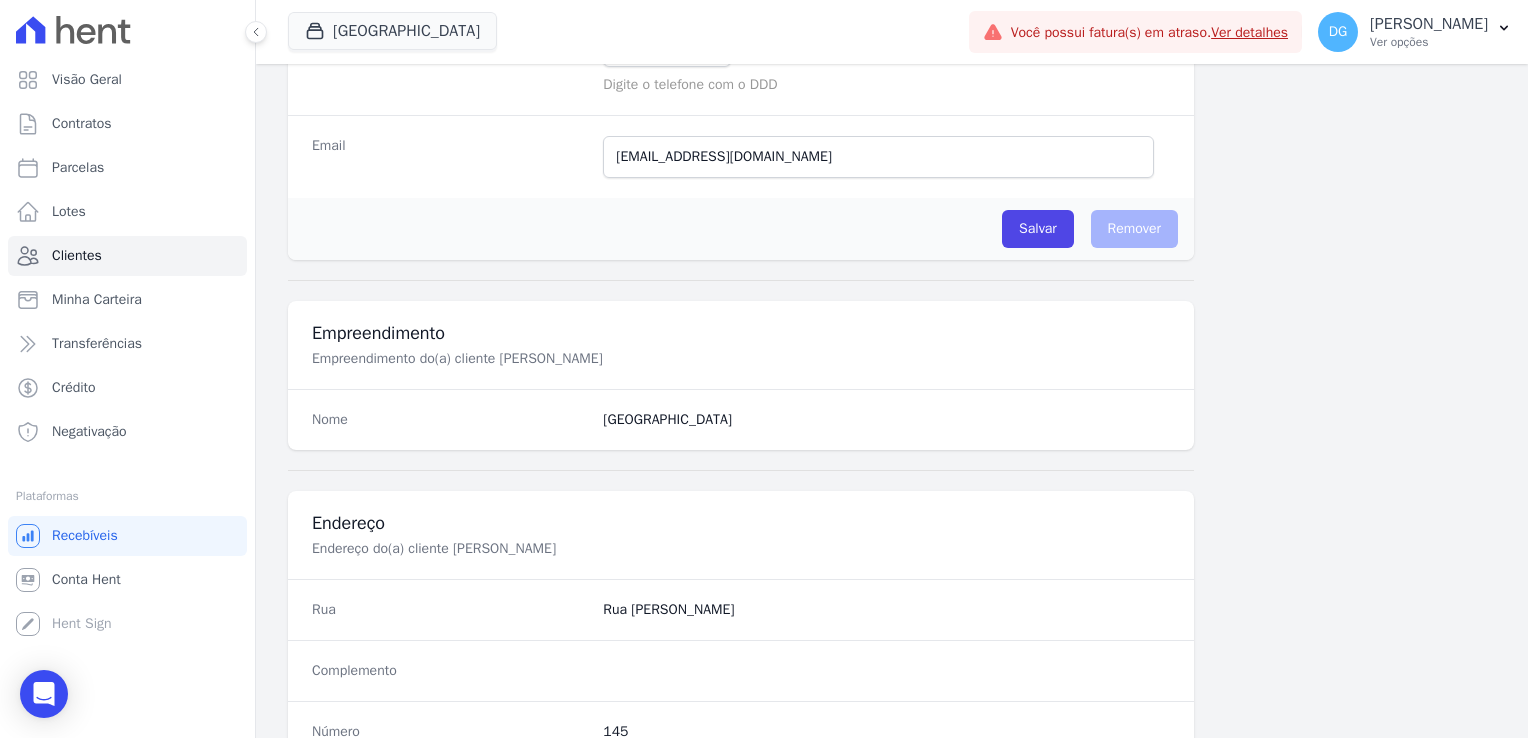 scroll, scrollTop: 1126, scrollLeft: 0, axis: vertical 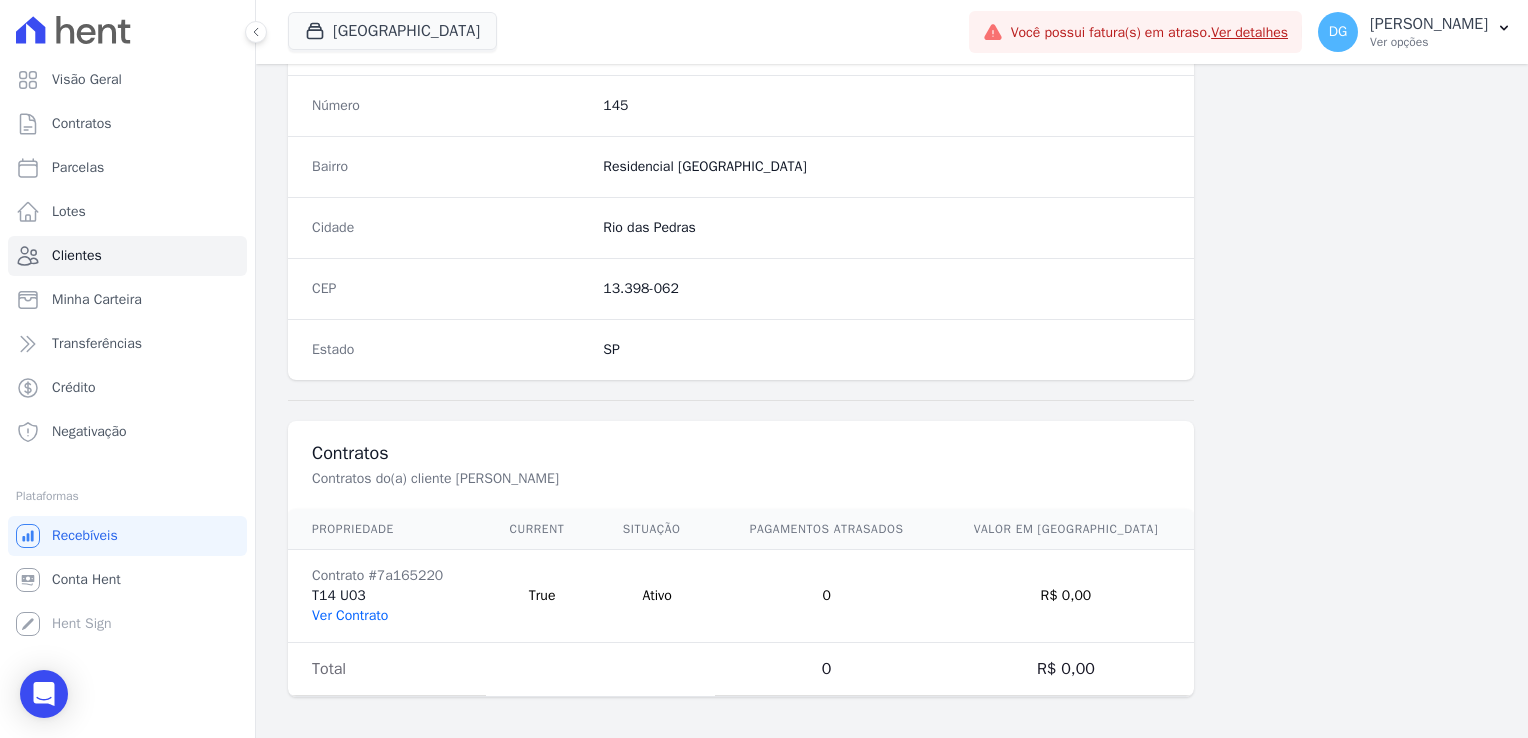 click on "Ver Contrato" at bounding box center (350, 615) 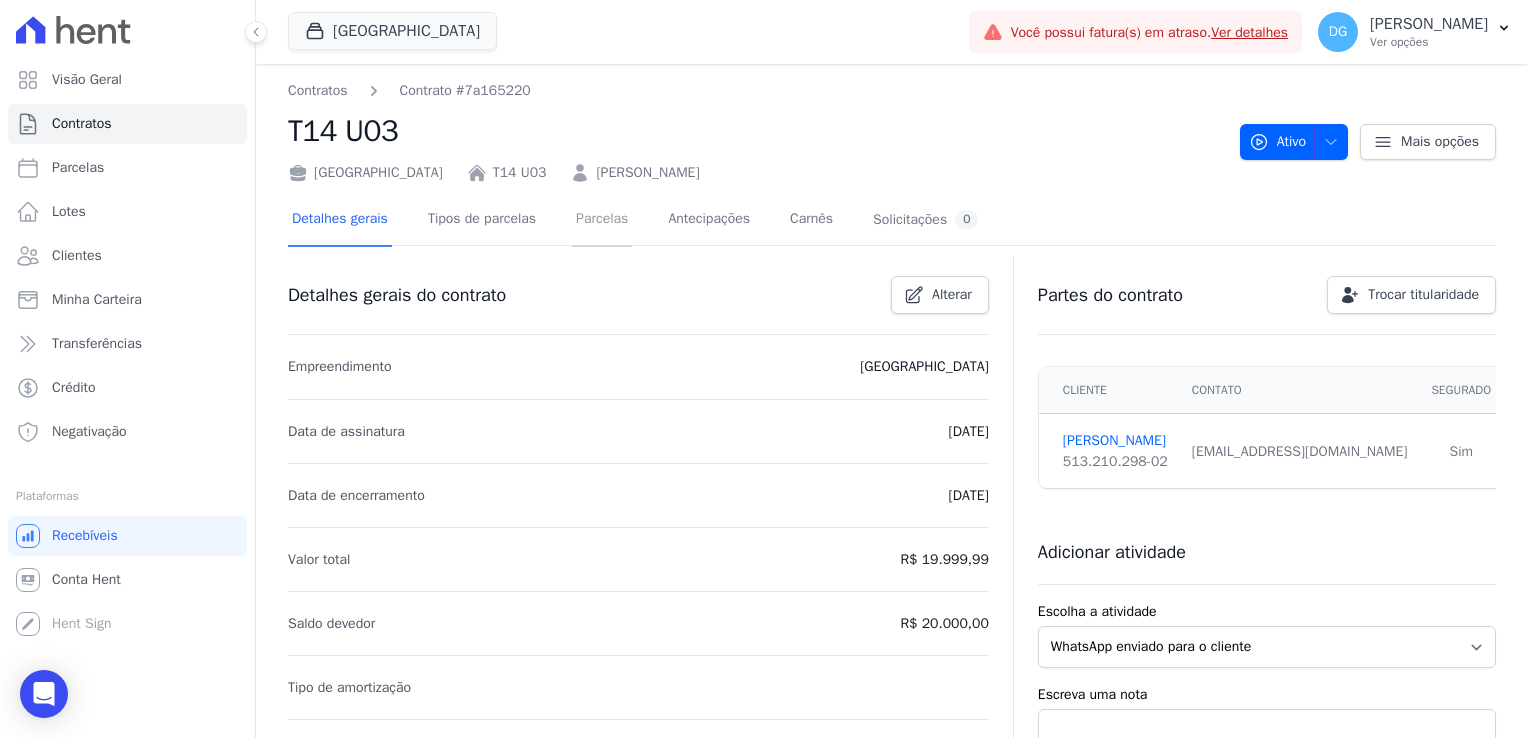 click on "Parcelas" at bounding box center (602, 220) 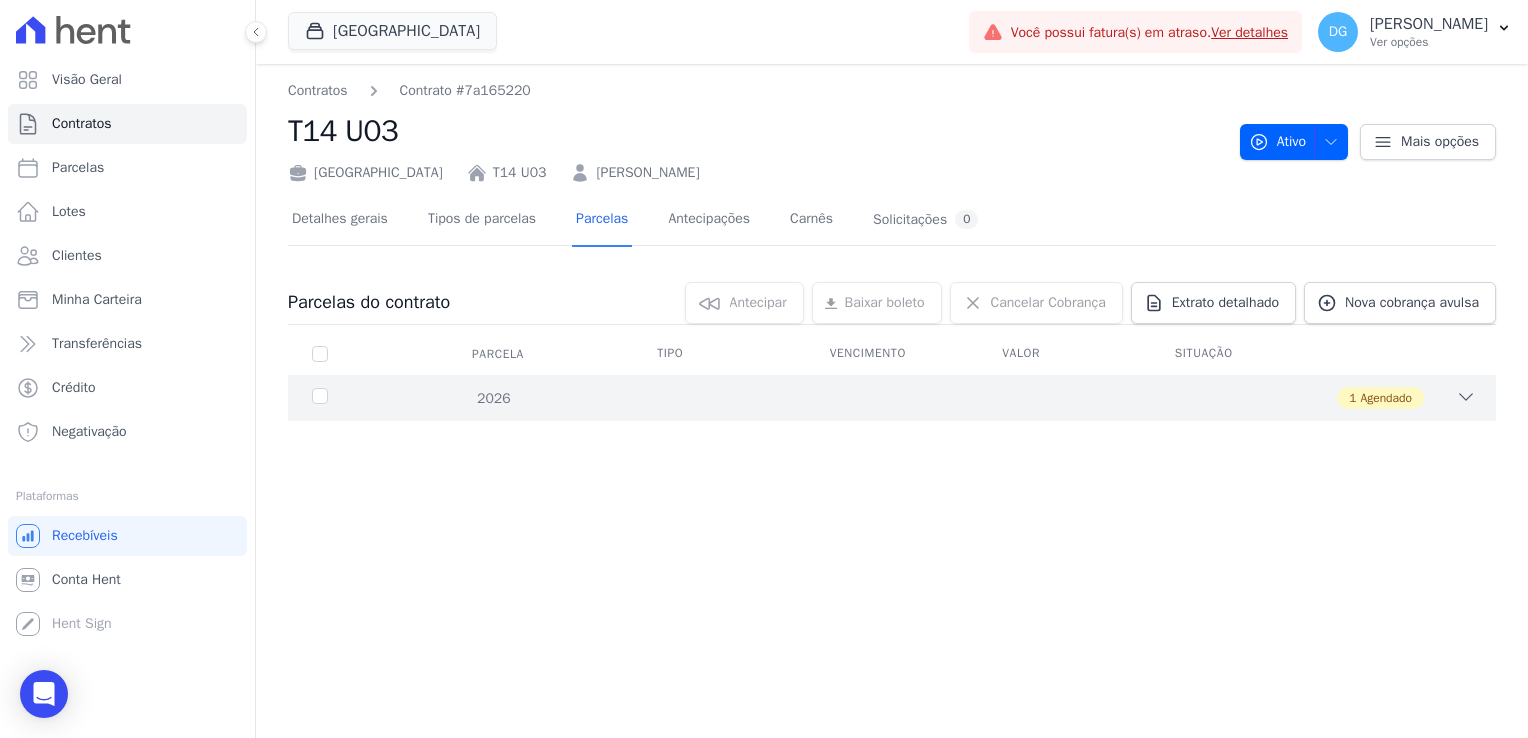 click 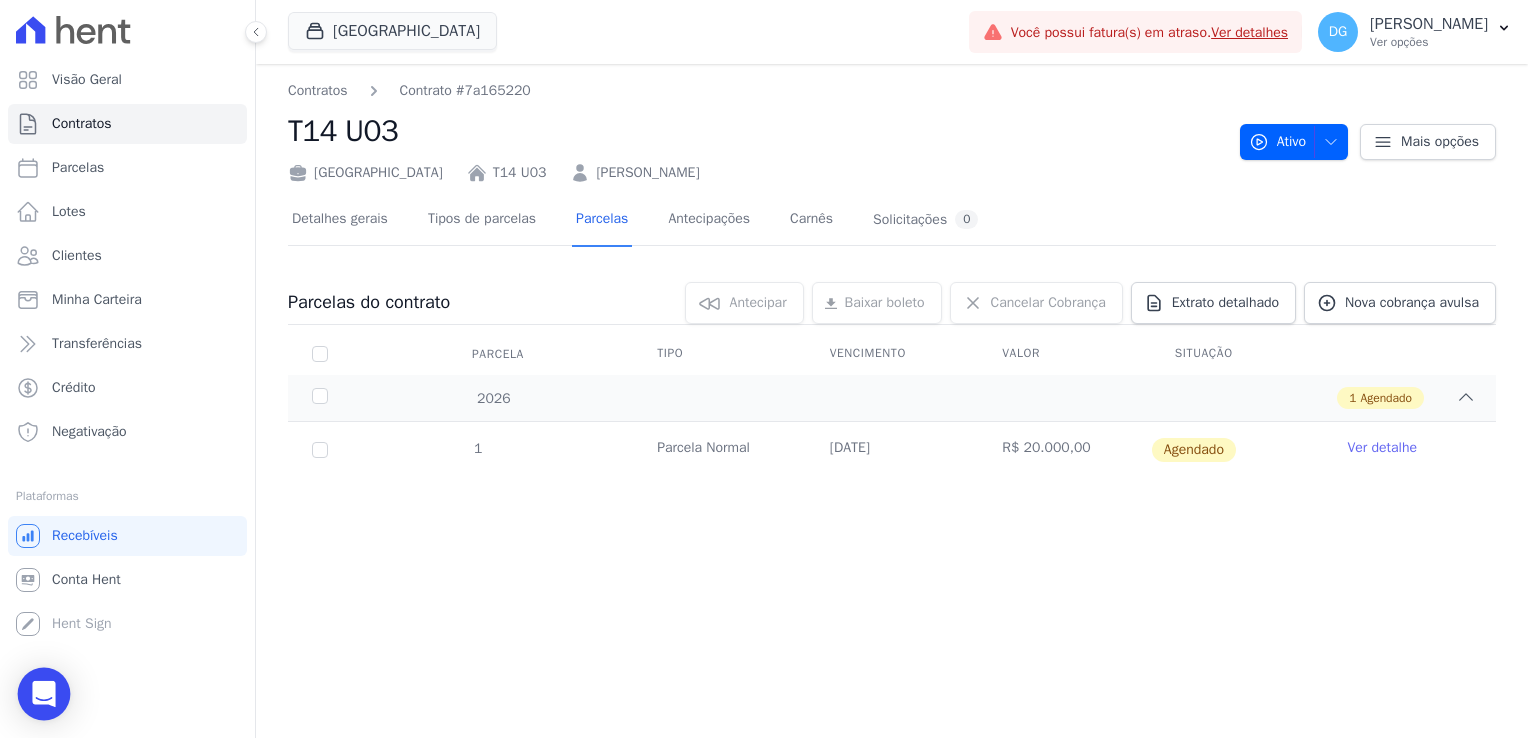 click 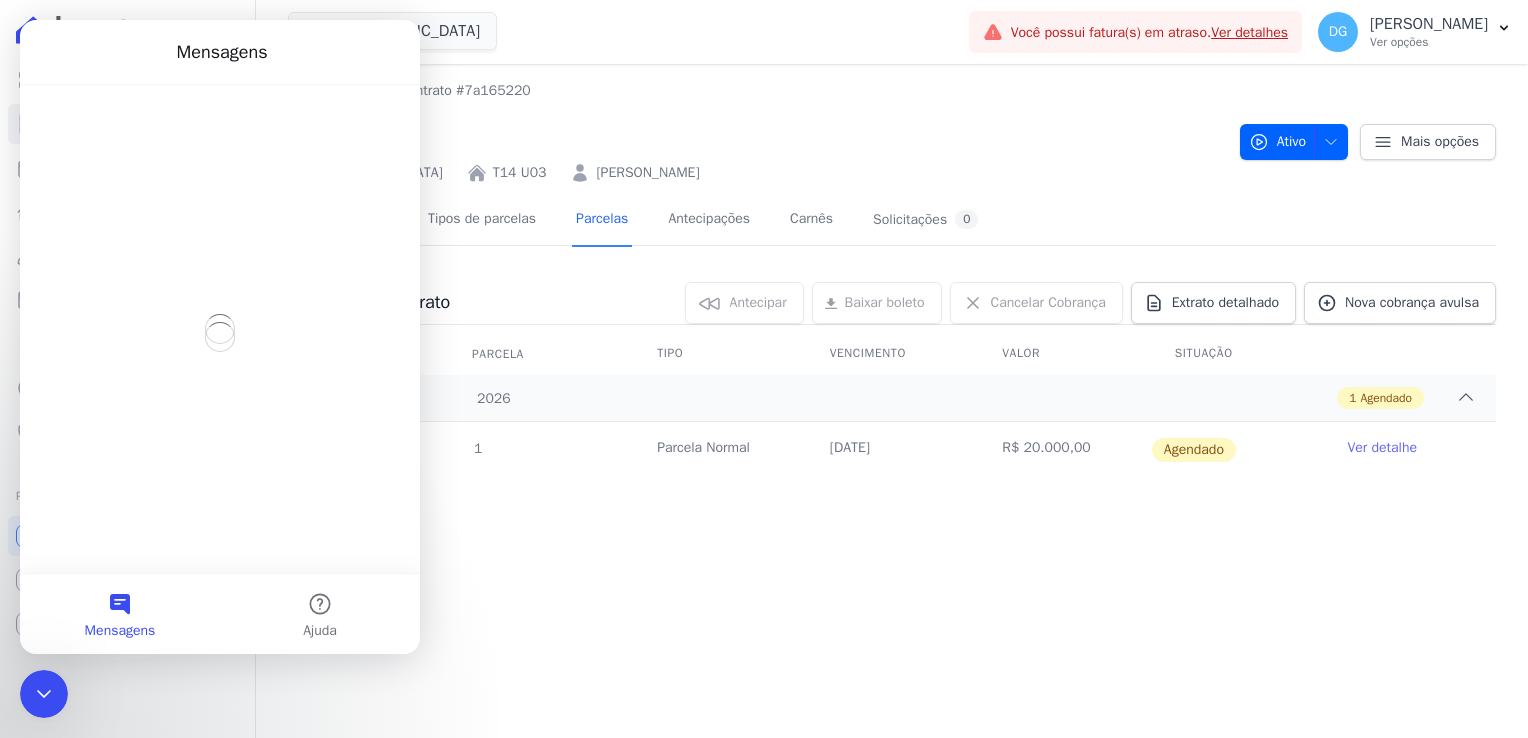 scroll, scrollTop: 0, scrollLeft: 0, axis: both 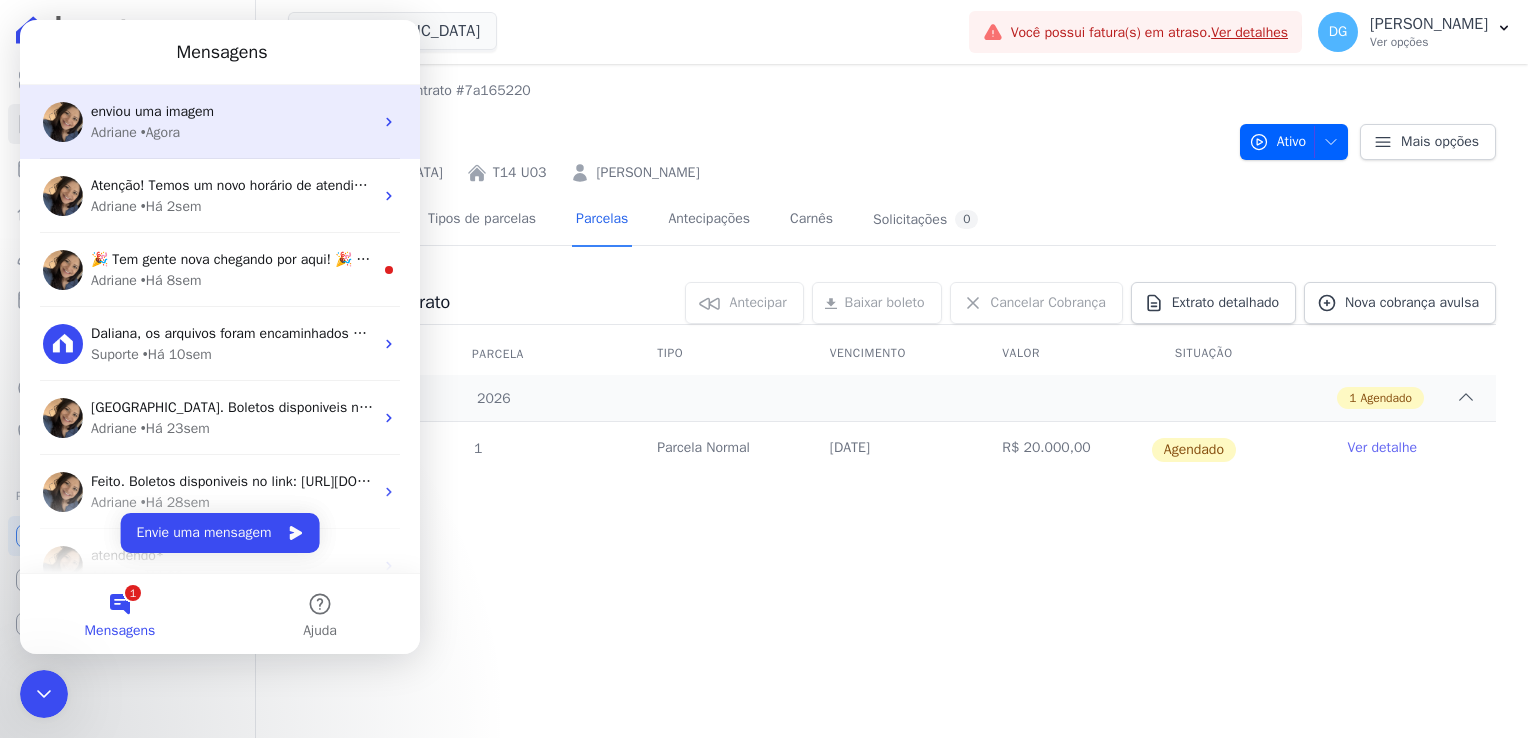 click on "enviou uma imagem Adriane •  Agora" at bounding box center (232, 122) 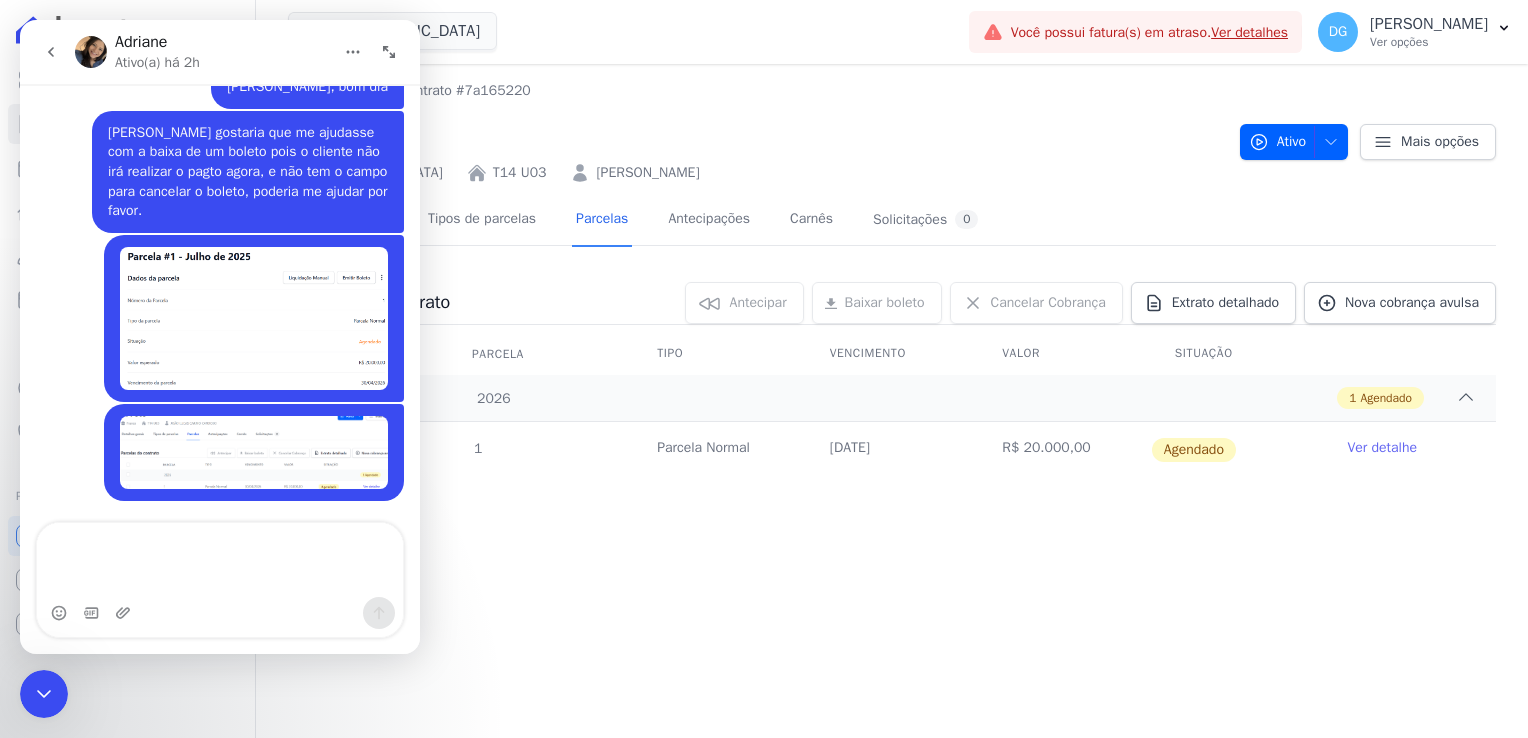 scroll, scrollTop: 6118, scrollLeft: 0, axis: vertical 